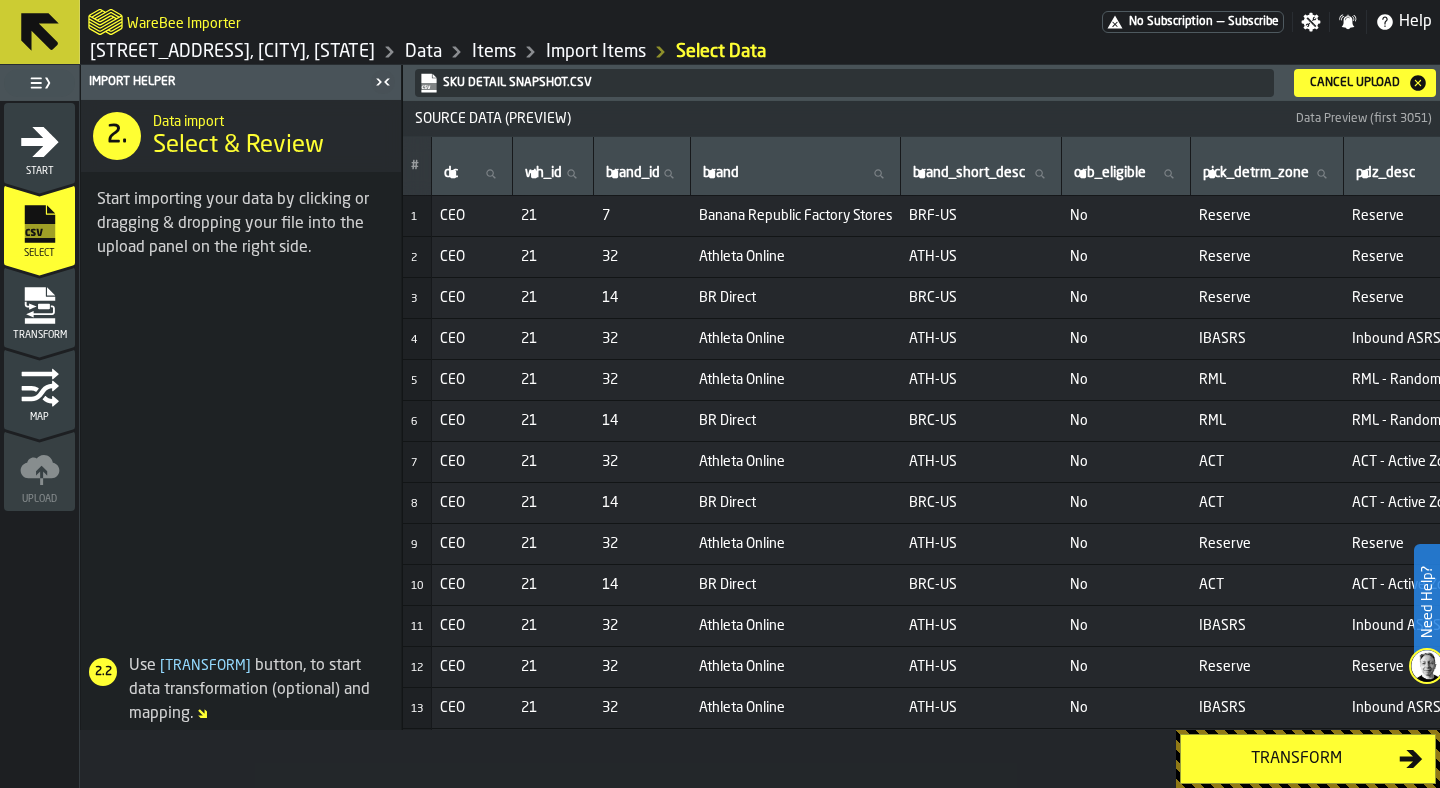 scroll, scrollTop: 0, scrollLeft: 0, axis: both 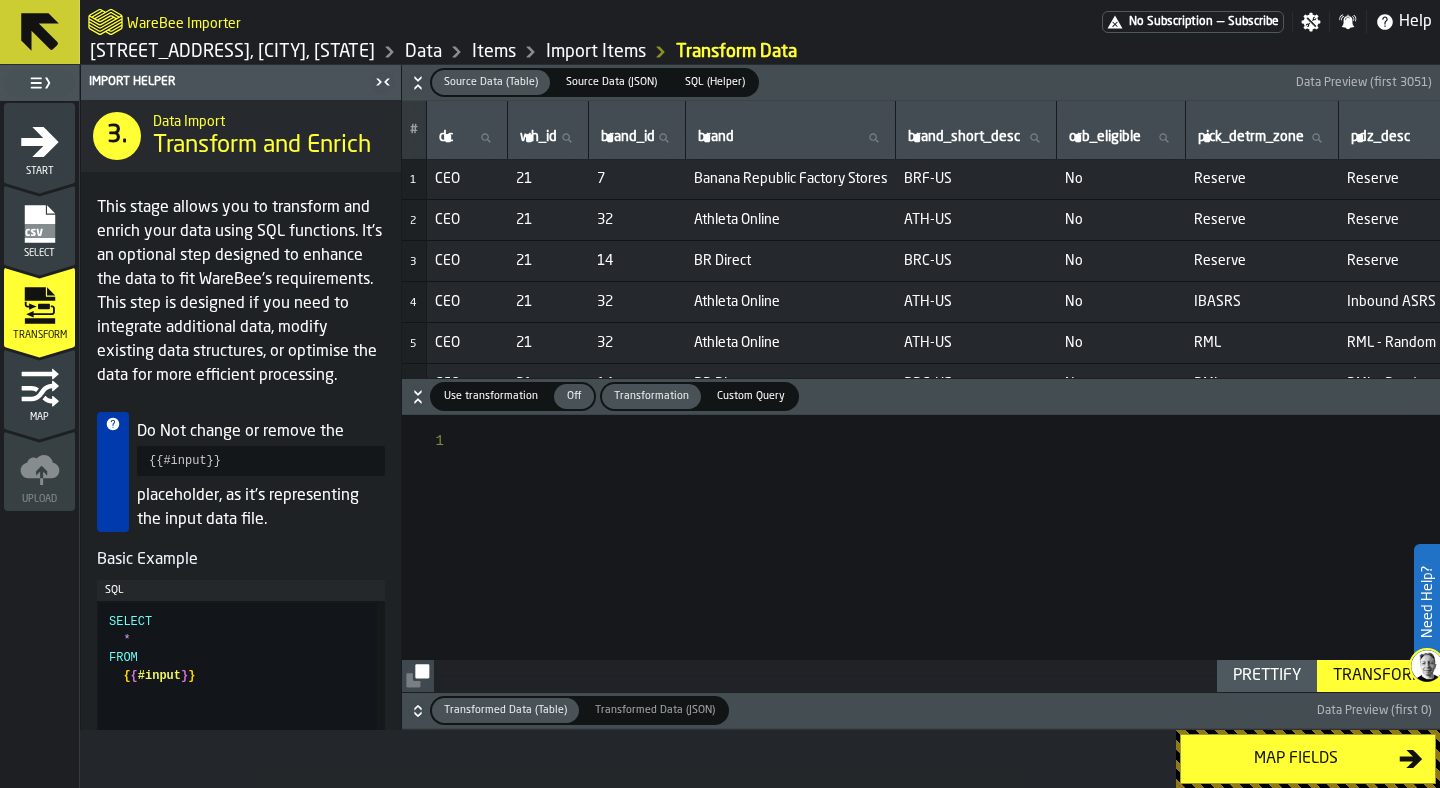 click on "SQL (Helper)" at bounding box center (715, 82) 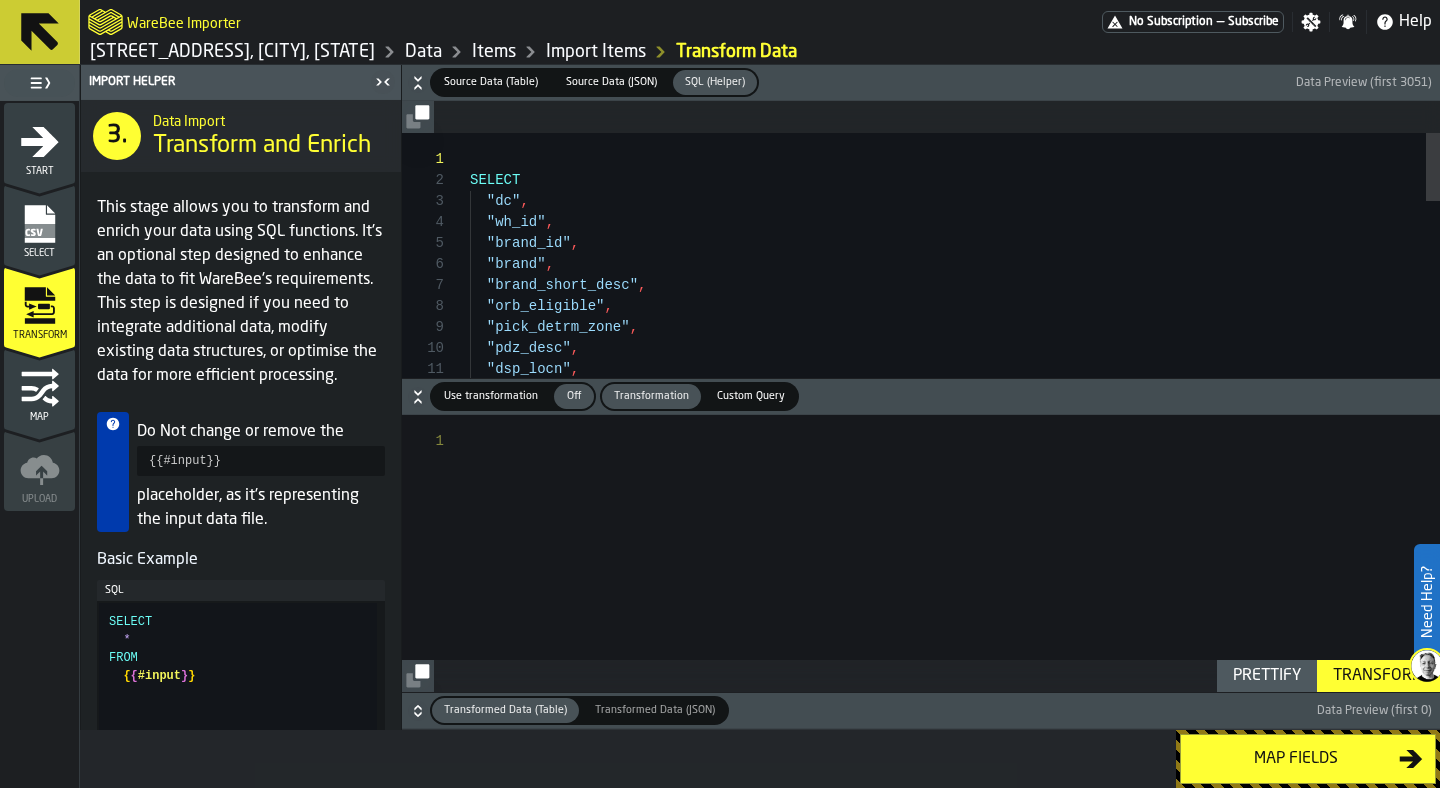 click 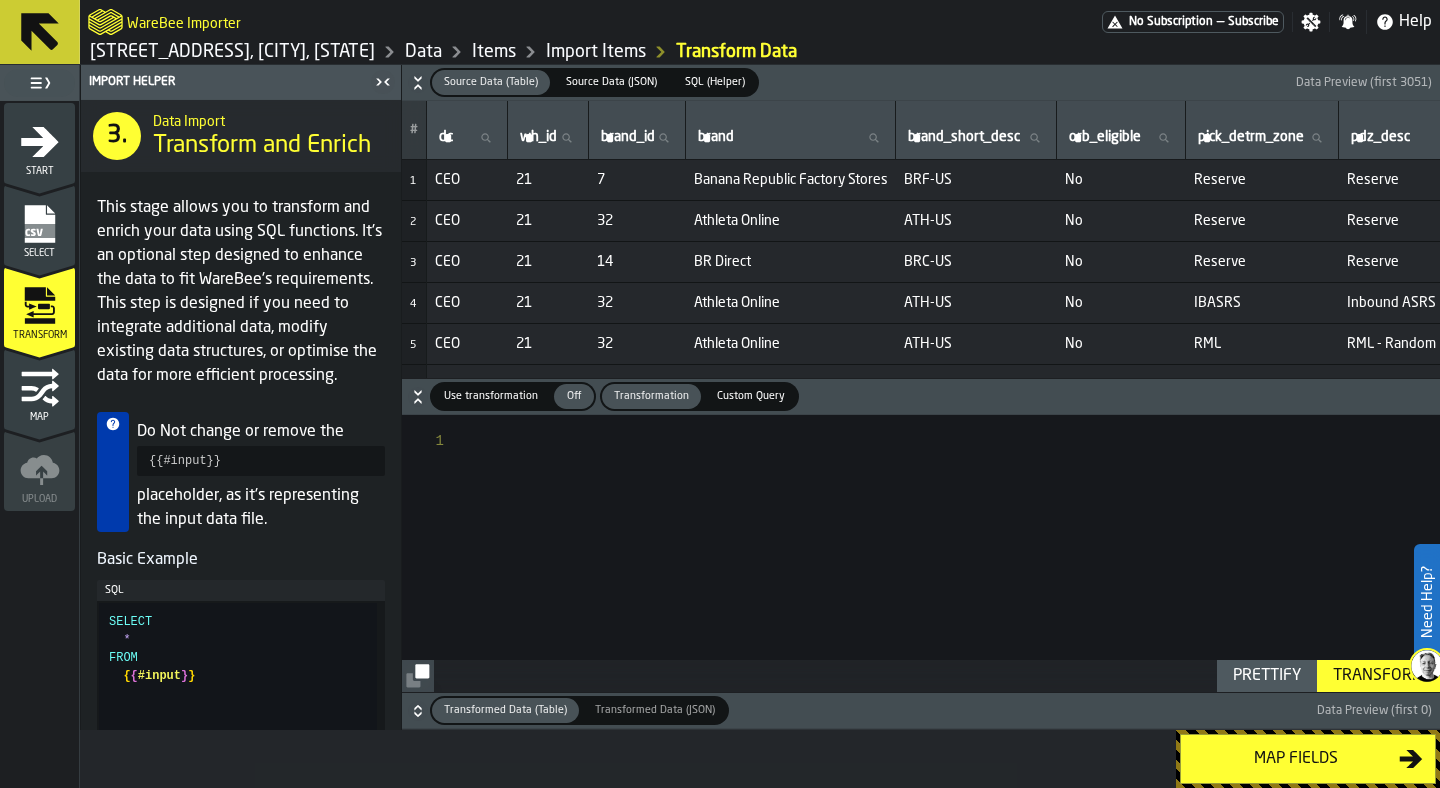 click at bounding box center [436, 441] 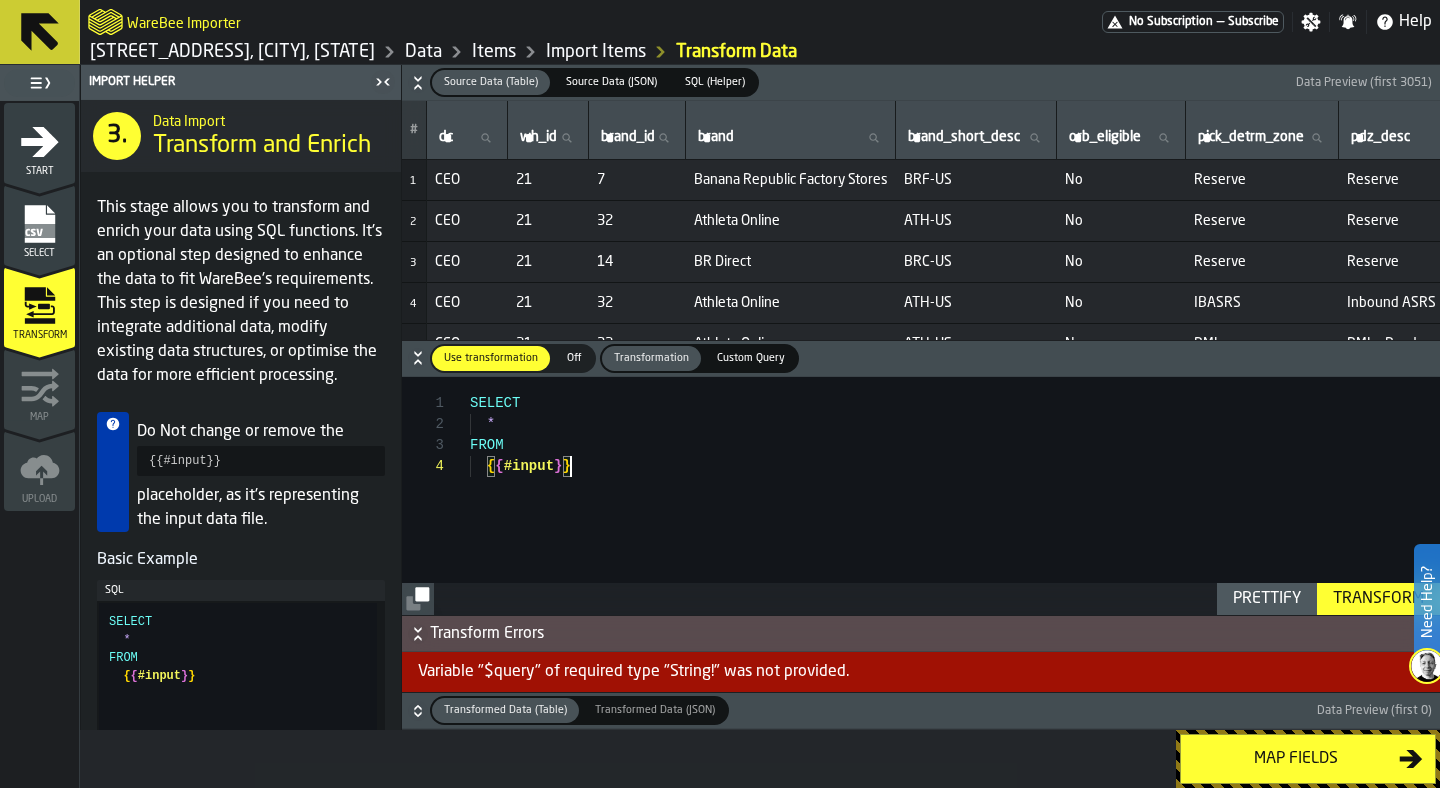 scroll, scrollTop: 0, scrollLeft: 0, axis: both 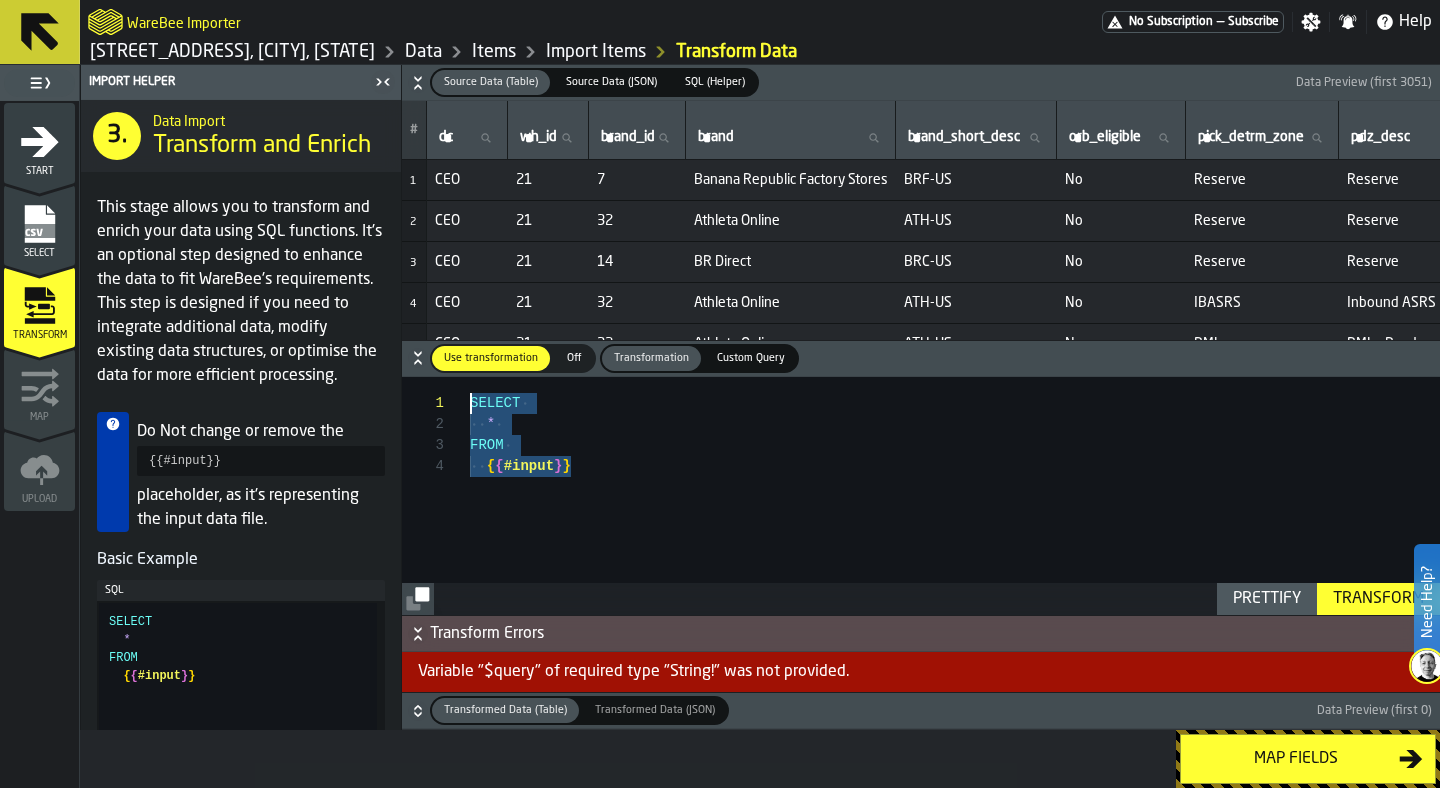 drag, startPoint x: 574, startPoint y: 505, endPoint x: 397, endPoint y: 371, distance: 222.00226 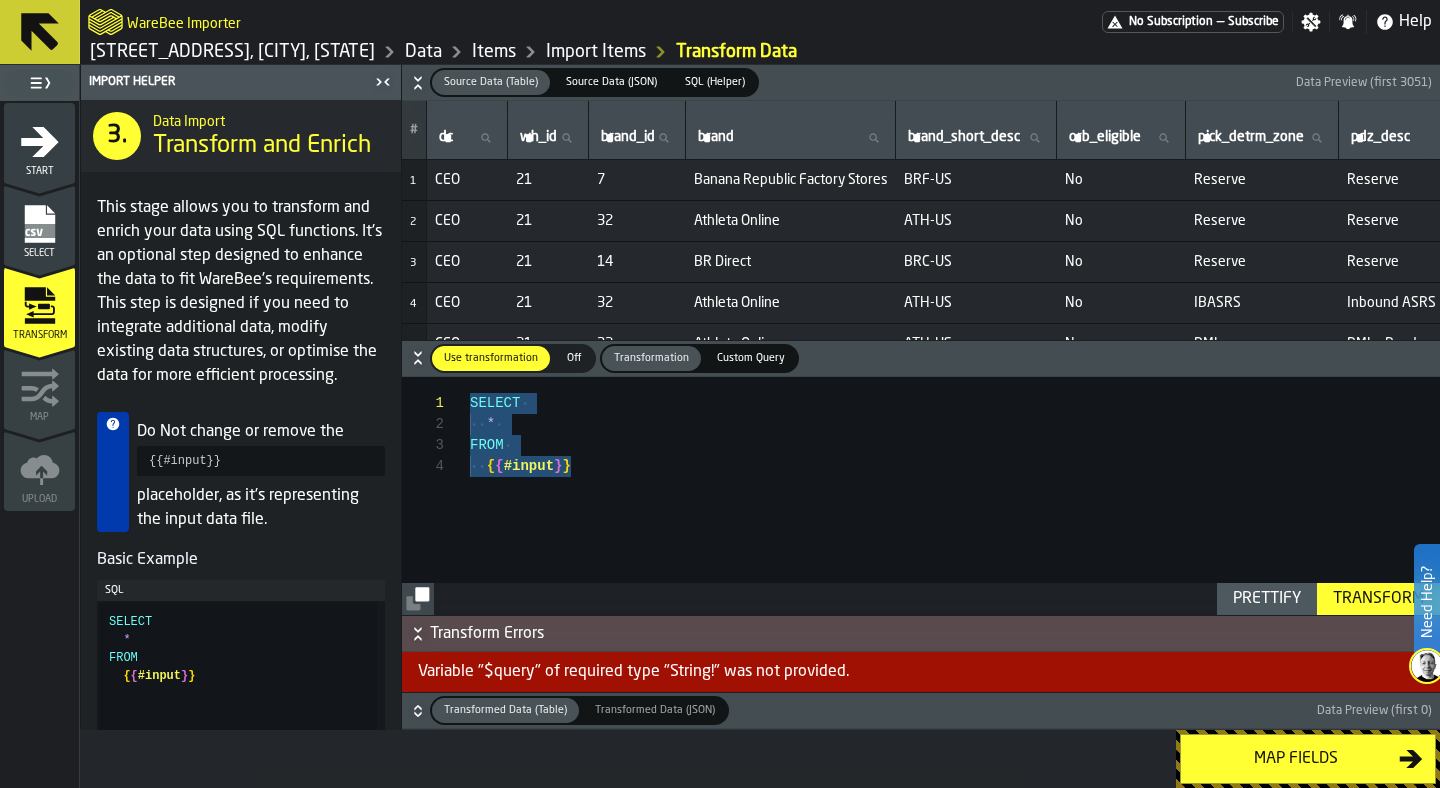 scroll, scrollTop: 189, scrollLeft: 0, axis: vertical 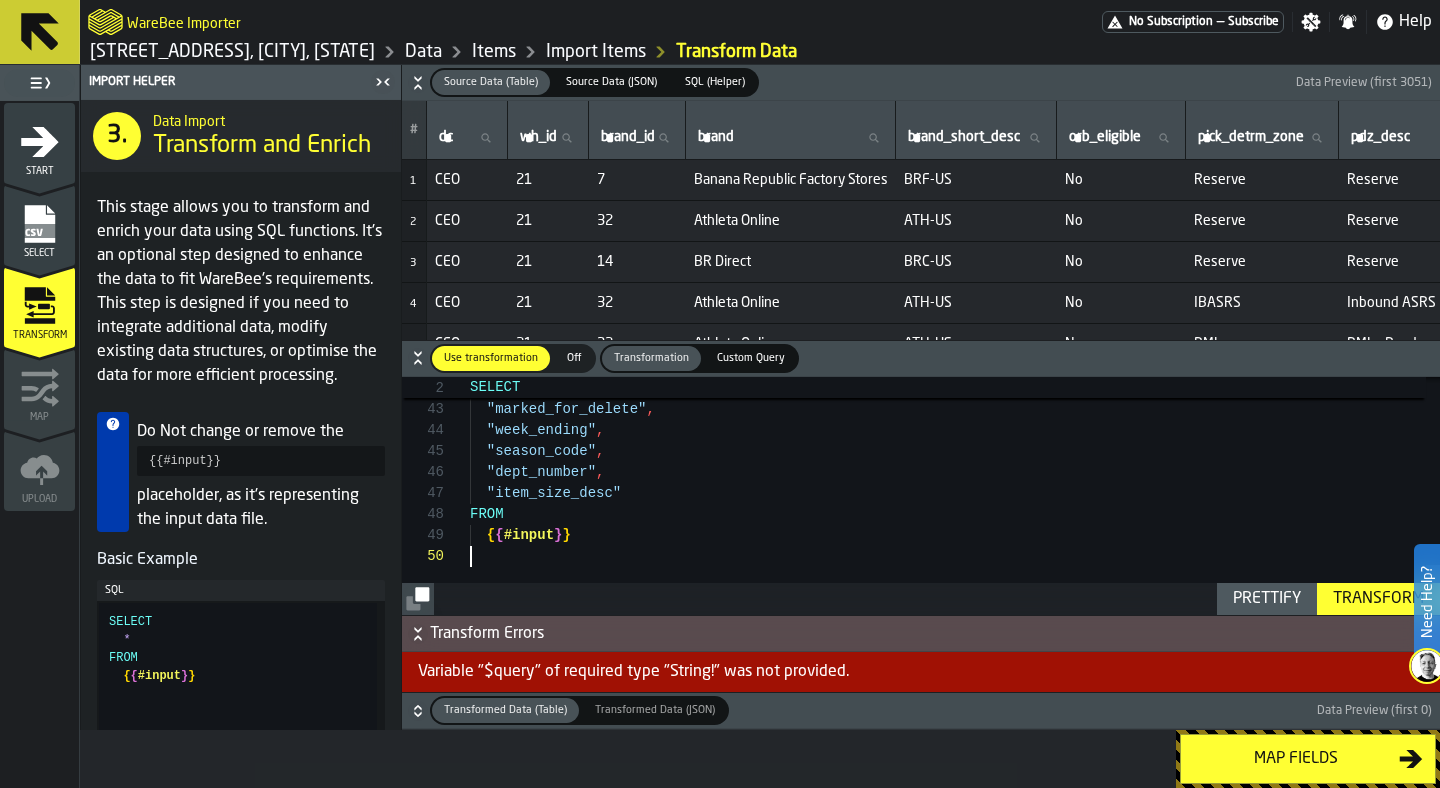 click on "Prettify" at bounding box center (1267, 599) 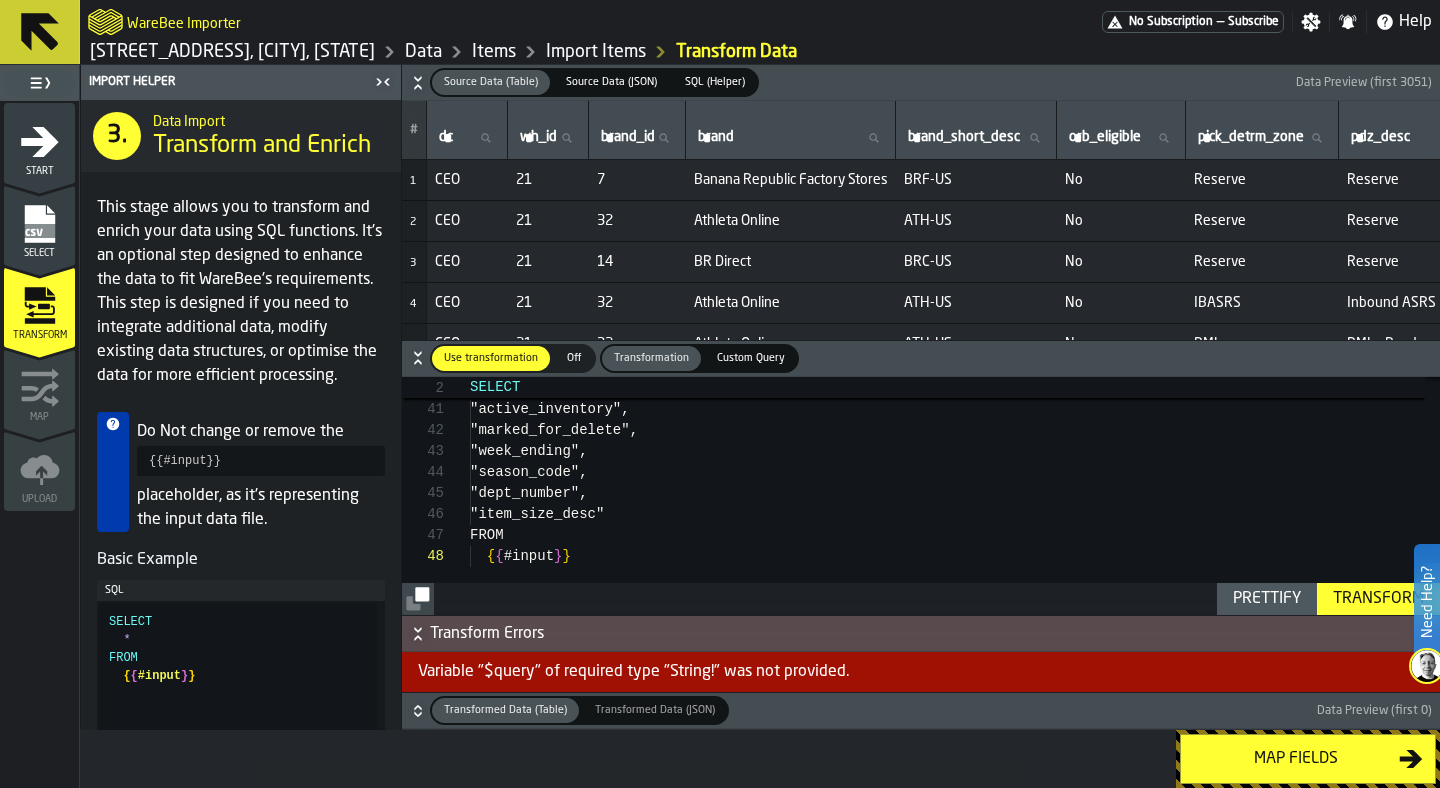 scroll, scrollTop: 147, scrollLeft: 0, axis: vertical 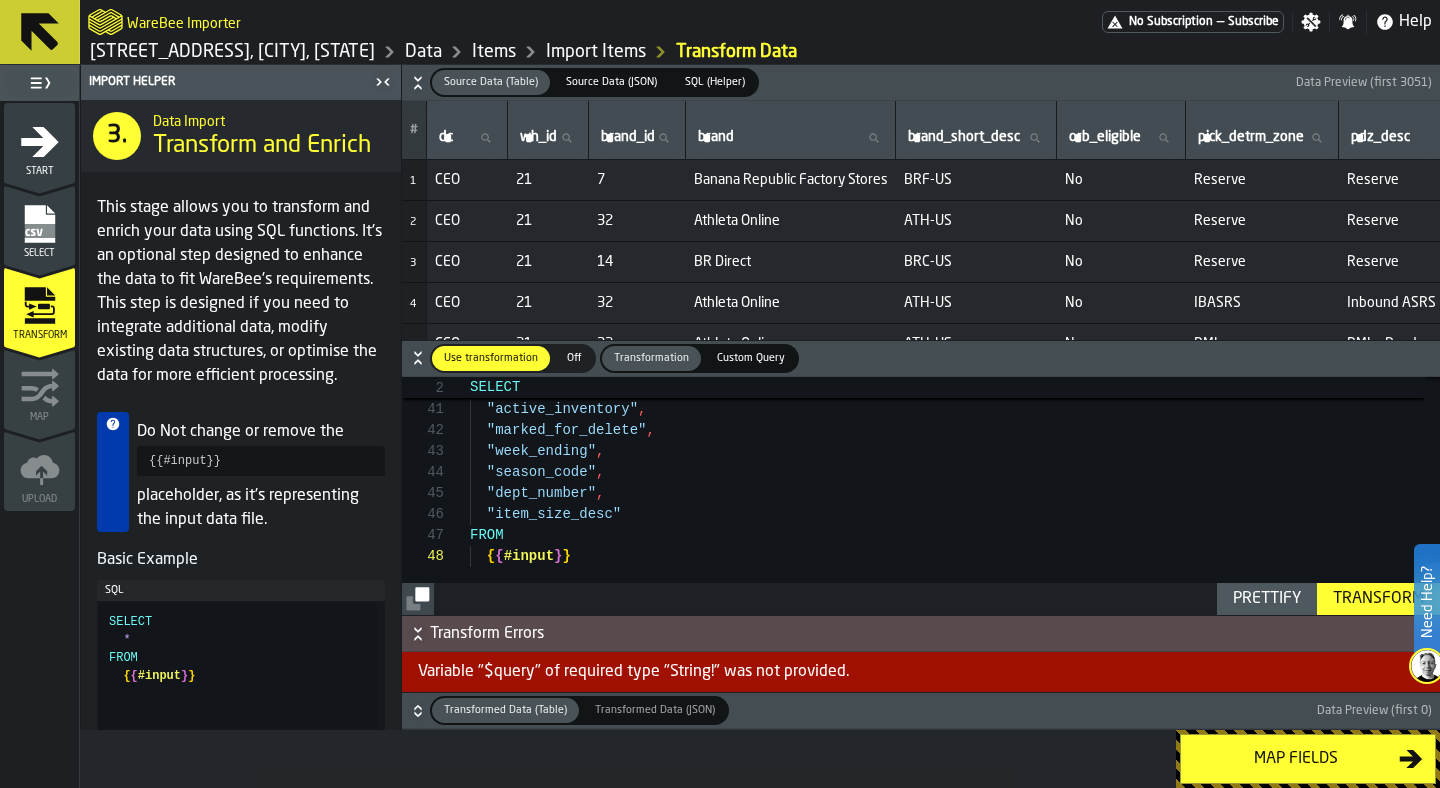 click on "Transform" at bounding box center (1378, 599) 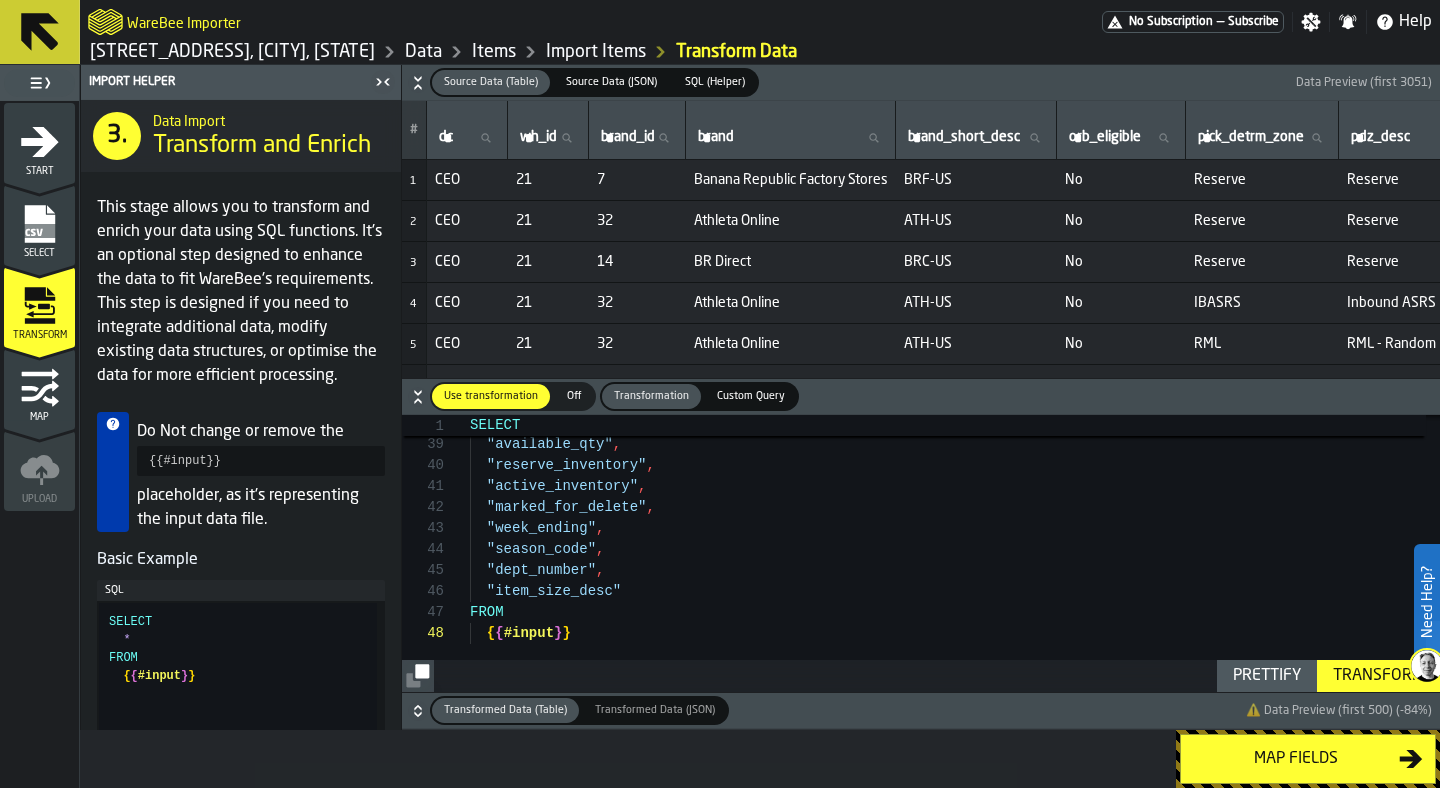 click 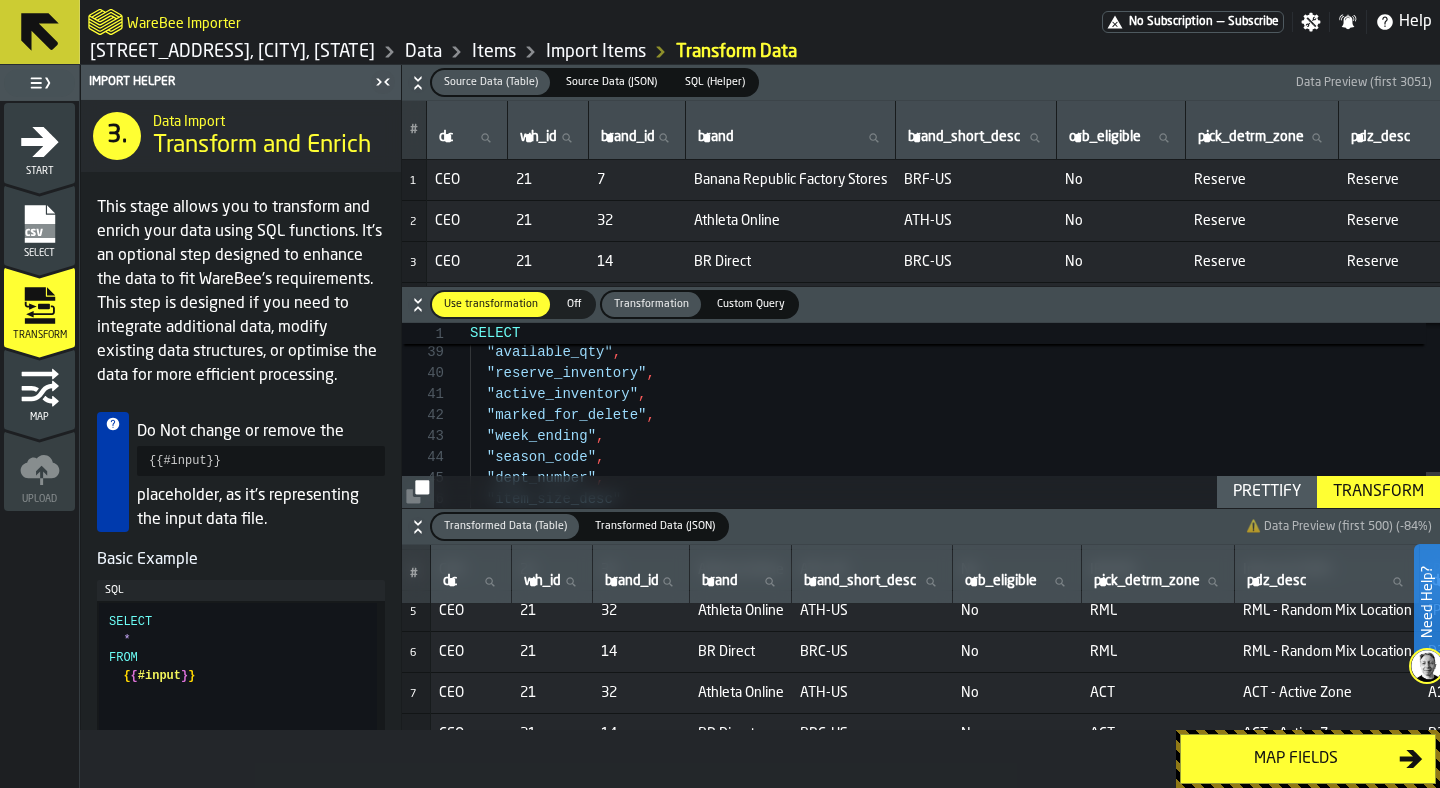 scroll, scrollTop: 0, scrollLeft: 0, axis: both 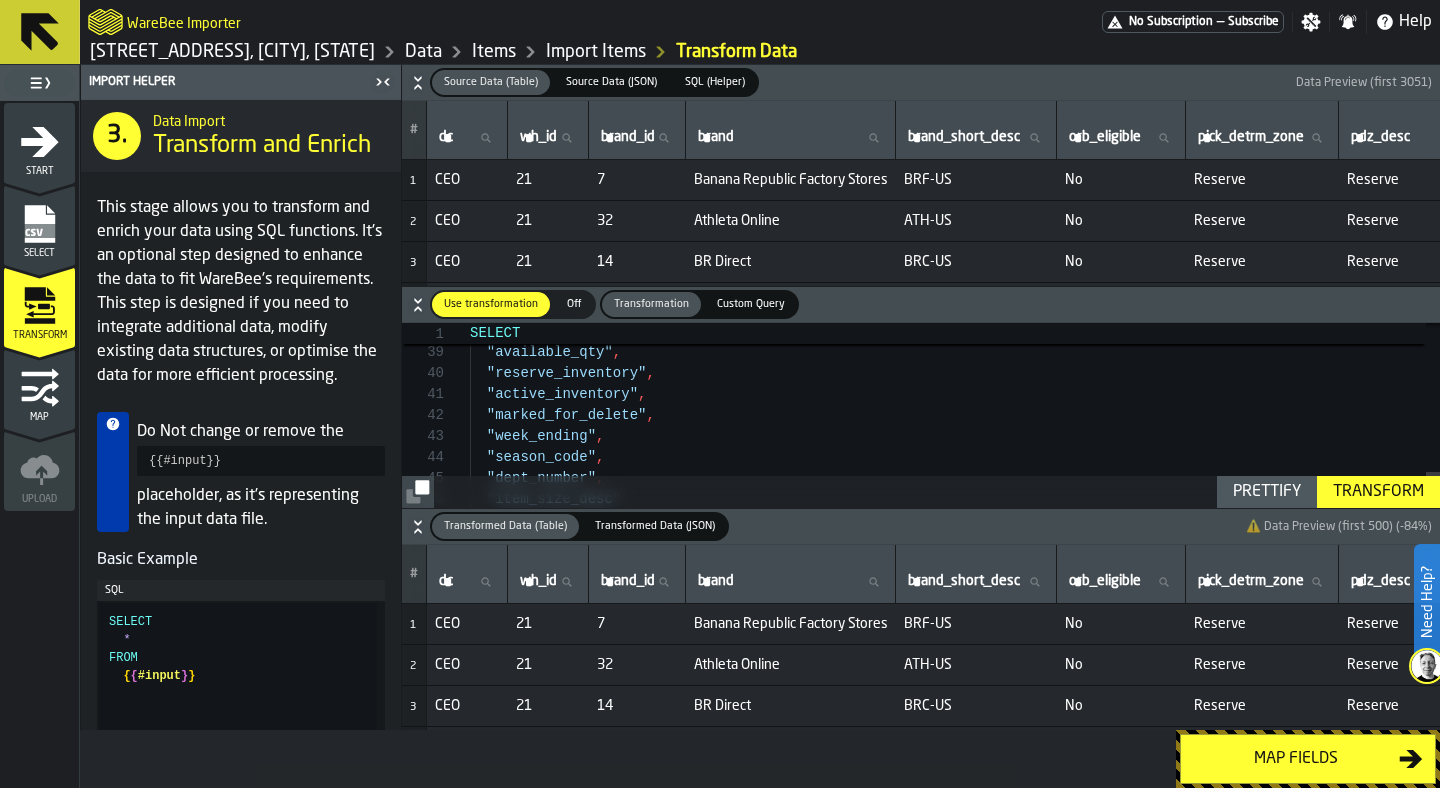 click 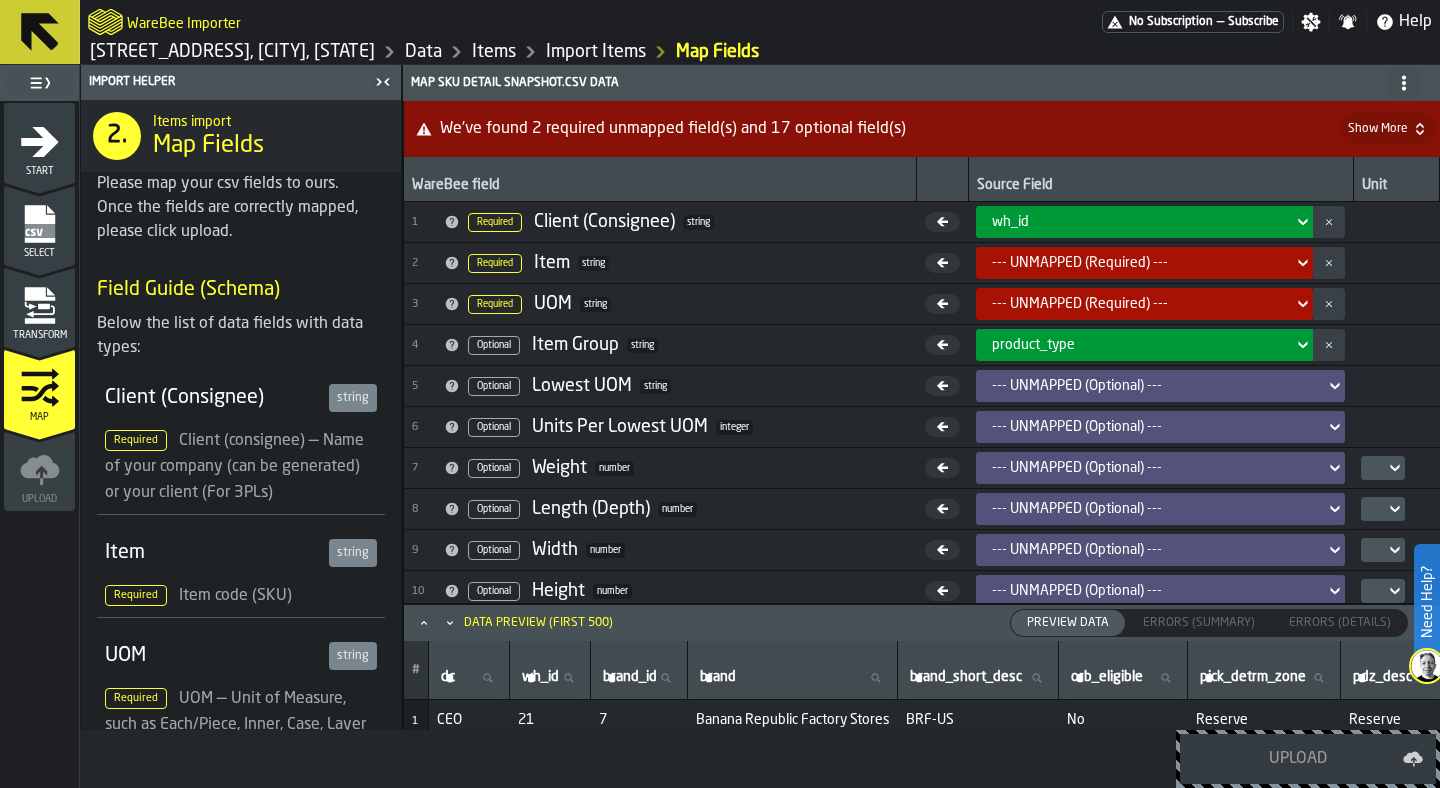 click on "wh_id" at bounding box center (1138, 222) 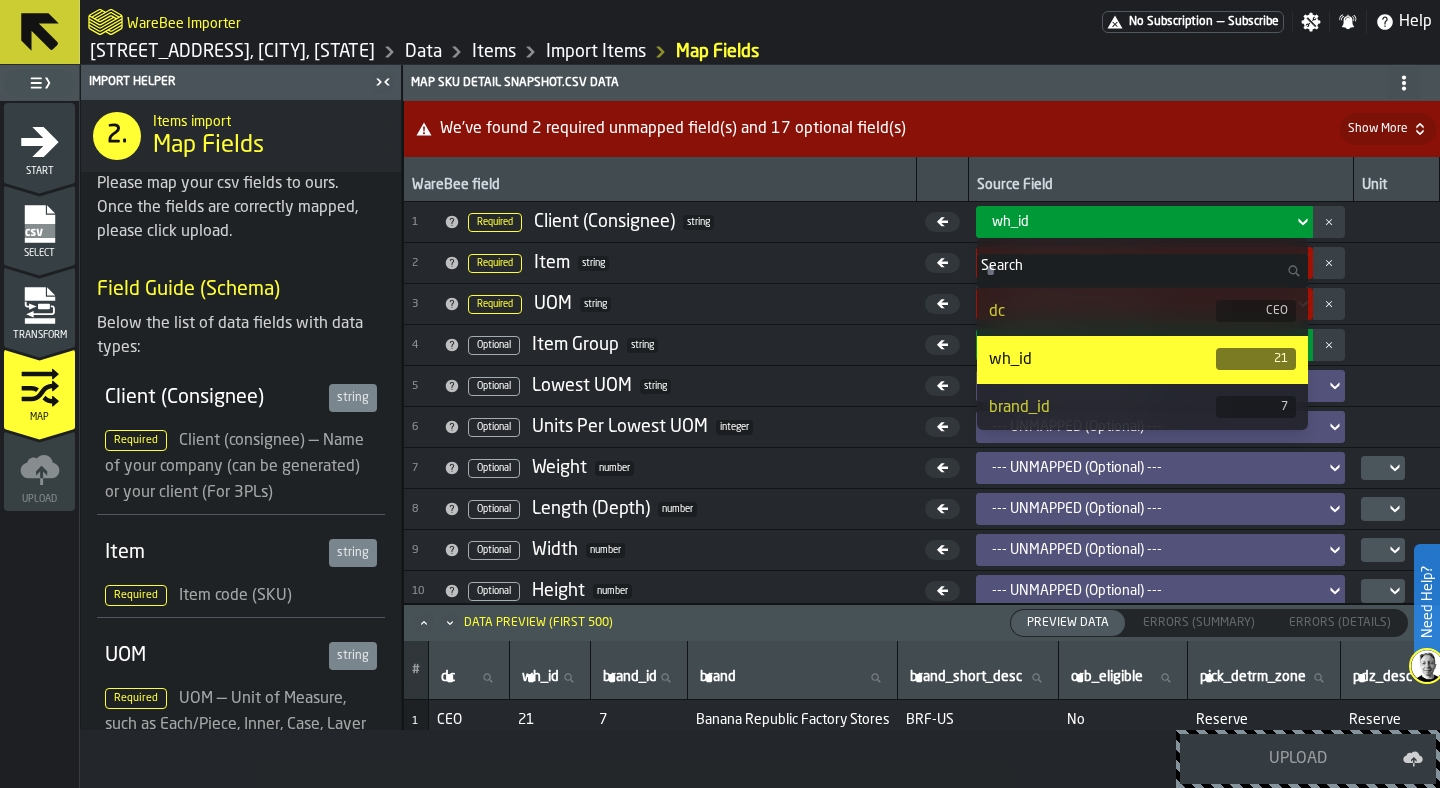 click on "dc" at bounding box center (1102, 312) 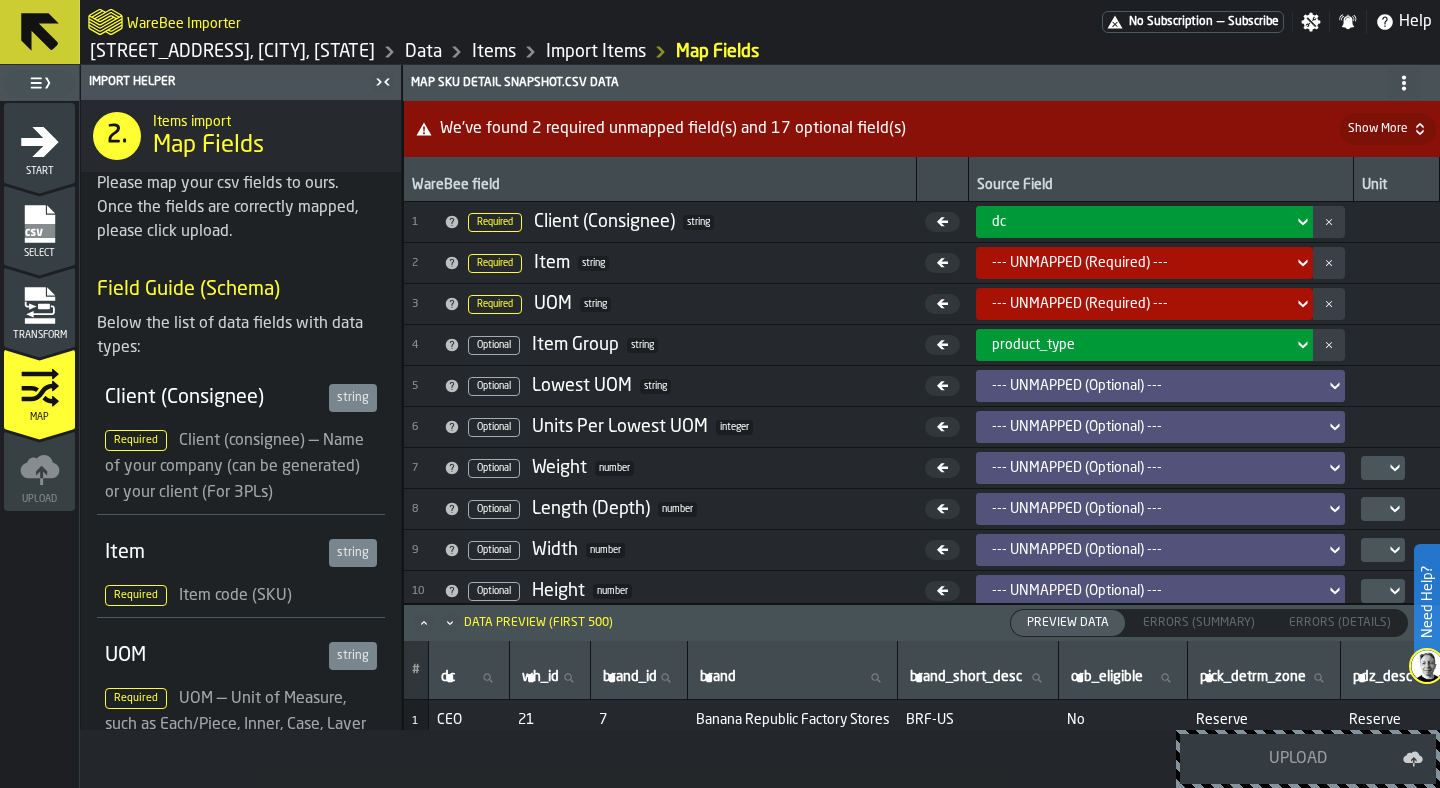 click 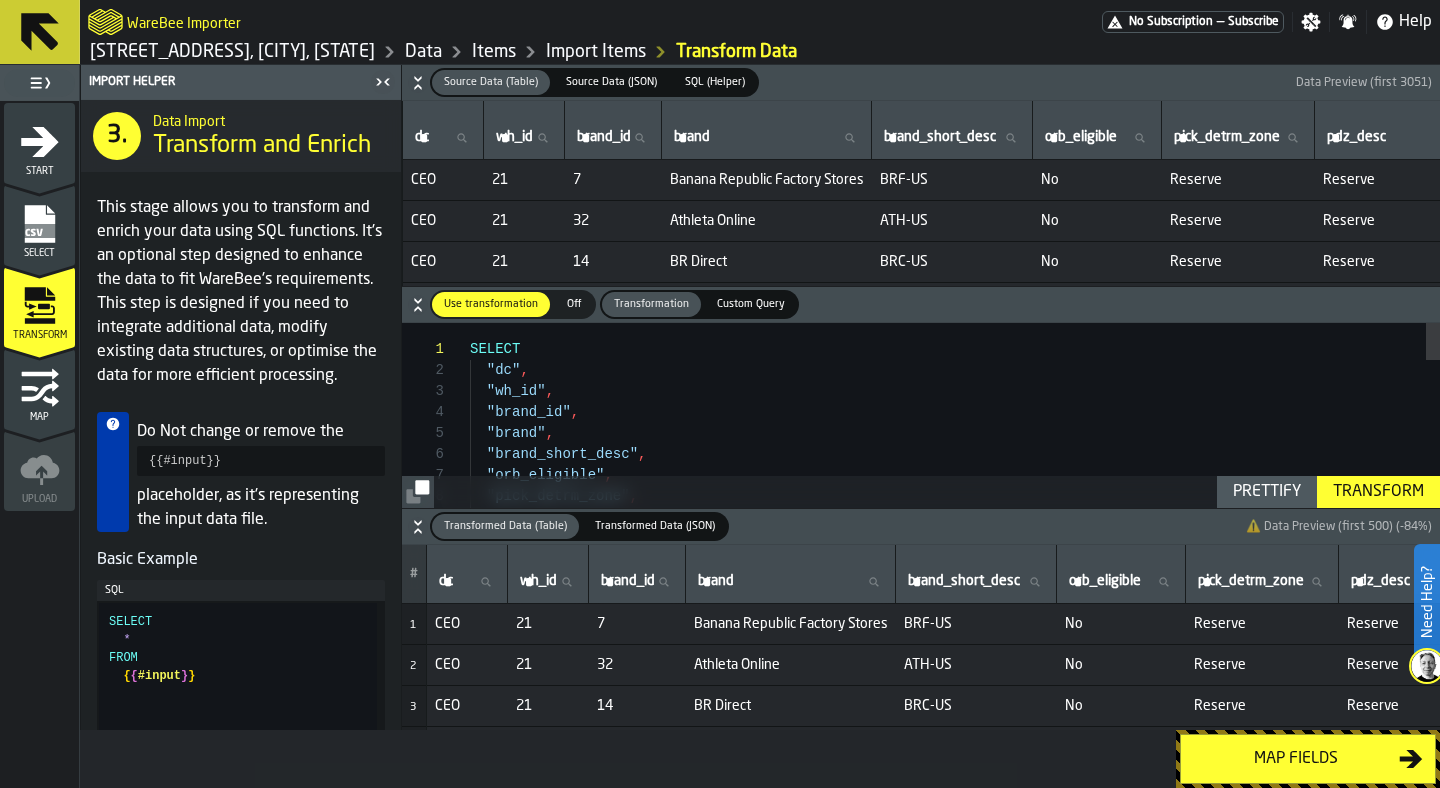 scroll, scrollTop: 0, scrollLeft: 0, axis: both 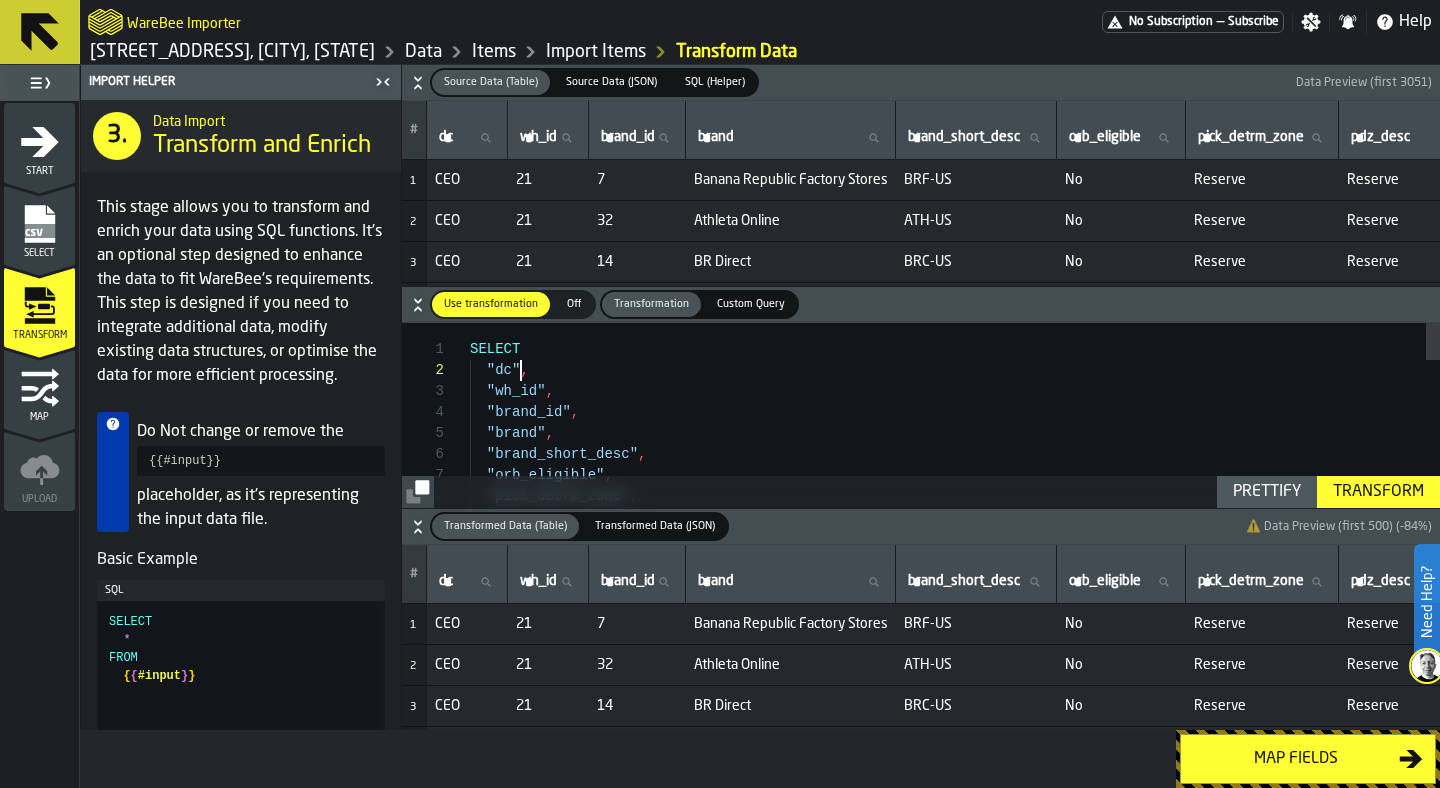 click on "SELECT    "dc" ,    "wh_id" ,    "brand_id" ,    "brand" ,    "brand_short_desc" ,    "orb_eligible" ,    "pick_detrm_zone" ,    "pdz_desc" ," at bounding box center [955, 859] 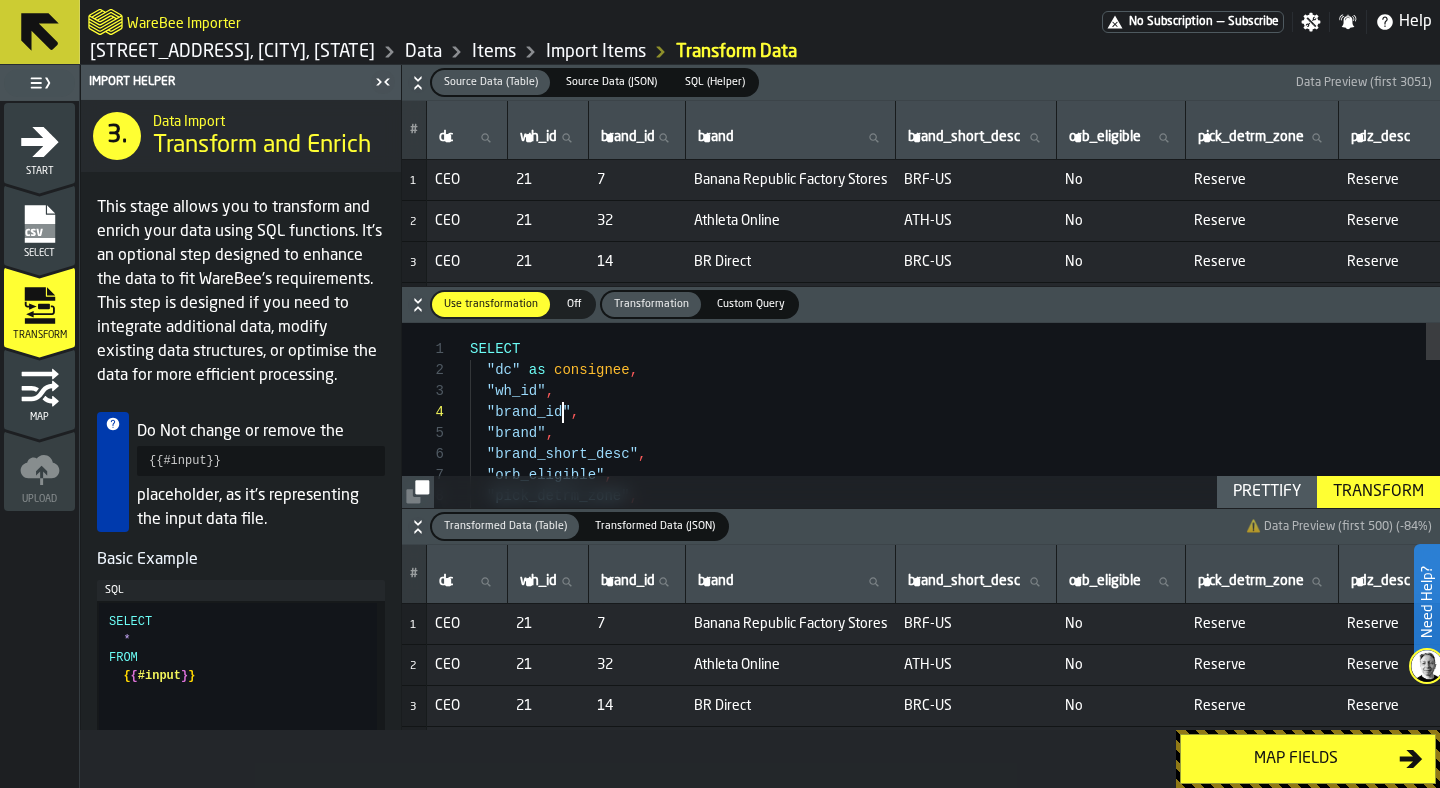 scroll, scrollTop: 63, scrollLeft: 0, axis: vertical 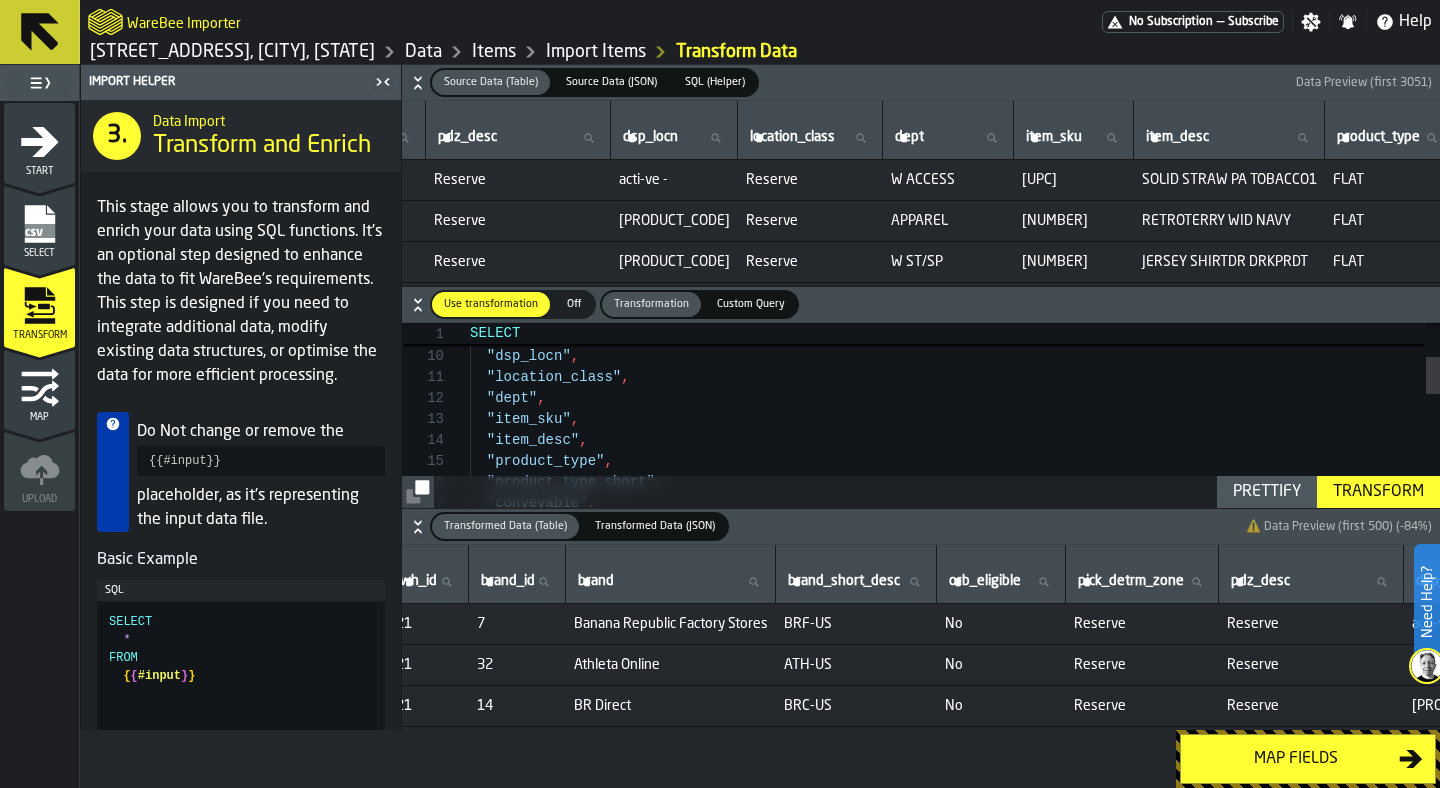 click on ""pick_detrm_zone" ,    "pdz_desc" ,    "dsp_locn" ,    "location_class" ,    "dept" ,    "item_sku" ,    "item_desc" ,    "product_type" ,    "product_type_short" ,    "conveyable" ,    "sortable" ," at bounding box center [955, 677] 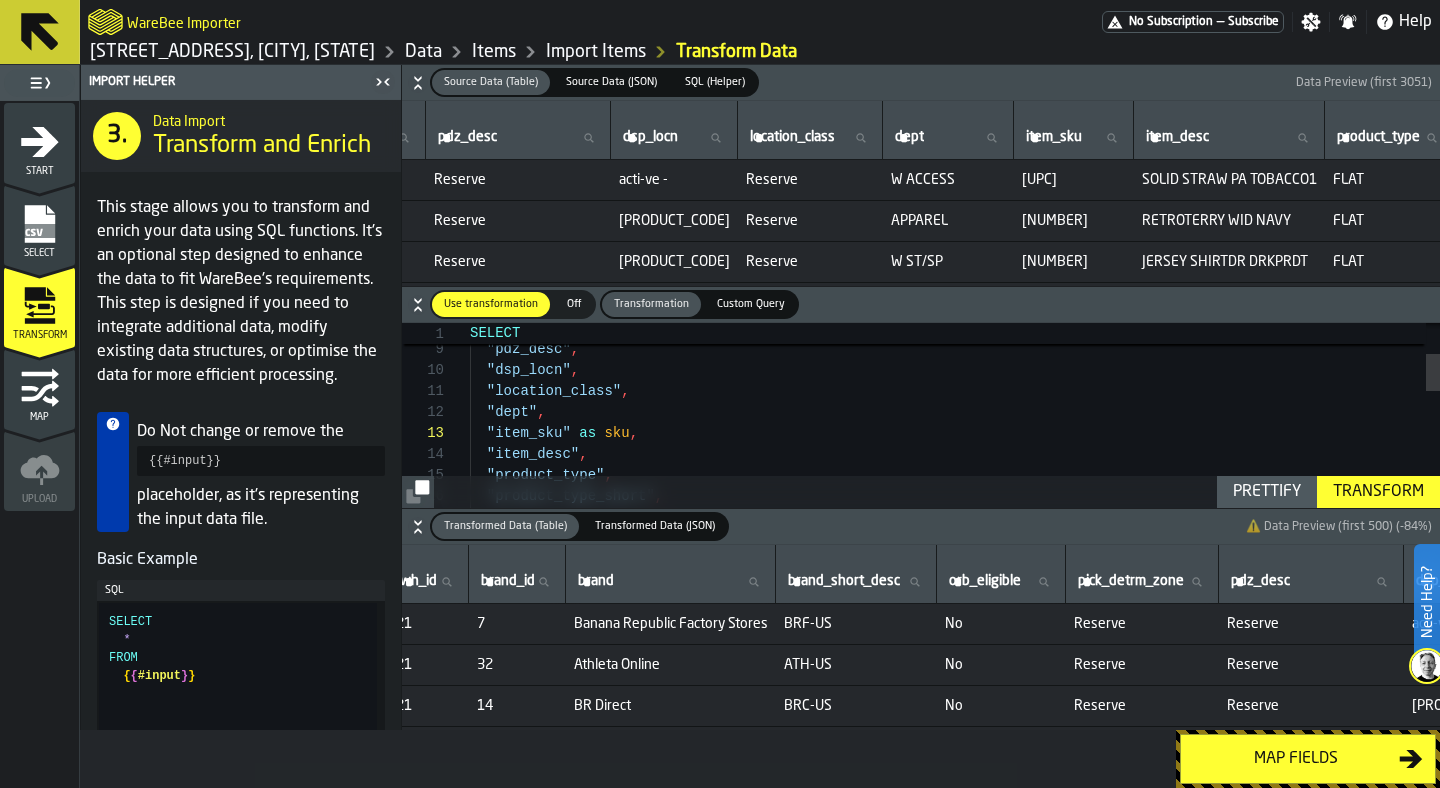 click on ""pick_detrm_zone" ,    "pdz_desc" ,    "dsp_locn" ,    "location_class" ,    "dept" ,    "item_sku"   as   sku ,    "item_desc" ,    "product_type" ,    "product_type_short" ,    "conveyable" ," at bounding box center (955, 691) 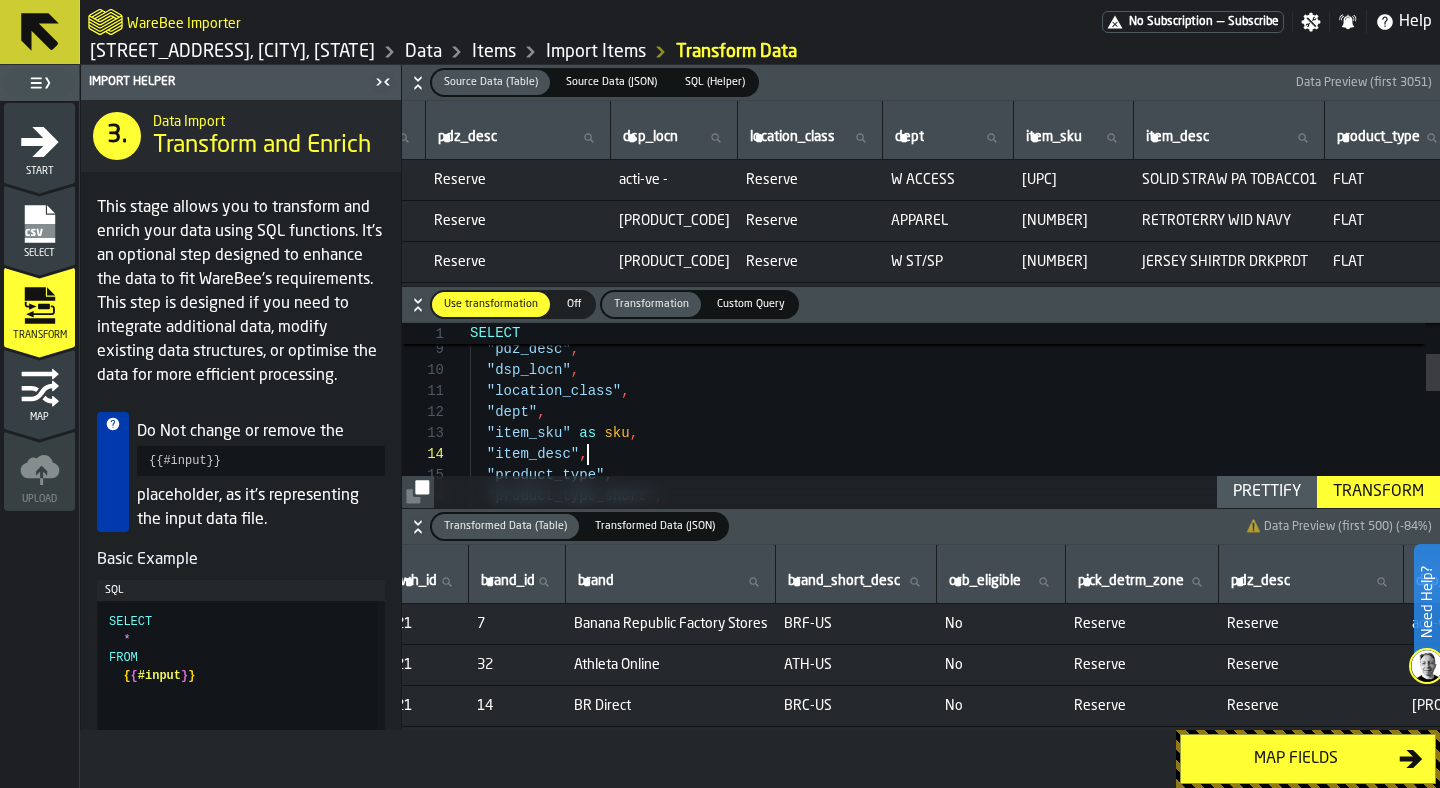 scroll, scrollTop: 63, scrollLeft: 0, axis: vertical 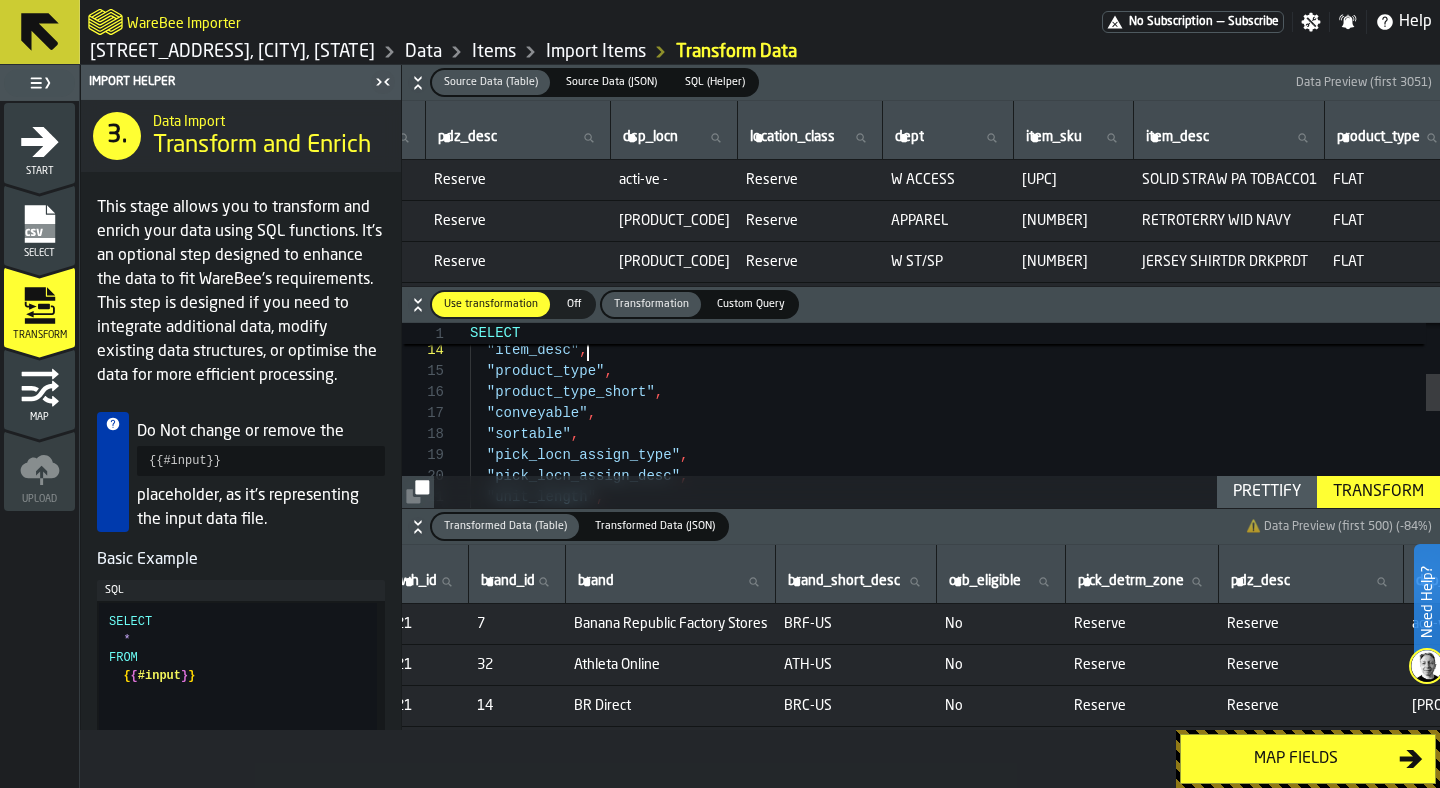 type on "**********" 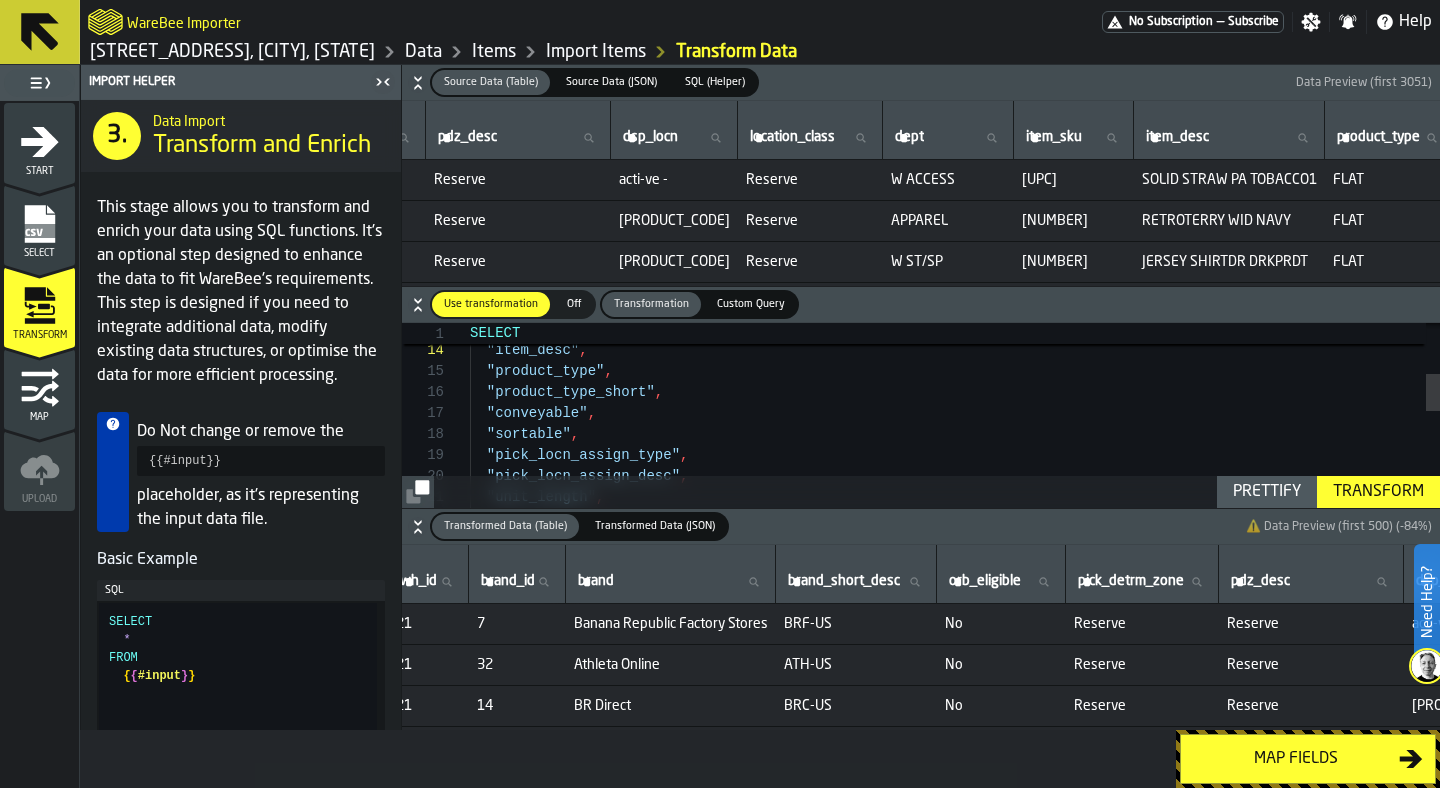 click on "Transform" at bounding box center (1378, 492) 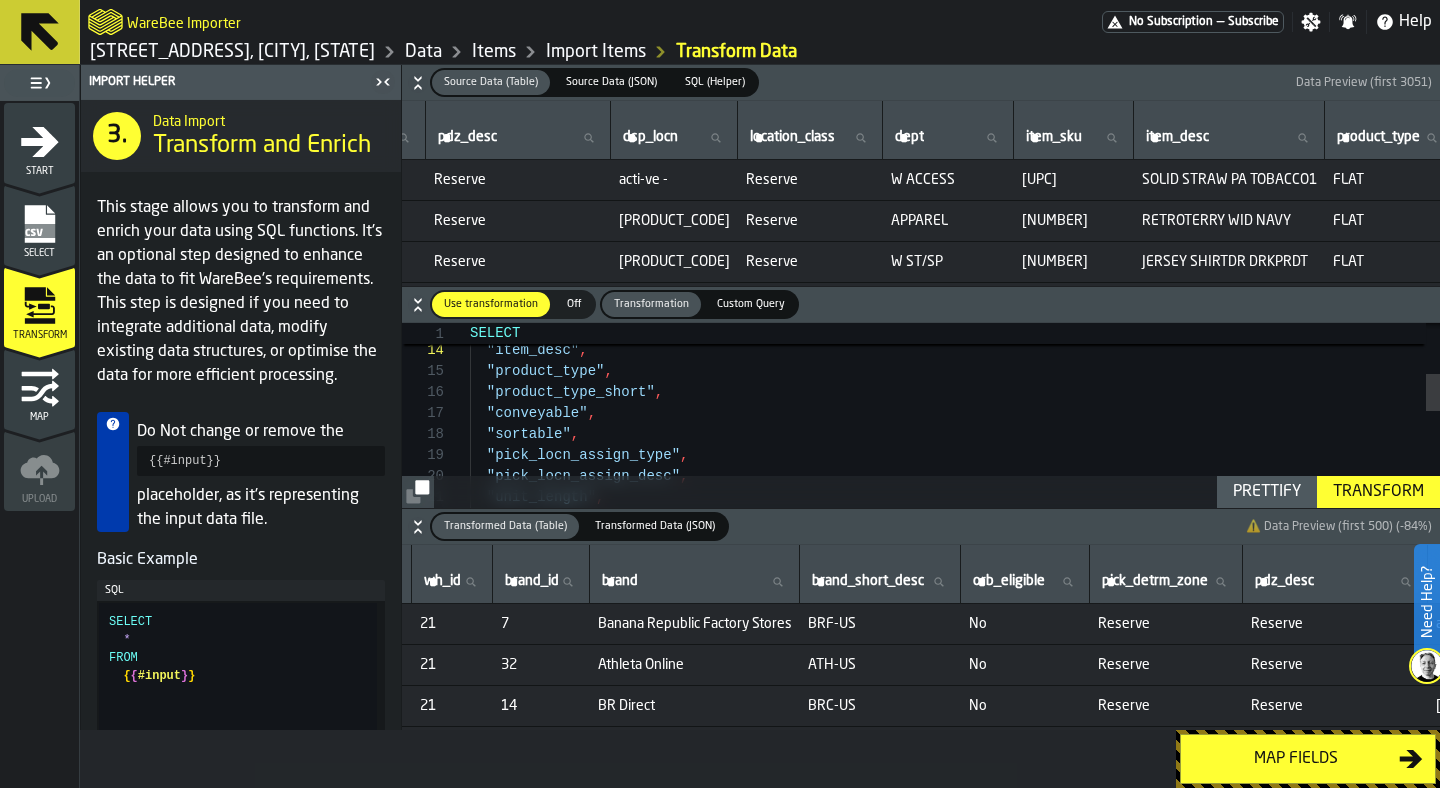 click 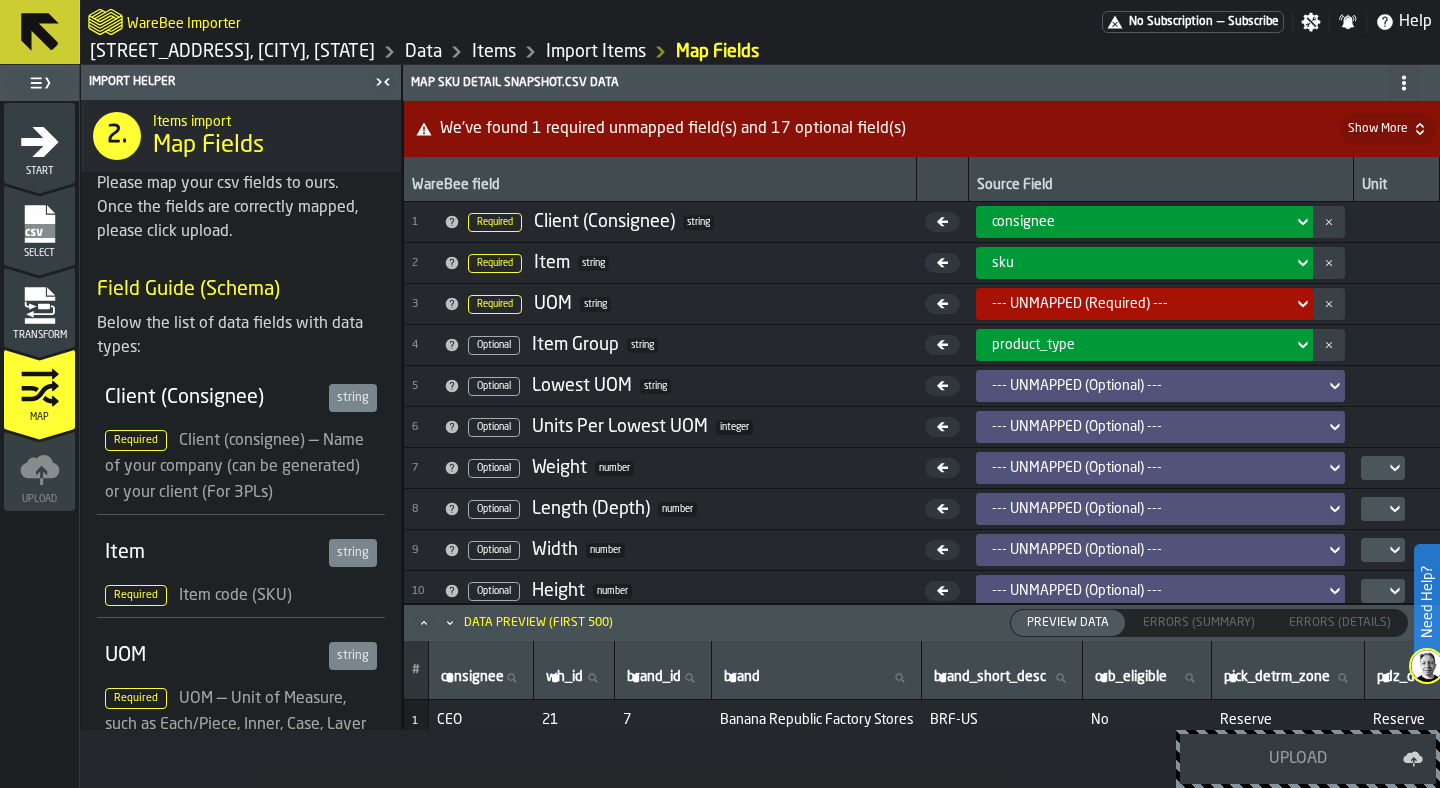 click on "Transform" at bounding box center [39, 313] 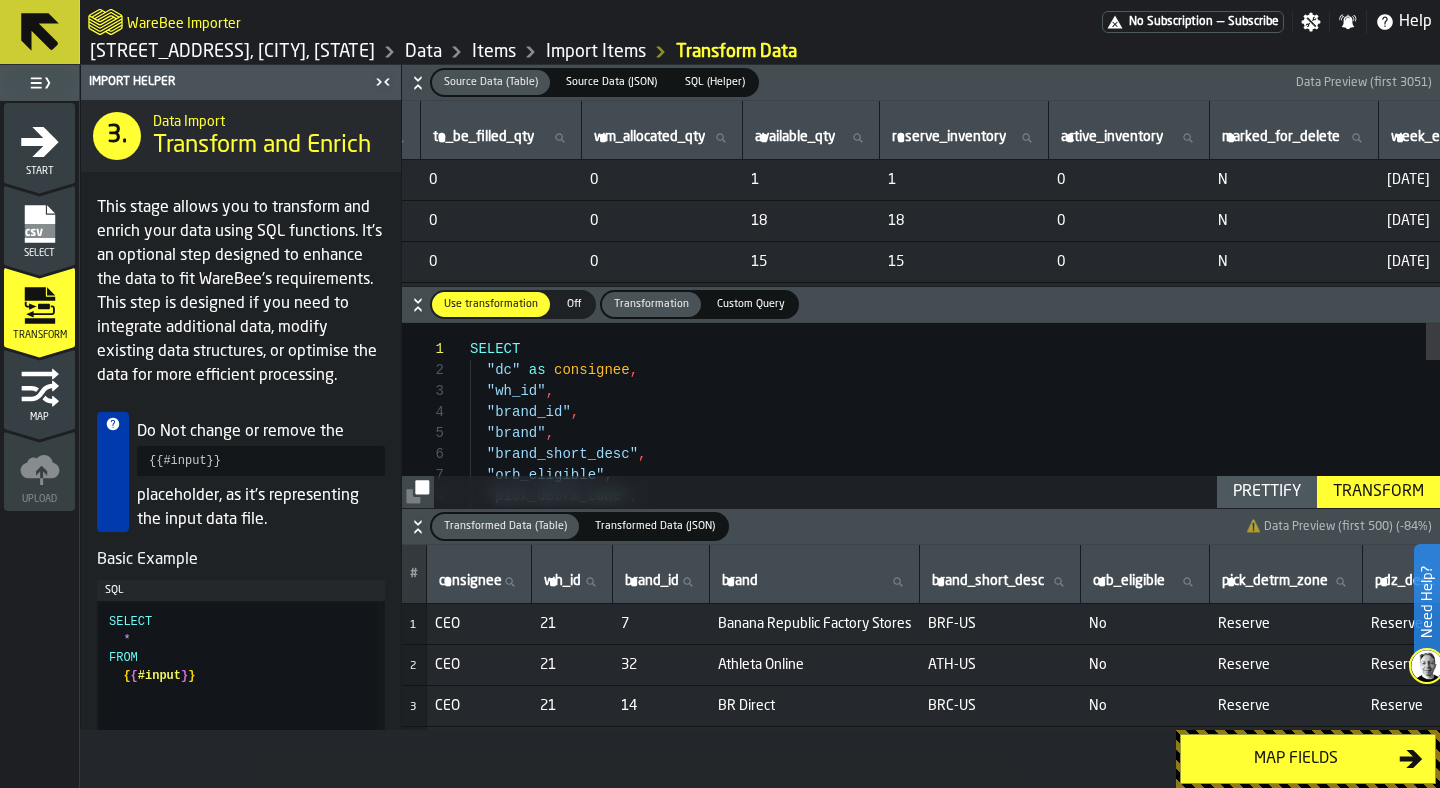 scroll, scrollTop: 0, scrollLeft: 5130, axis: horizontal 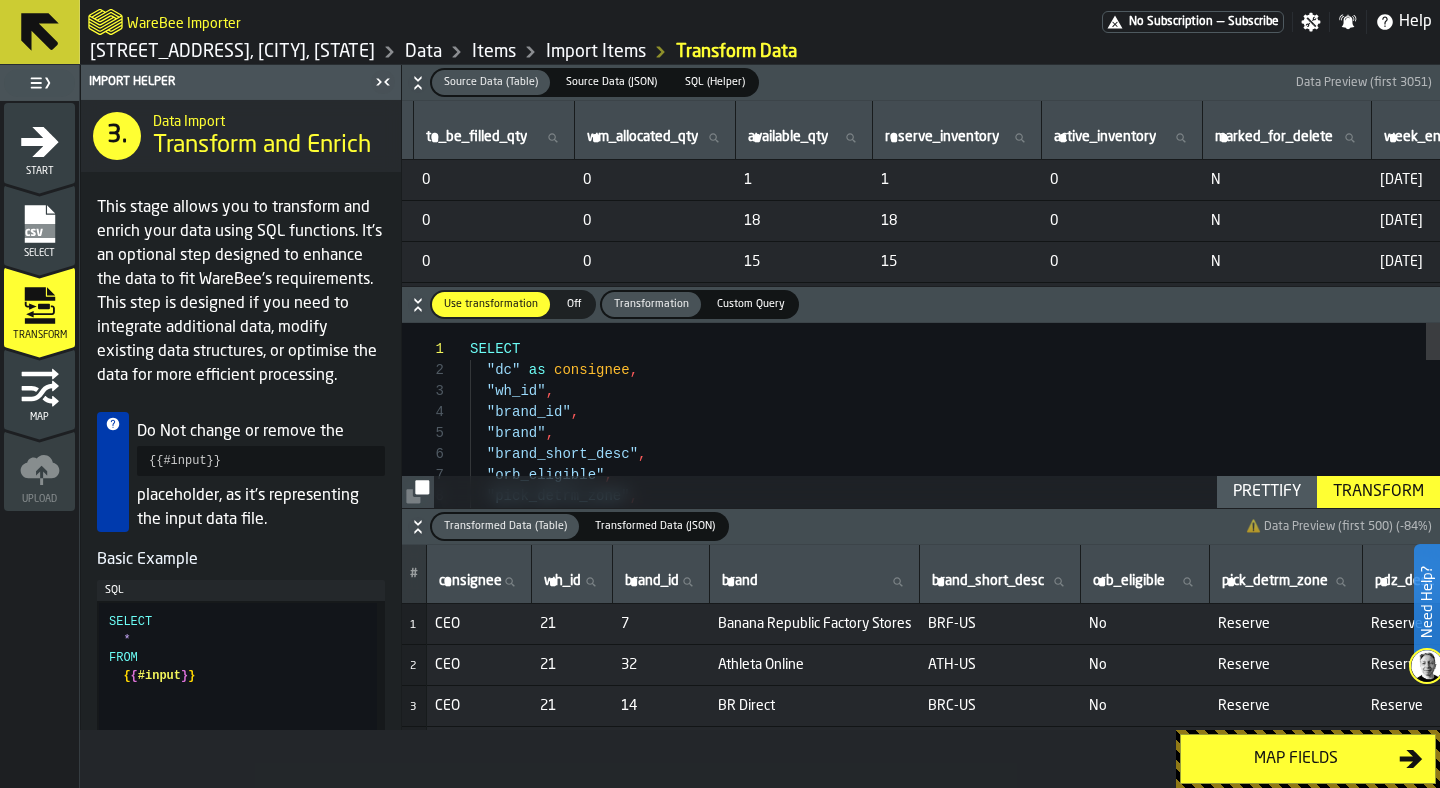 click on "Custom Query Custom Query" at bounding box center (751, 304) 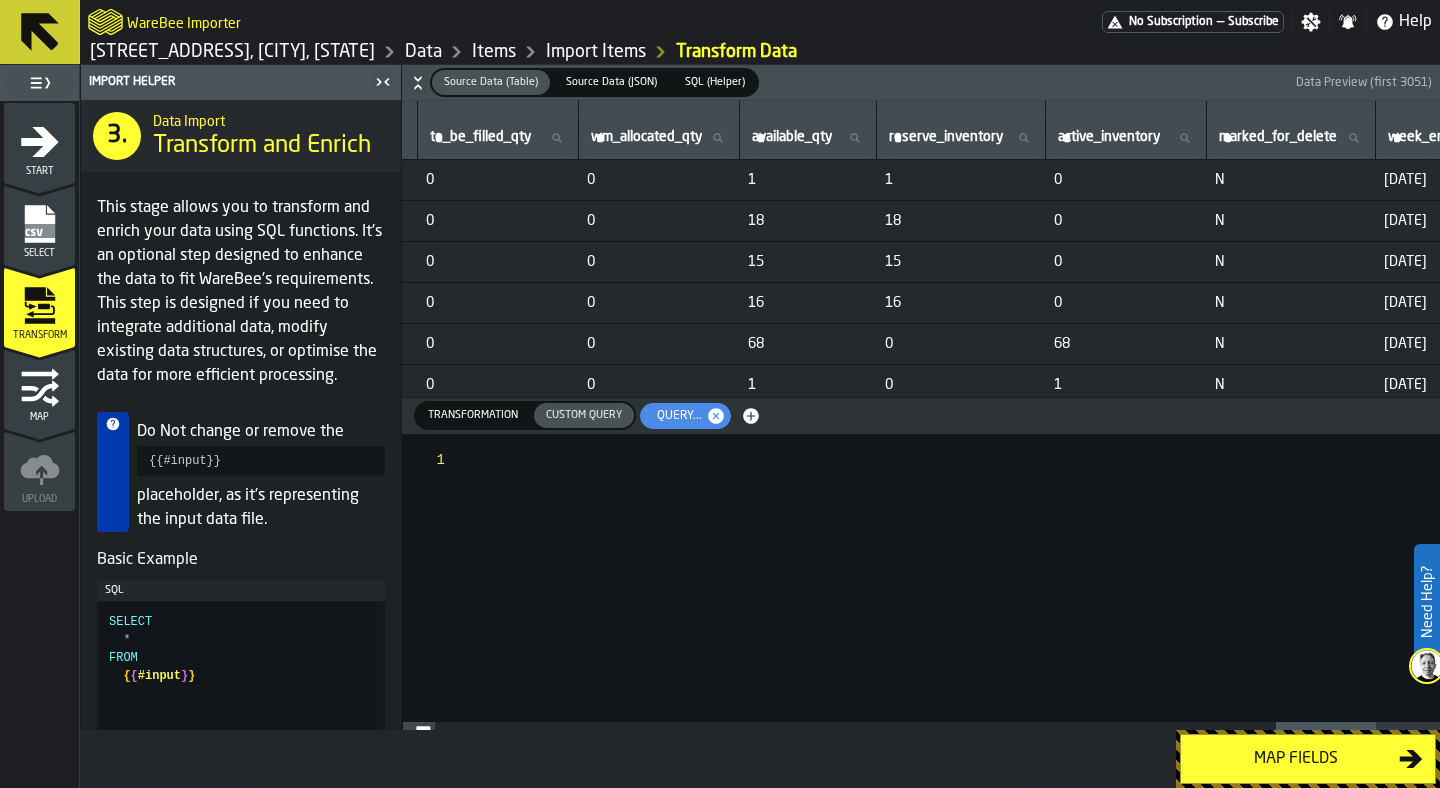 click on "Query..." at bounding box center [675, 416] 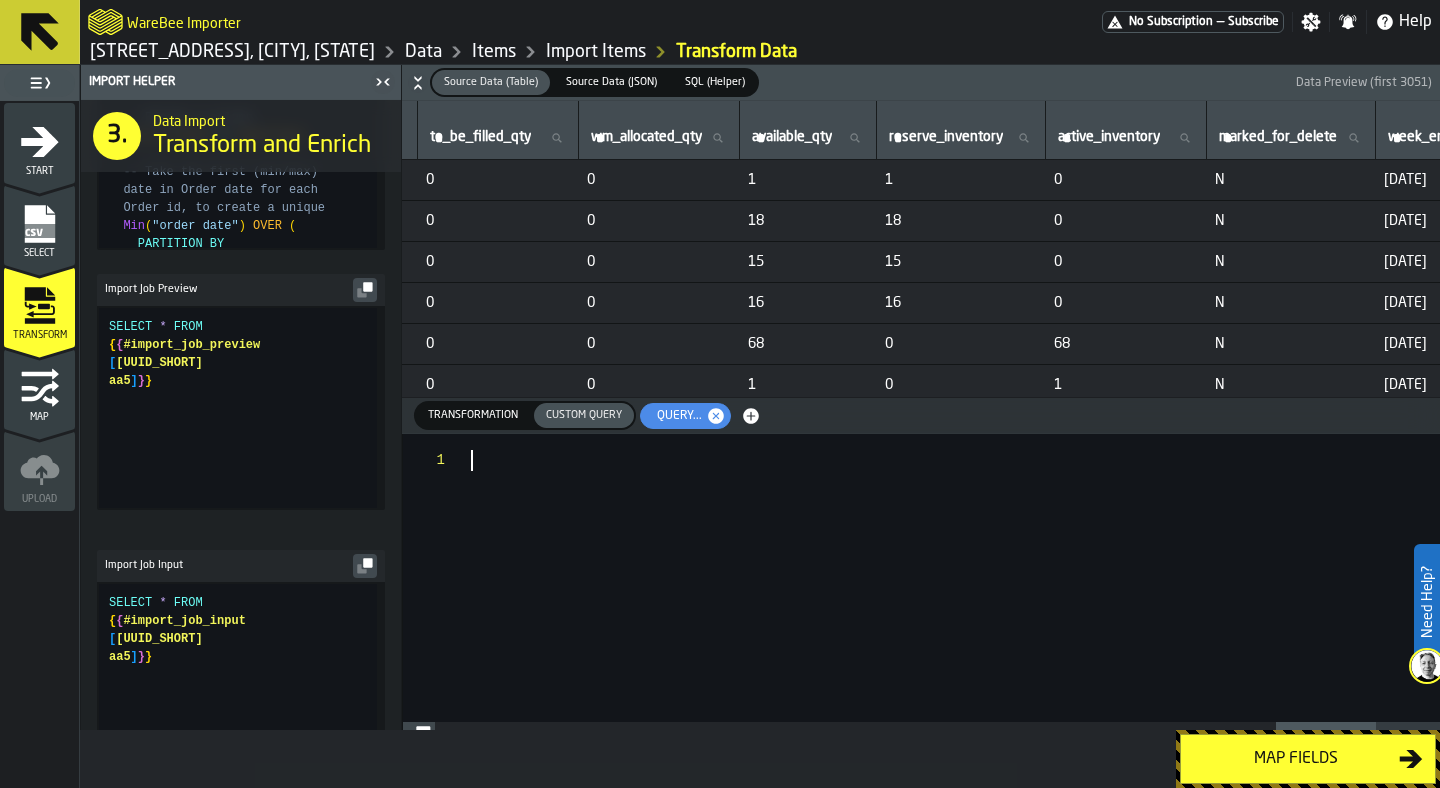scroll, scrollTop: 827, scrollLeft: 0, axis: vertical 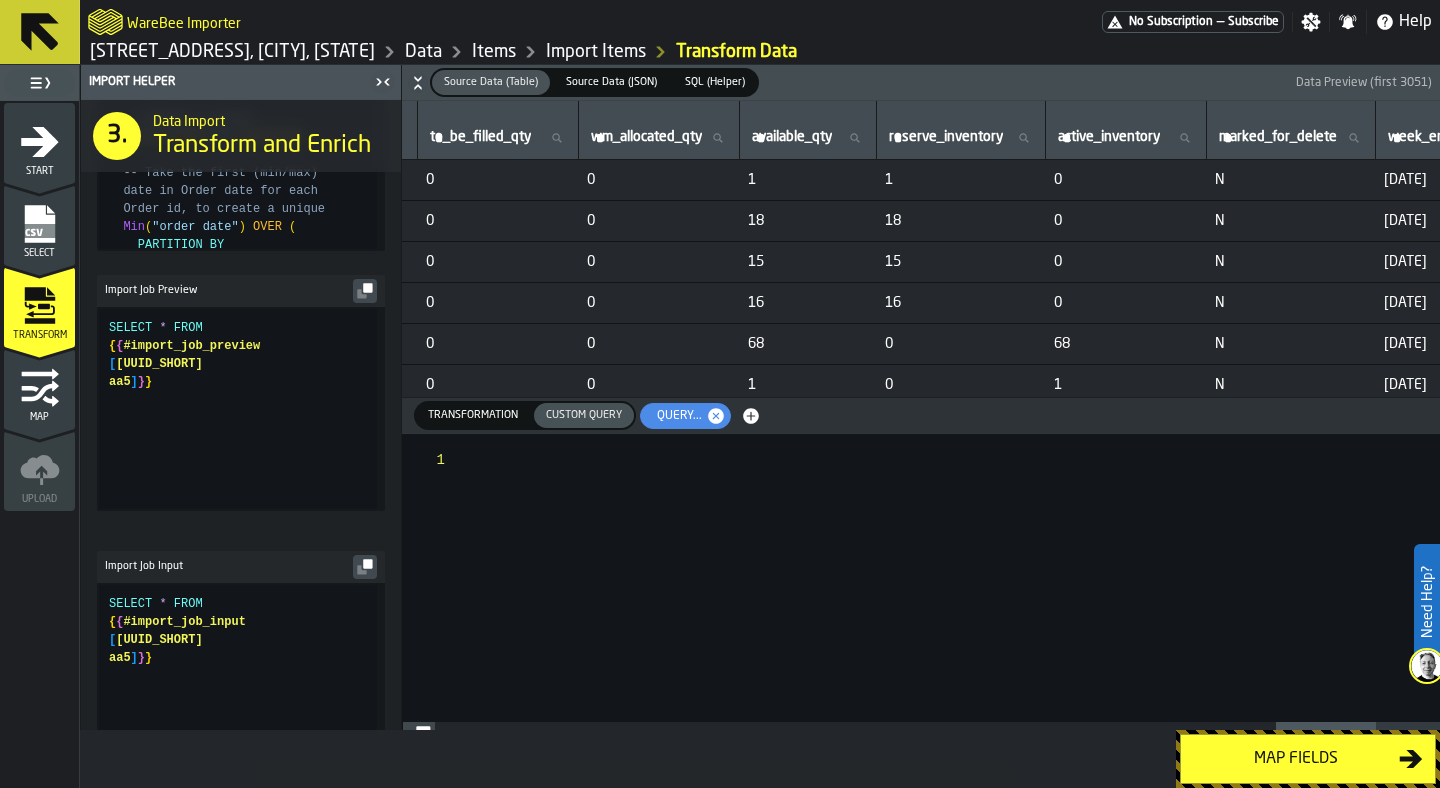 click 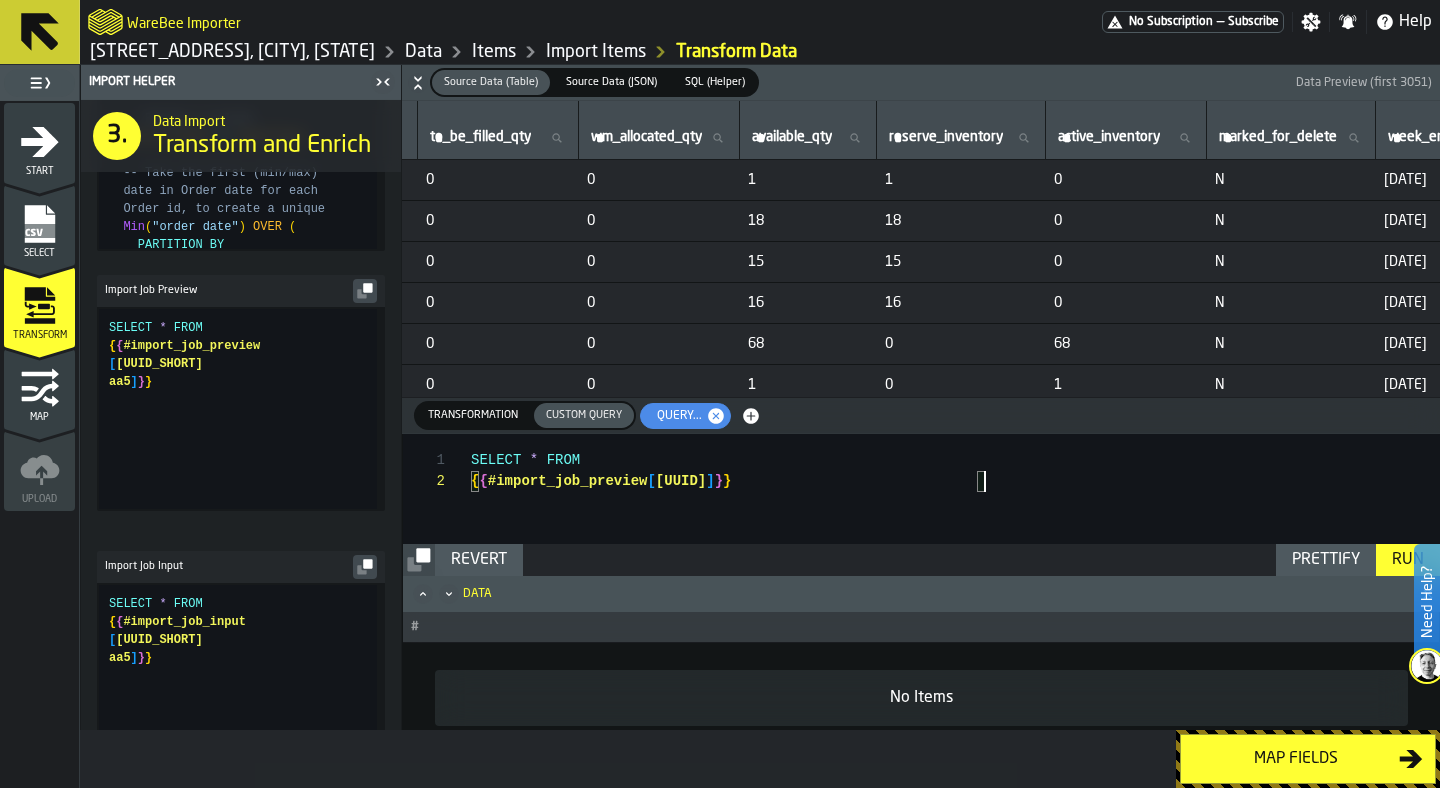 scroll, scrollTop: 21, scrollLeft: 0, axis: vertical 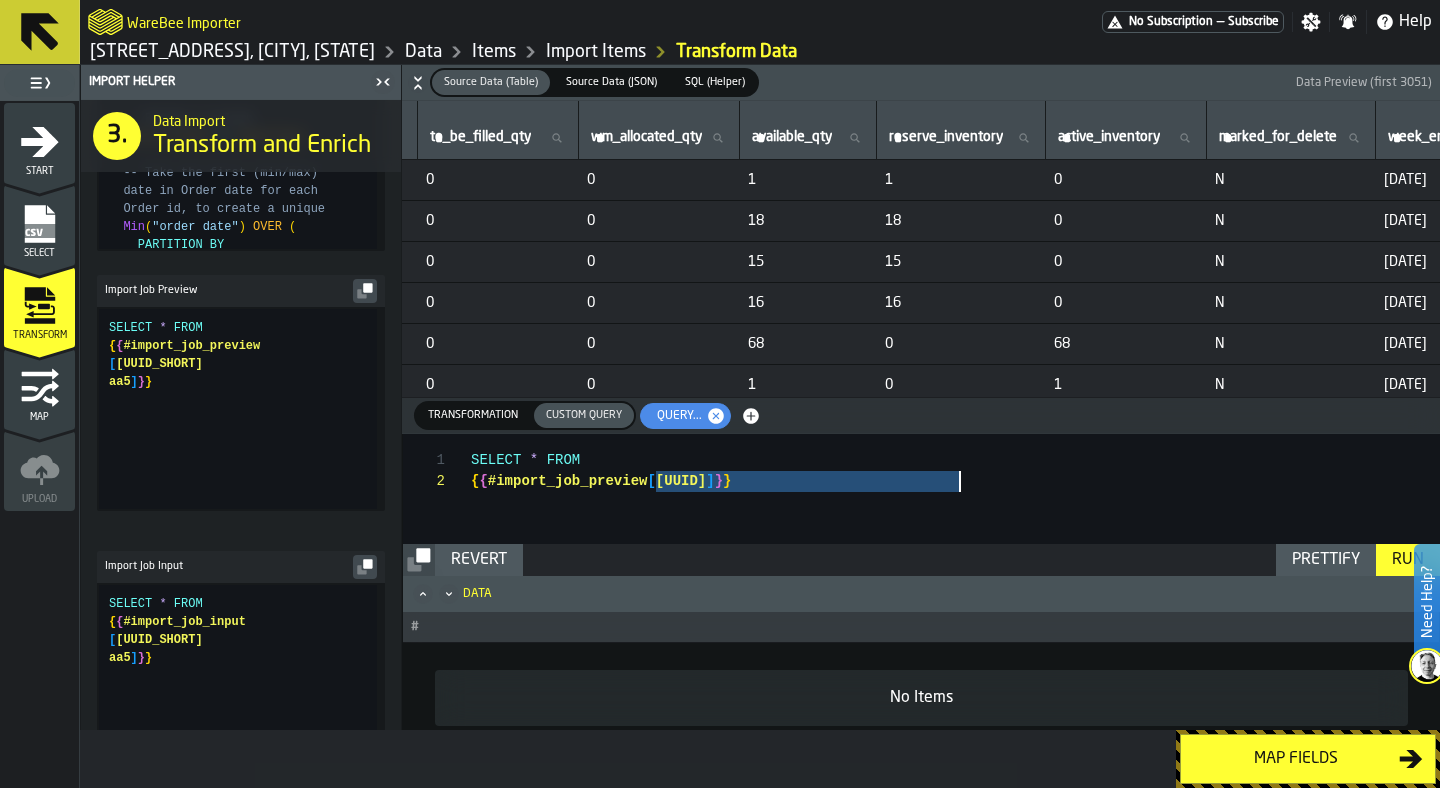 drag, startPoint x: 658, startPoint y: 481, endPoint x: 960, endPoint y: 477, distance: 302.0265 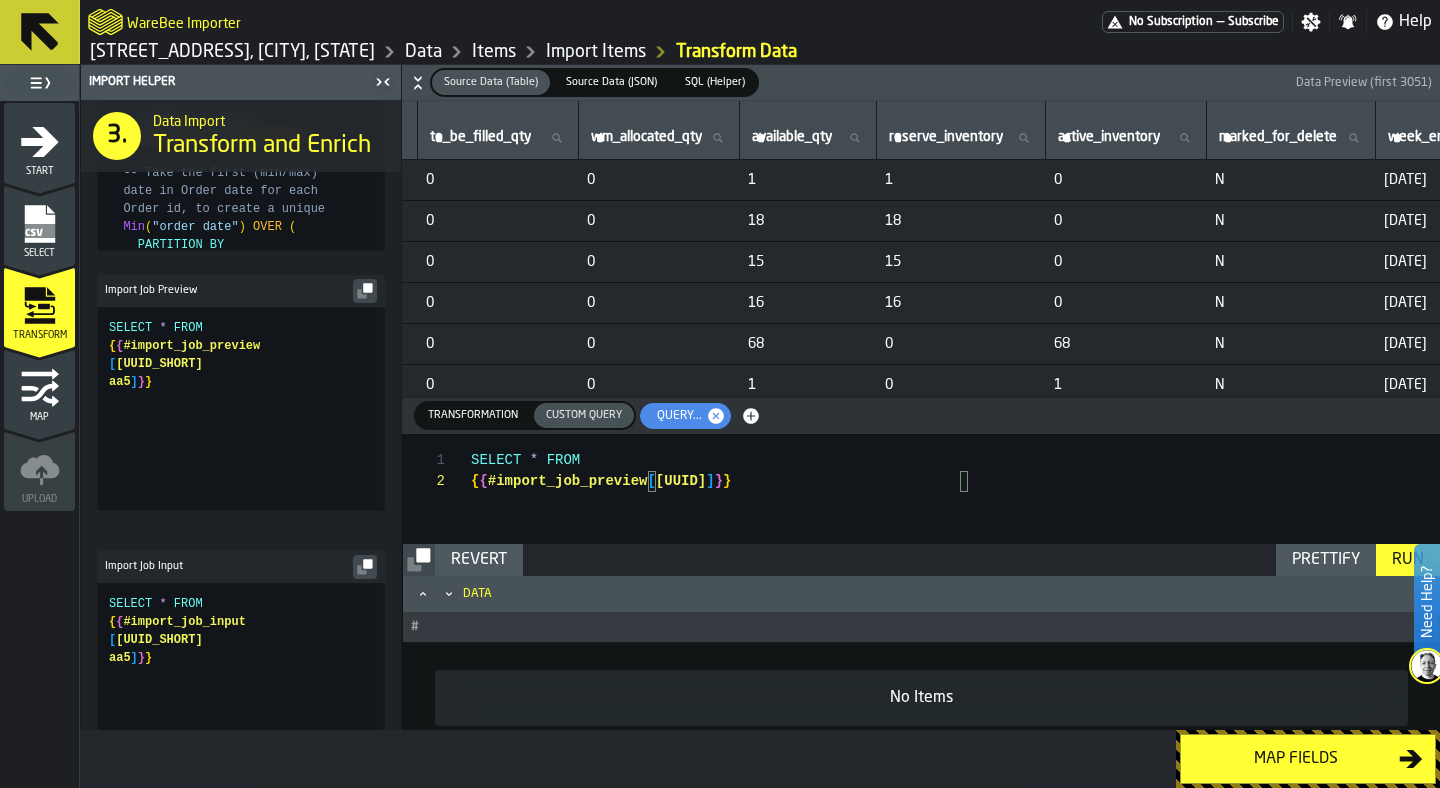 click on "Run" at bounding box center [1408, 560] 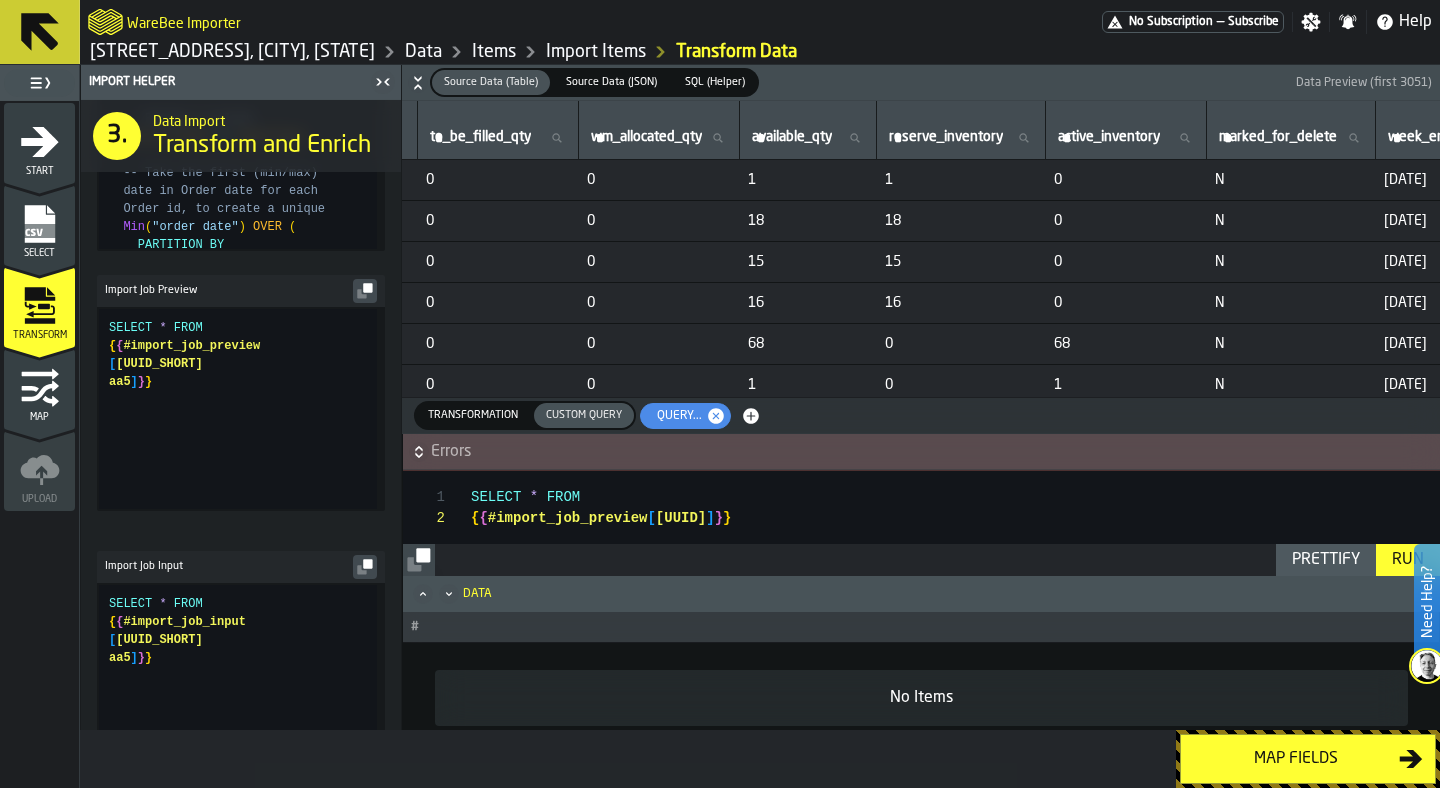 click 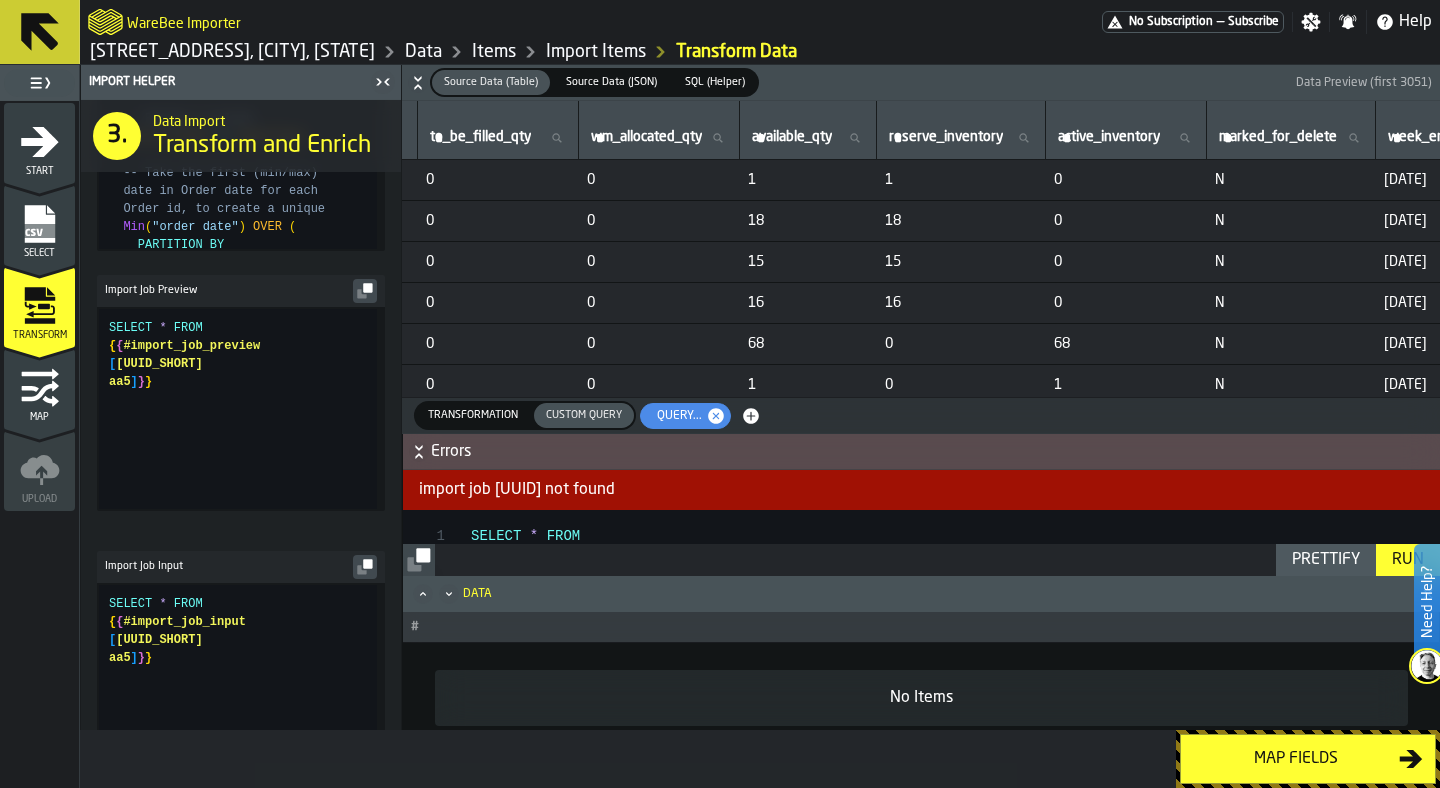 click 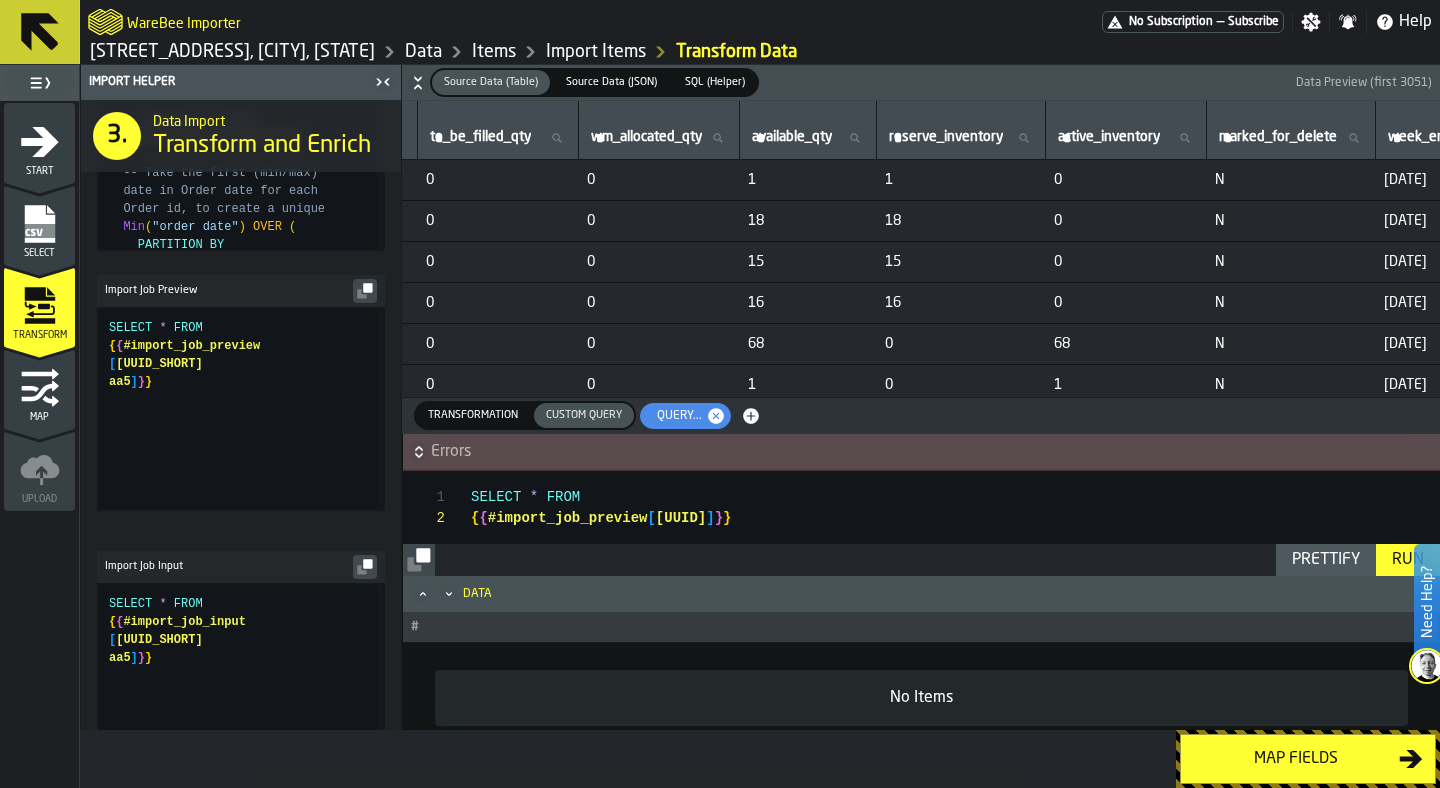 scroll, scrollTop: 850, scrollLeft: 0, axis: vertical 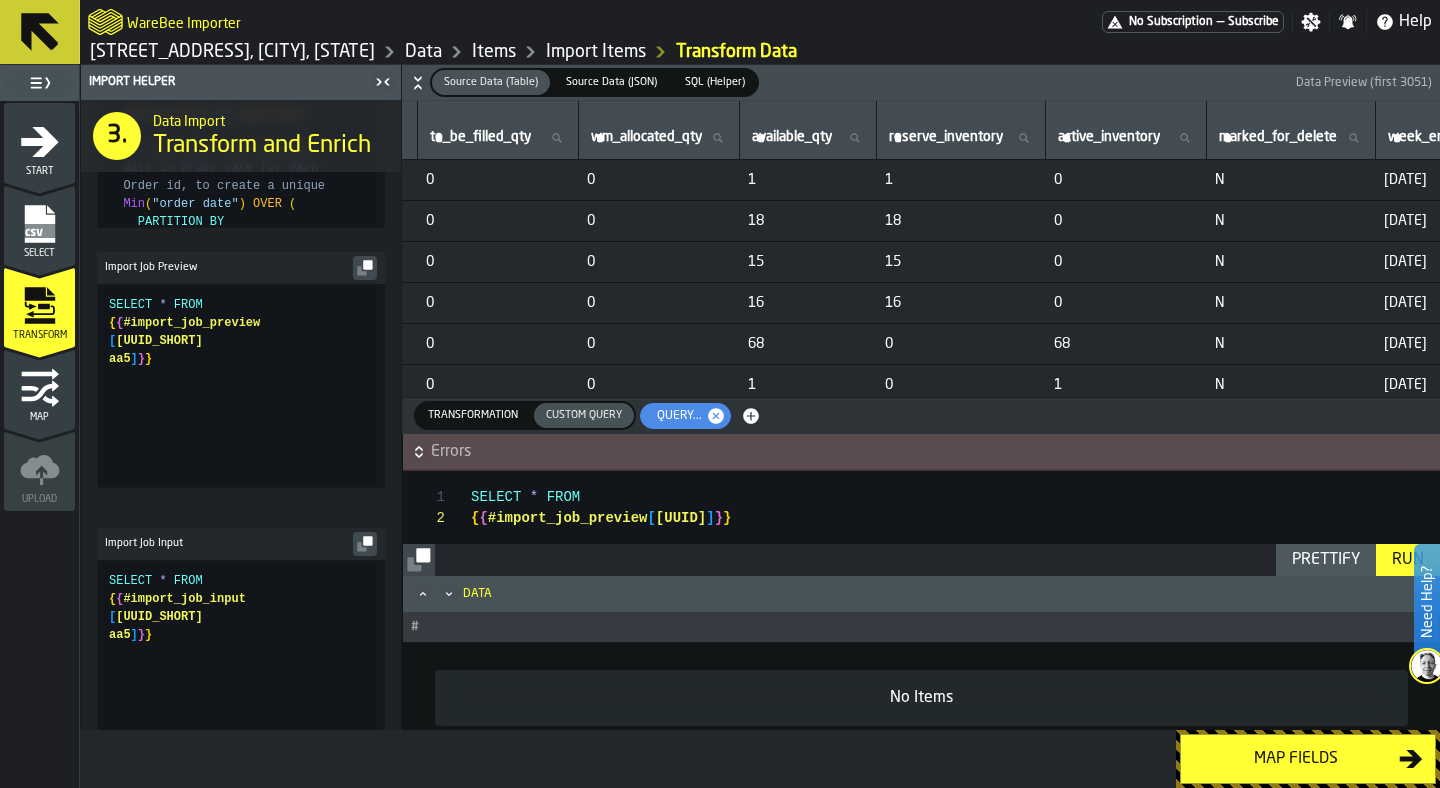 click on "SELECT   *   FROM { { #import_job_preview [ b5402f52-ce28-4f27-b3d4-5c6d76174849 ] } }" at bounding box center [955, 571] 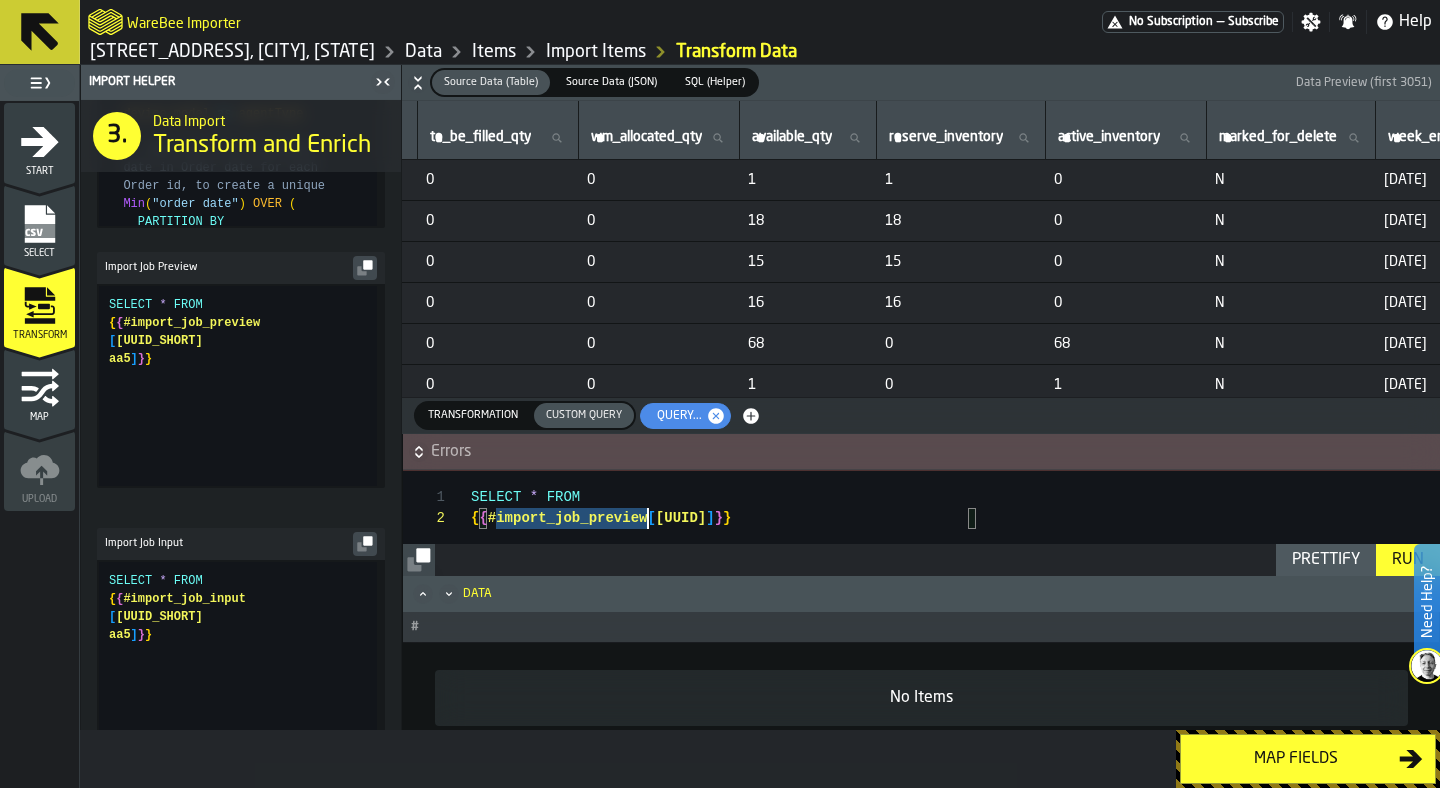 click on "SELECT   *   FROM { { #import_job_preview [ b5402f52-ce28-4f27-b3d4-5c6d76174849 ] } }" at bounding box center (955, 571) 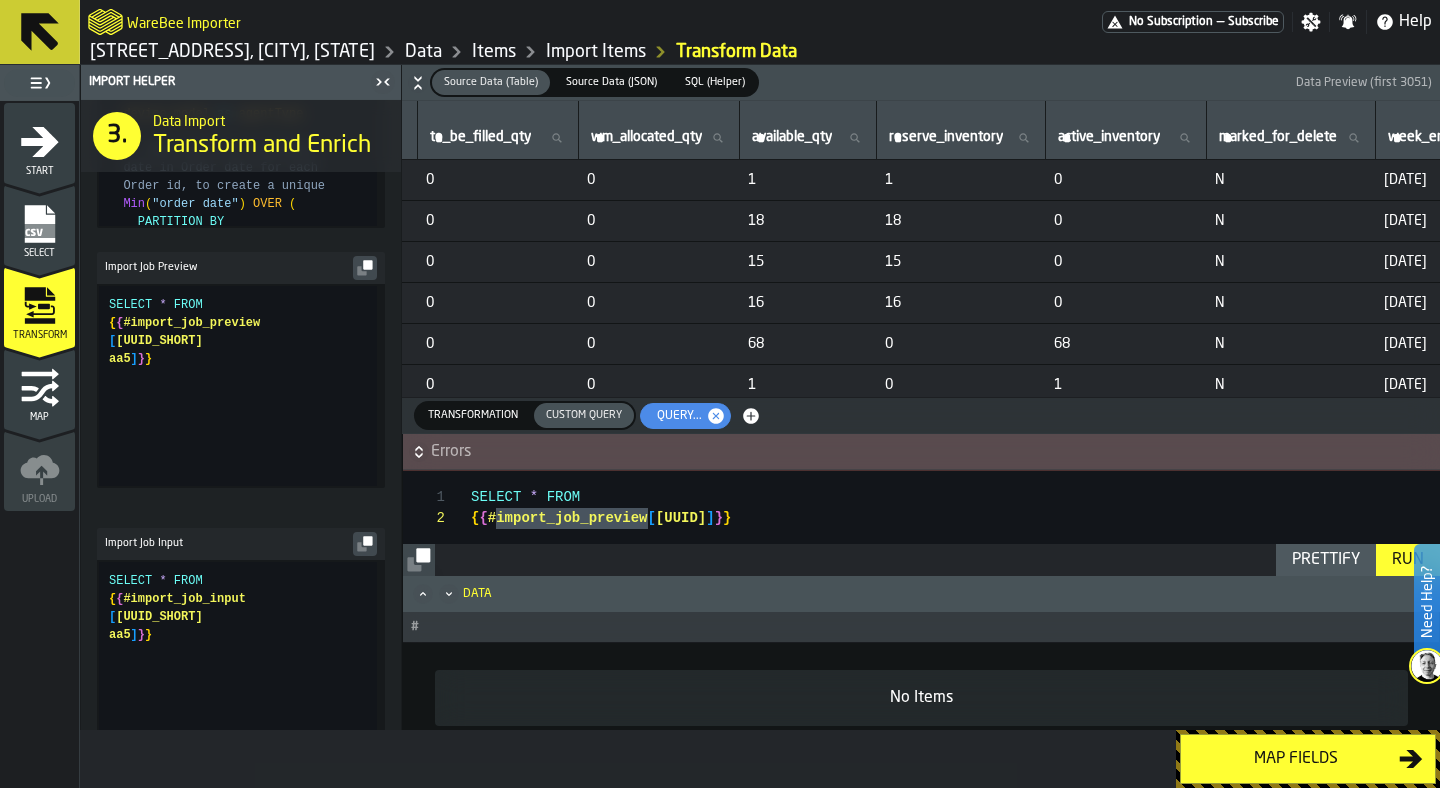 click on "SELECT   *   FROM { { #import_job_preview [ b5402f52-ce28-4f27-b3d4-5c6d76174849 ] } }" at bounding box center (955, 571) 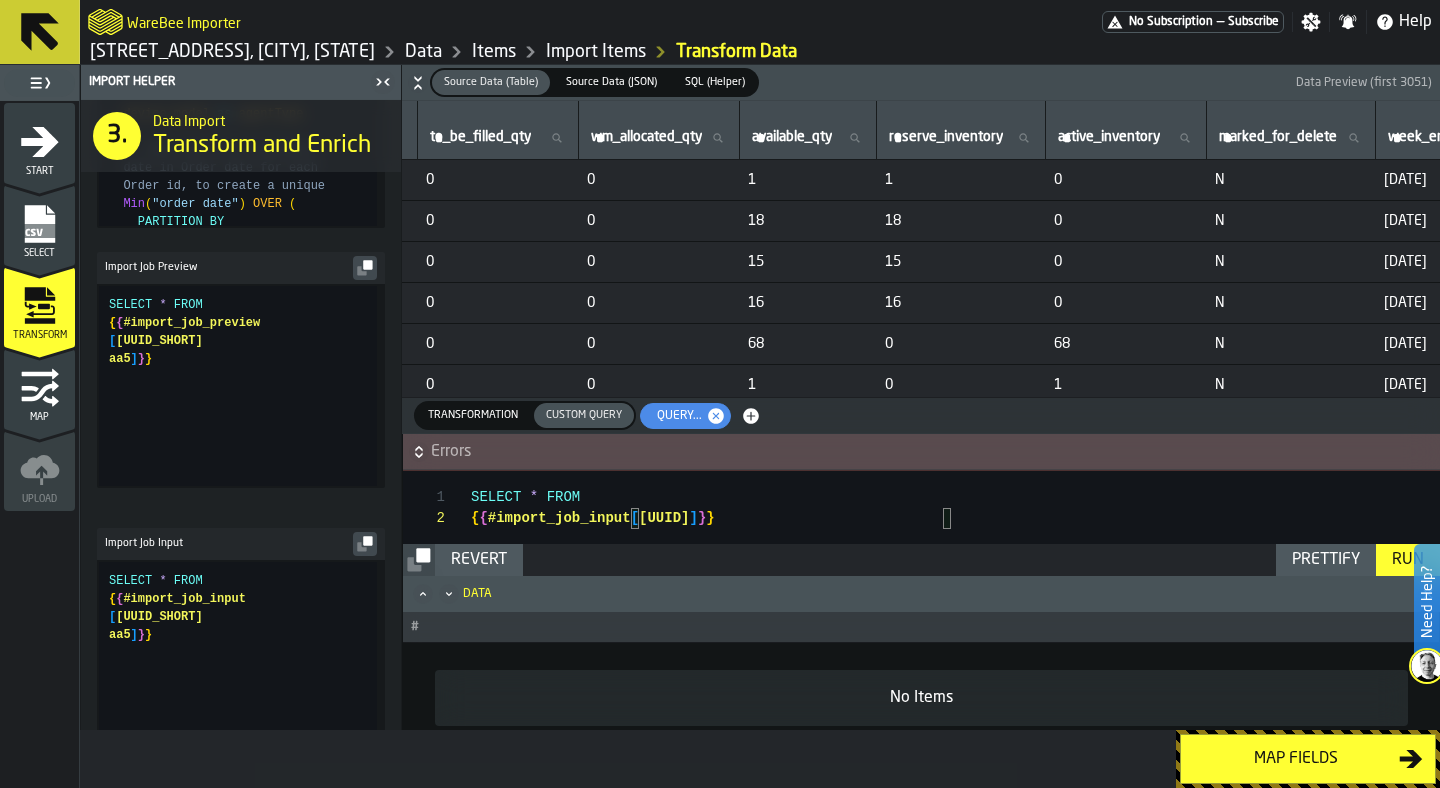 type on "**********" 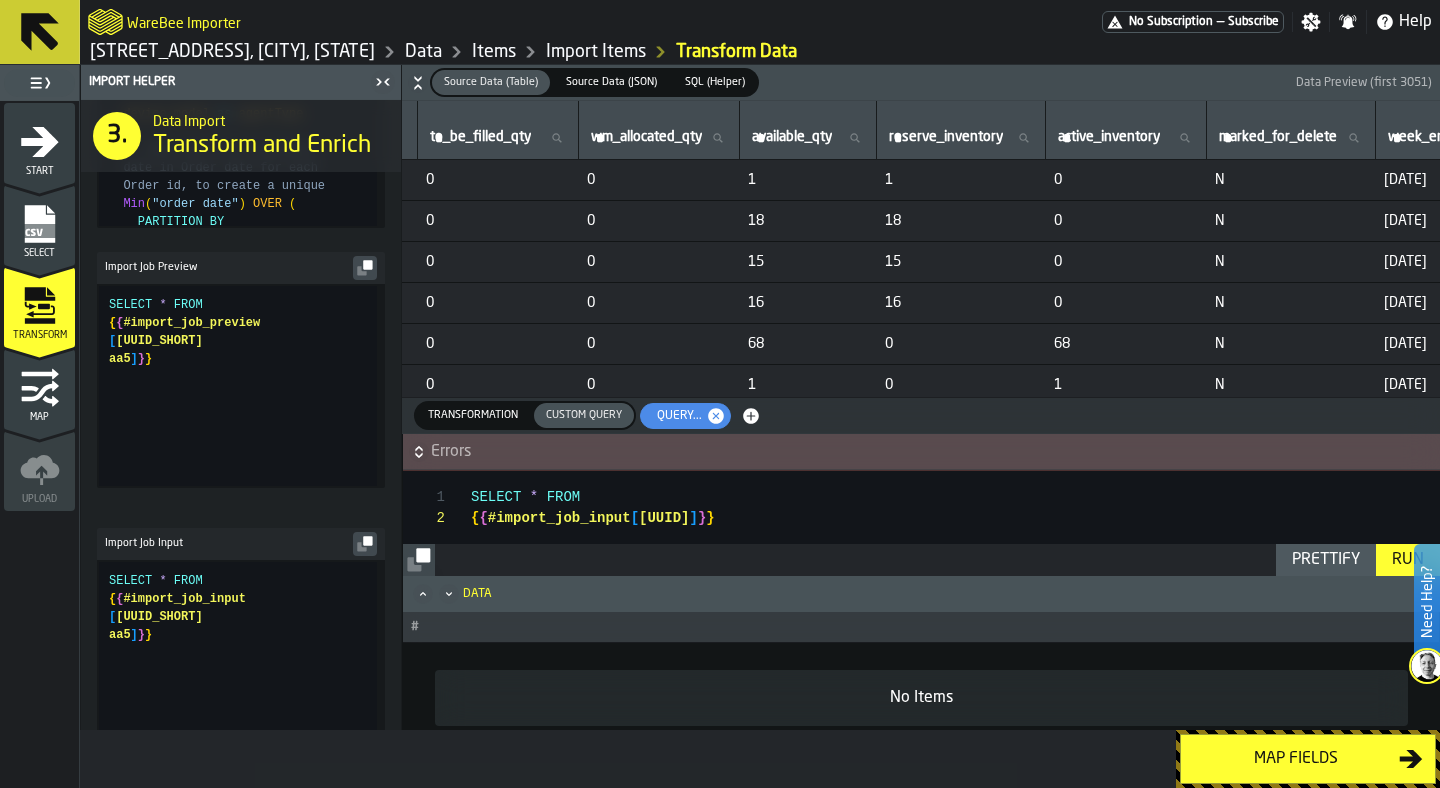 click on "Errors" at bounding box center [921, 452] 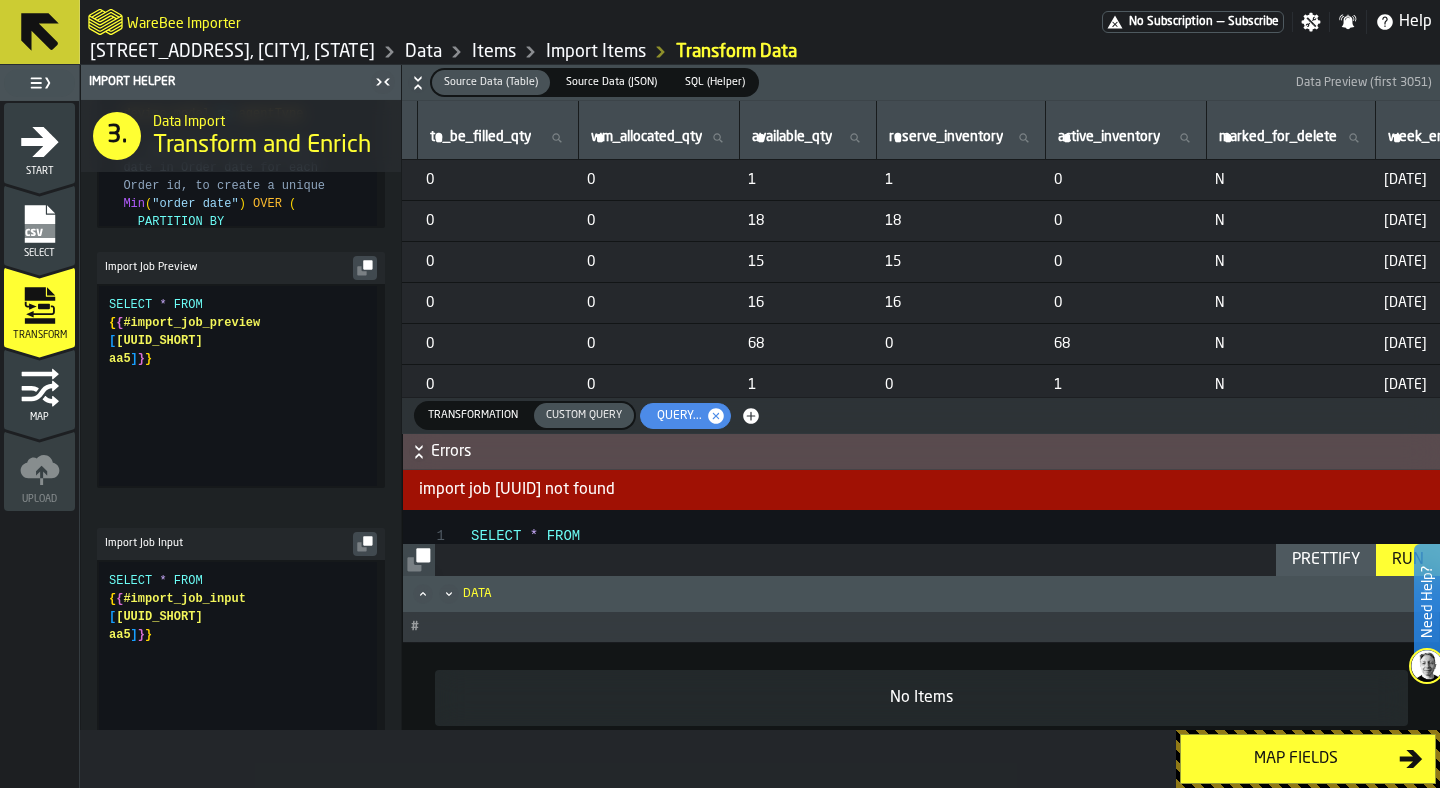 click 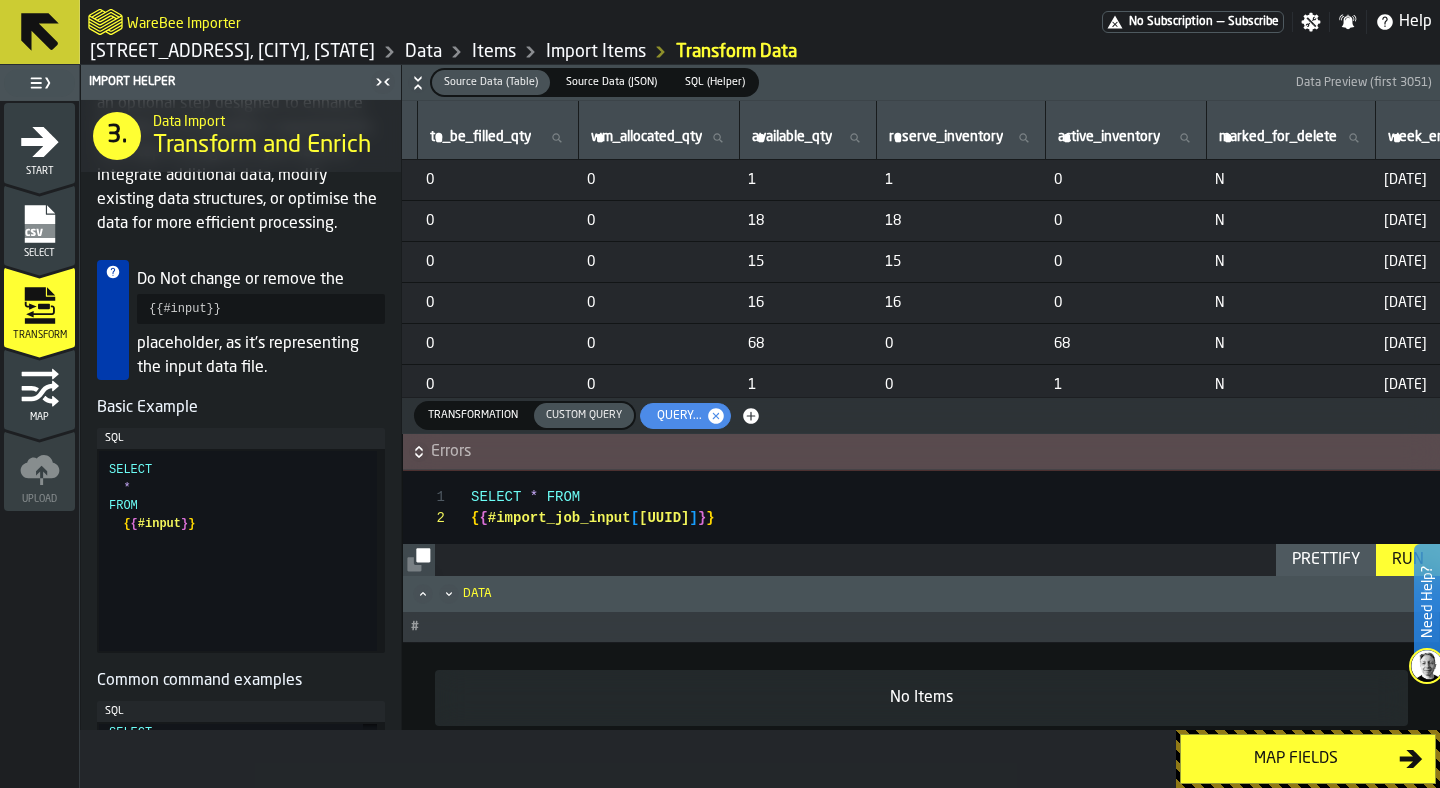 scroll, scrollTop: 151, scrollLeft: 0, axis: vertical 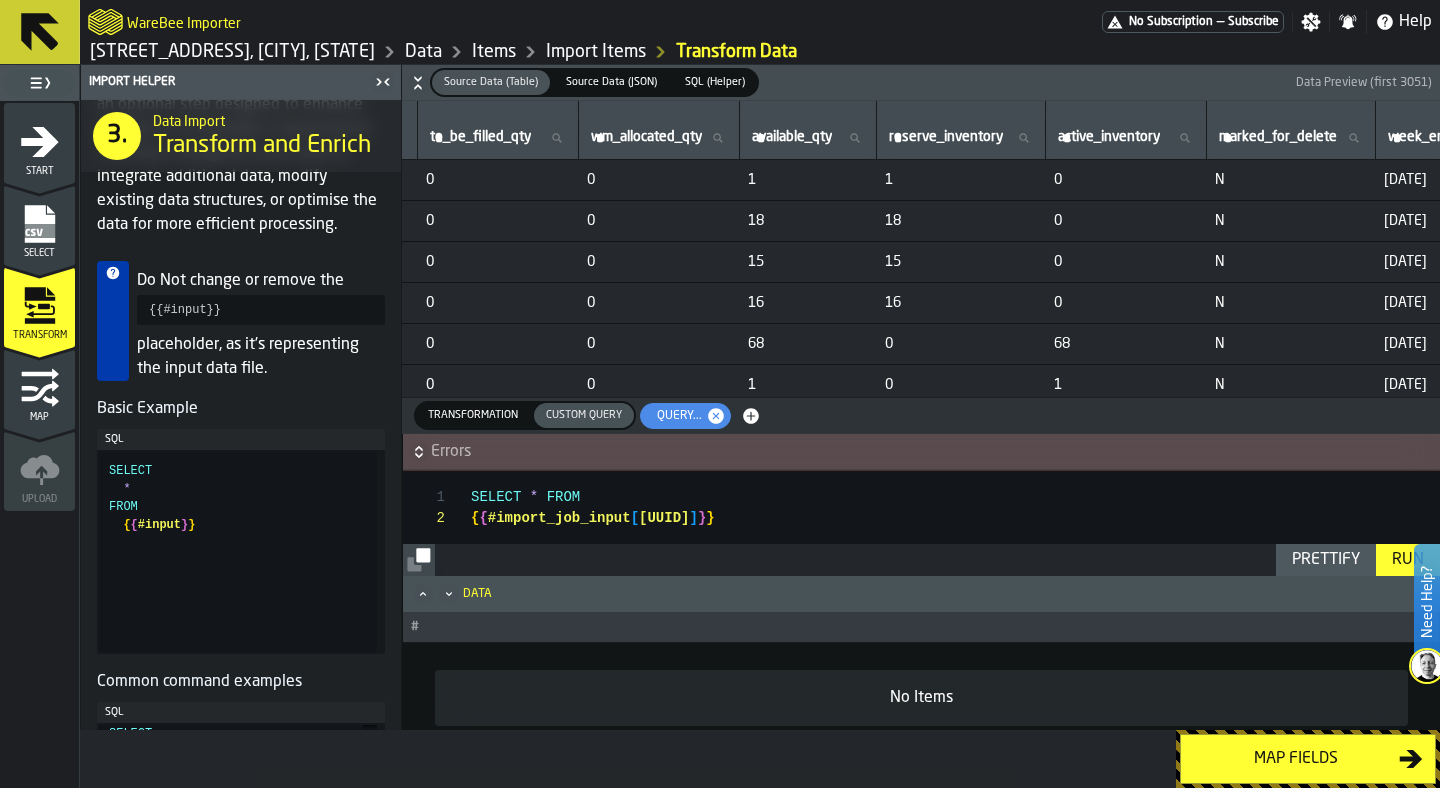 click 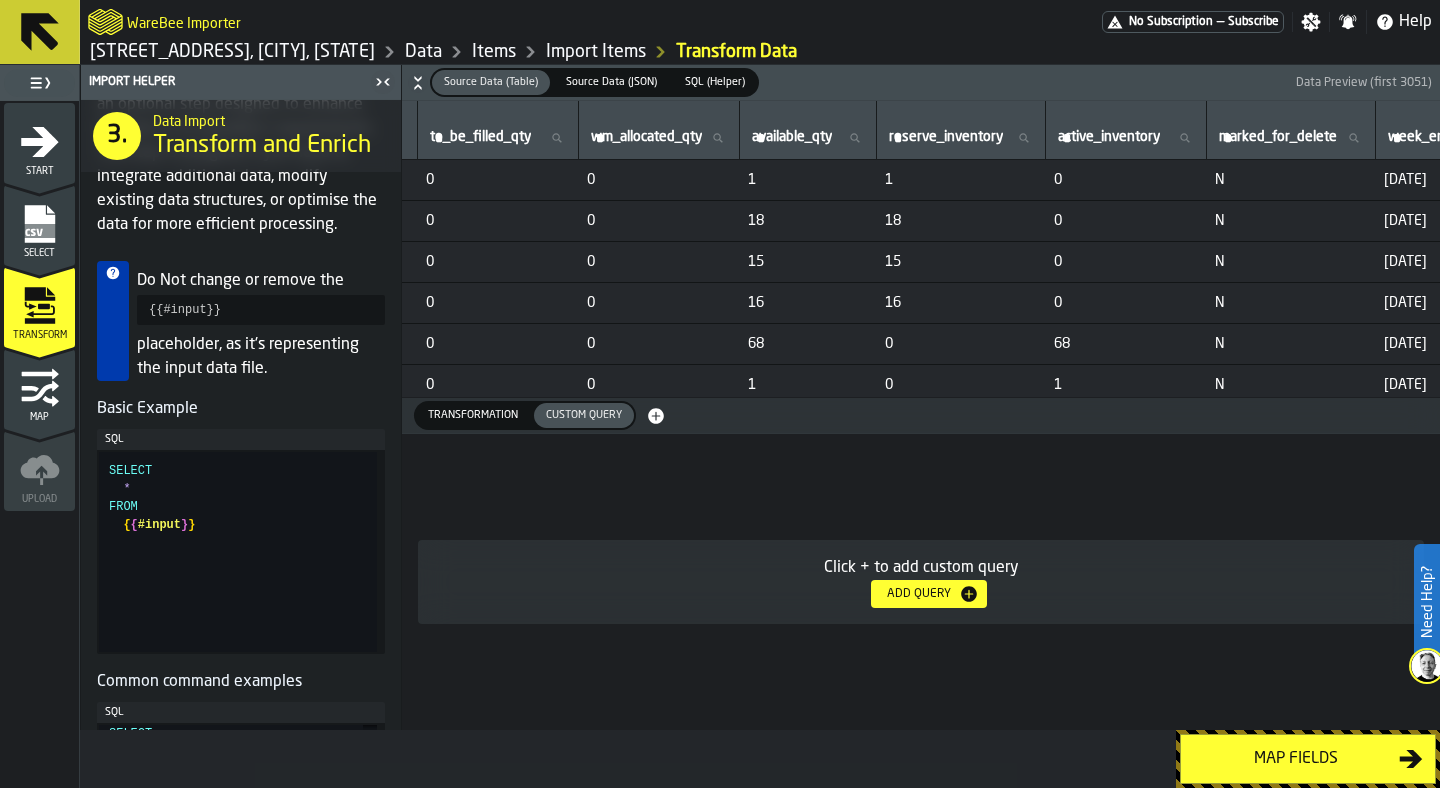 click on "Transformation" at bounding box center [473, 415] 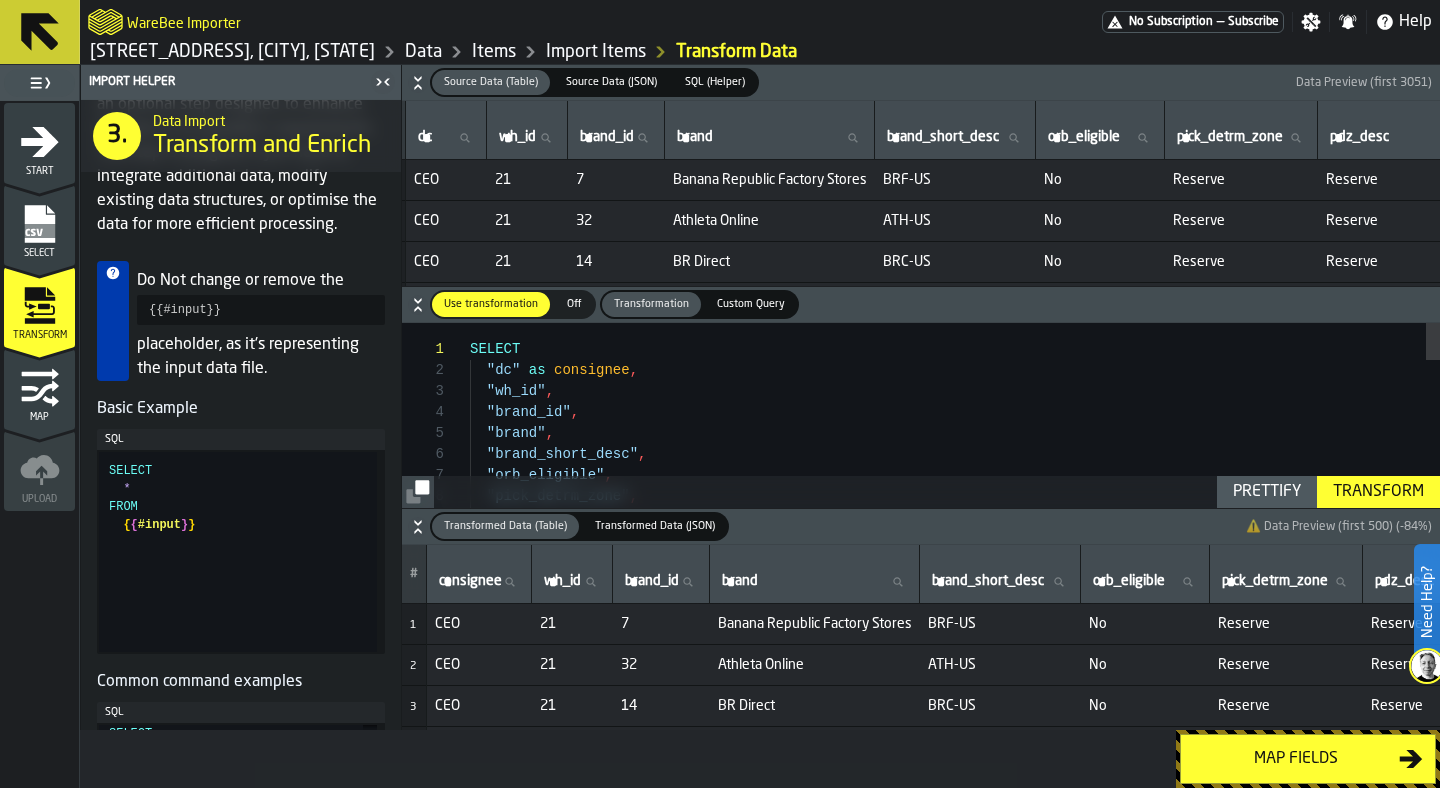 scroll, scrollTop: 0, scrollLeft: 0, axis: both 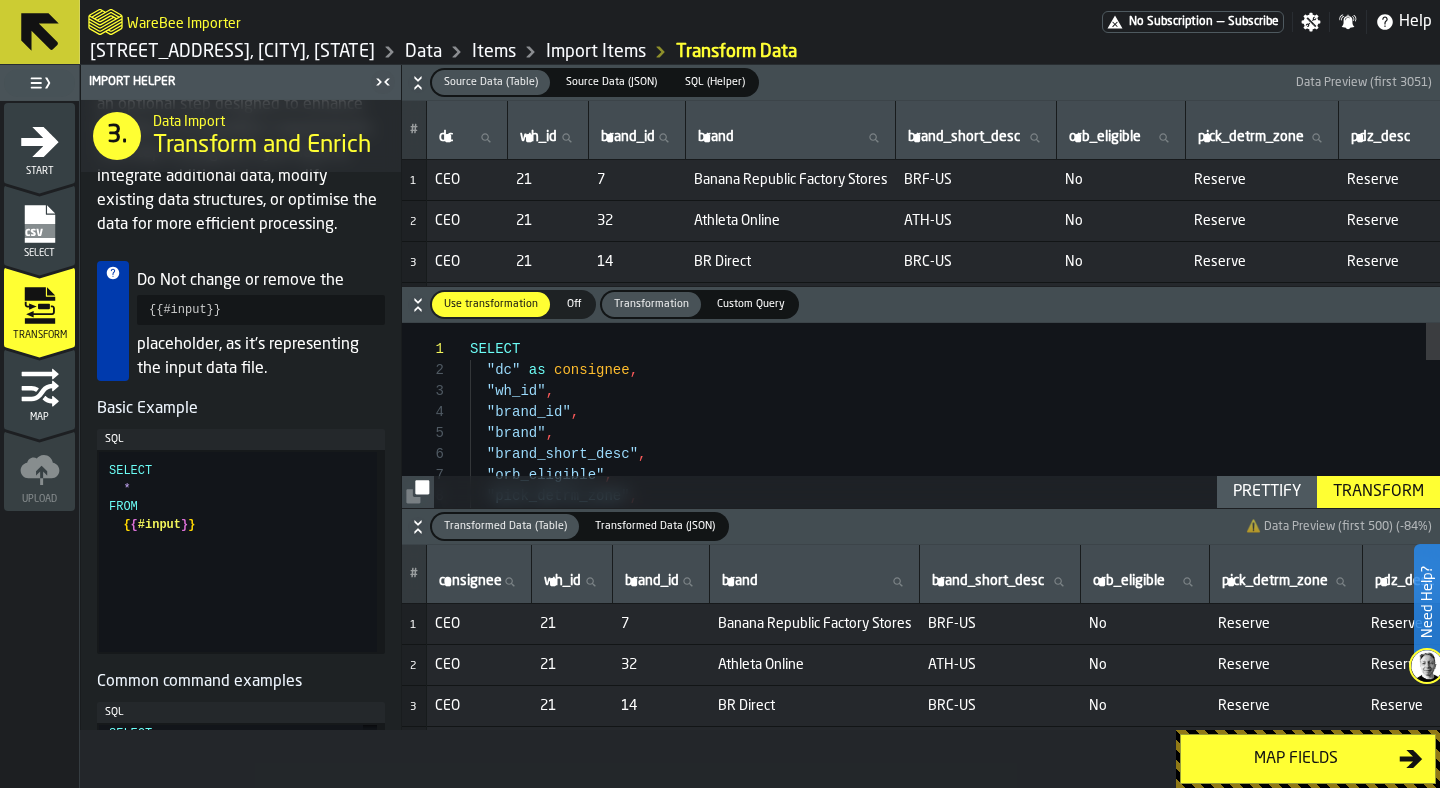 click 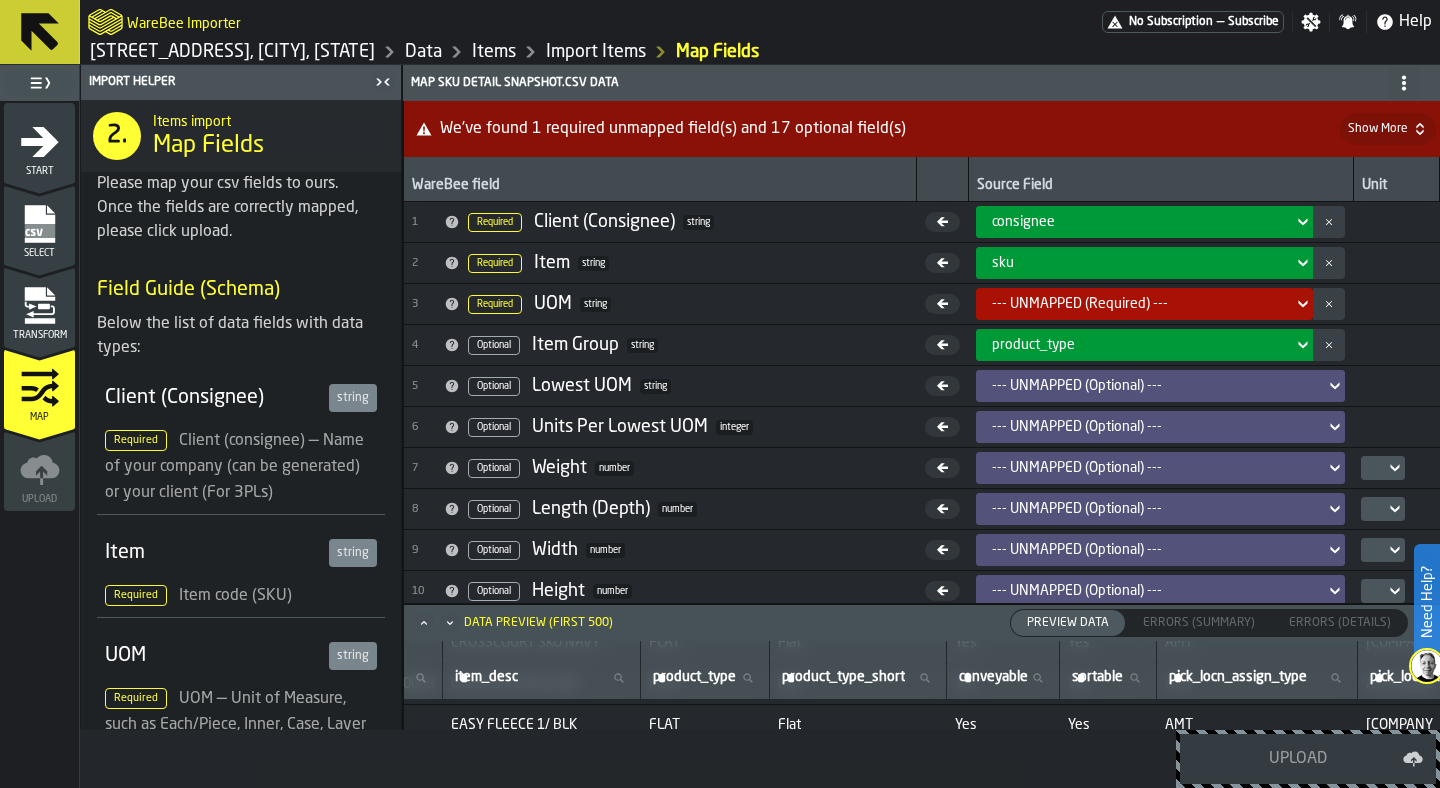 scroll, scrollTop: 569, scrollLeft: 1396, axis: both 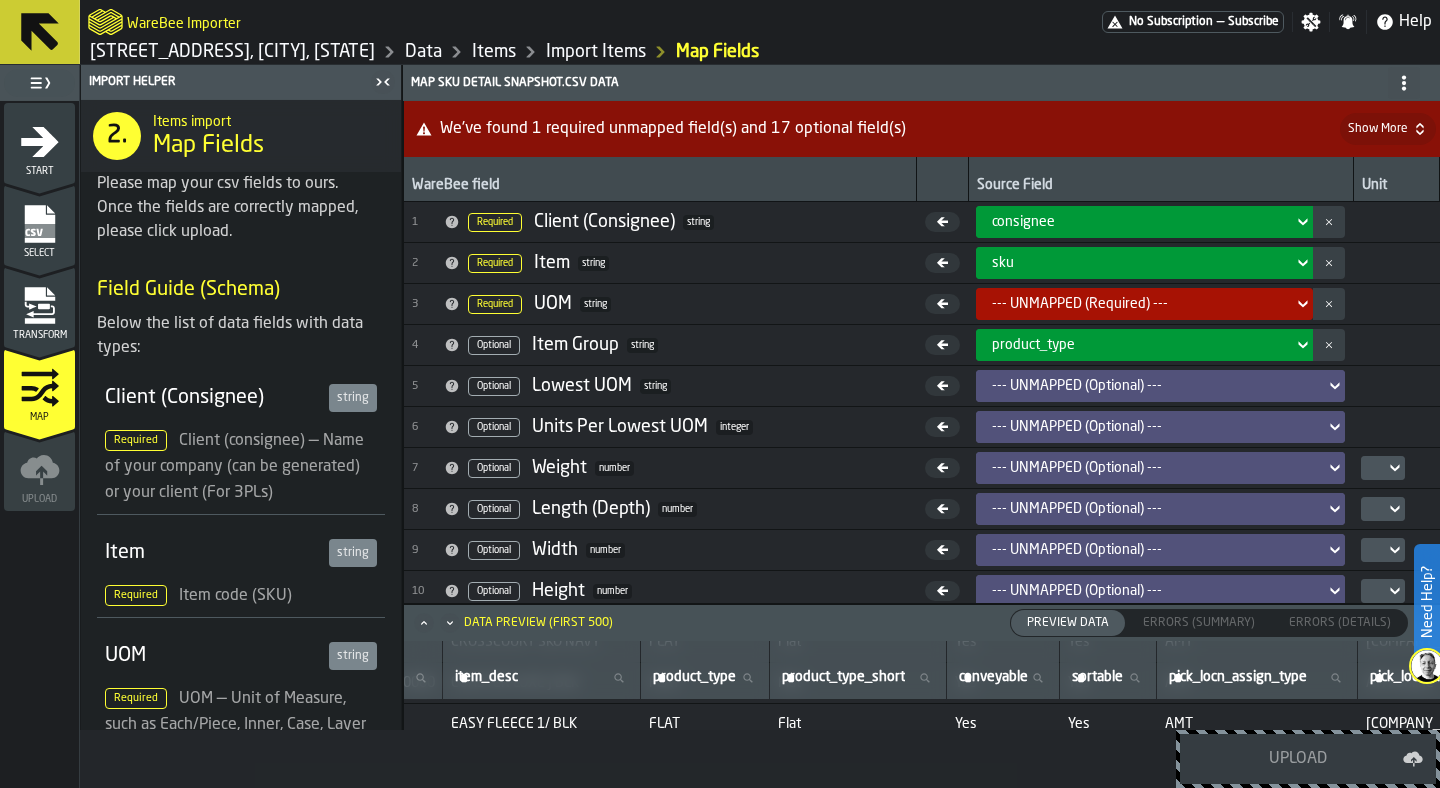 click 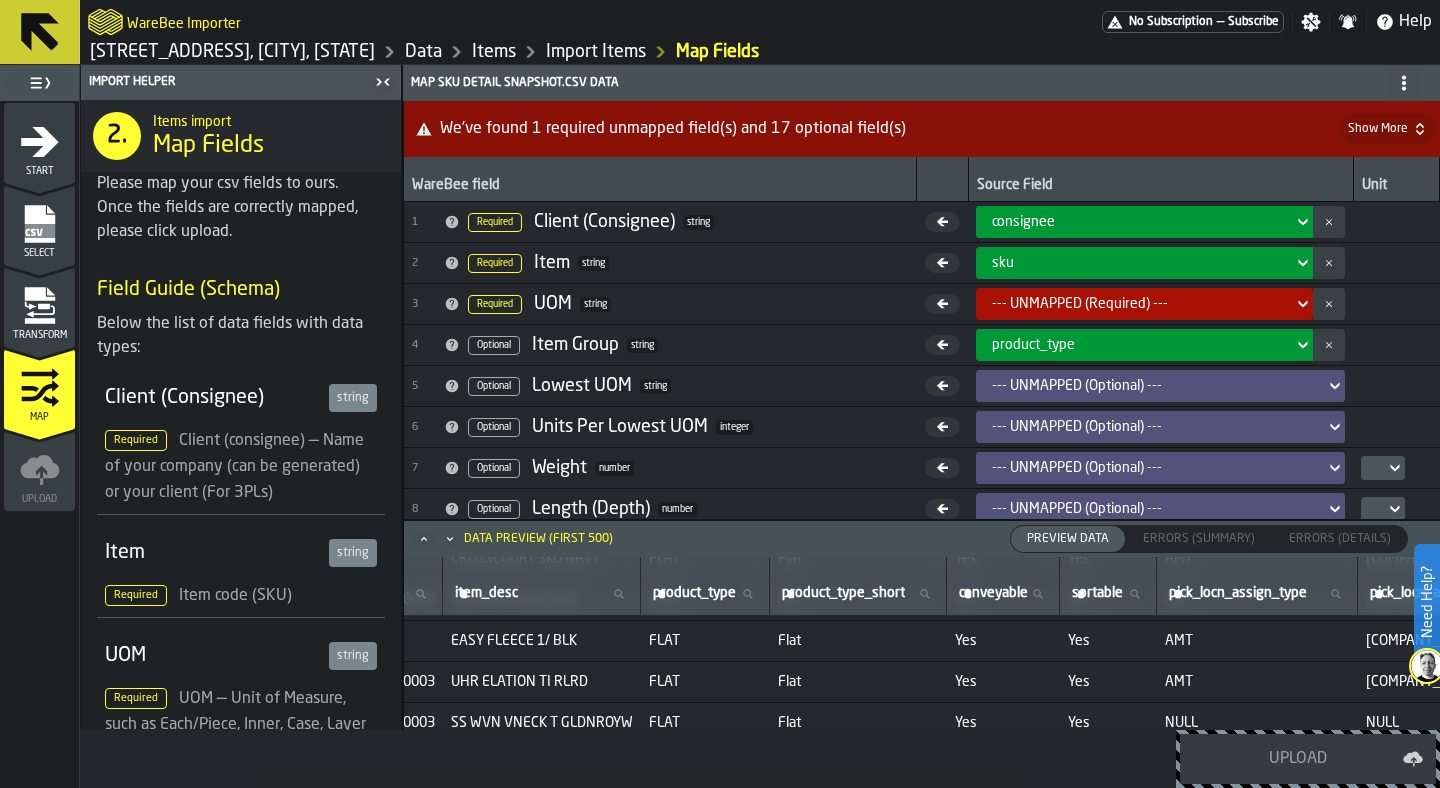 click 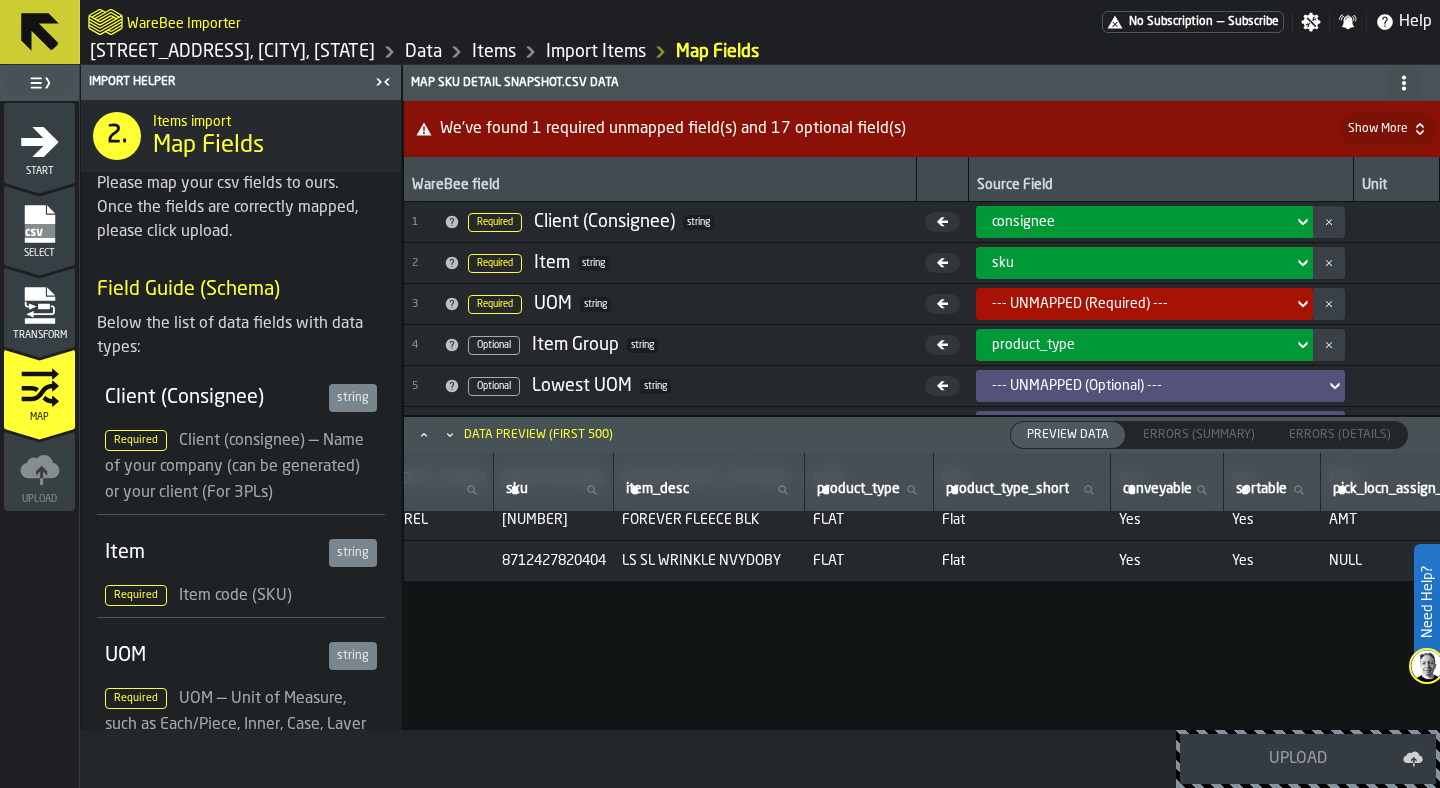 scroll, scrollTop: 2301, scrollLeft: 1463, axis: both 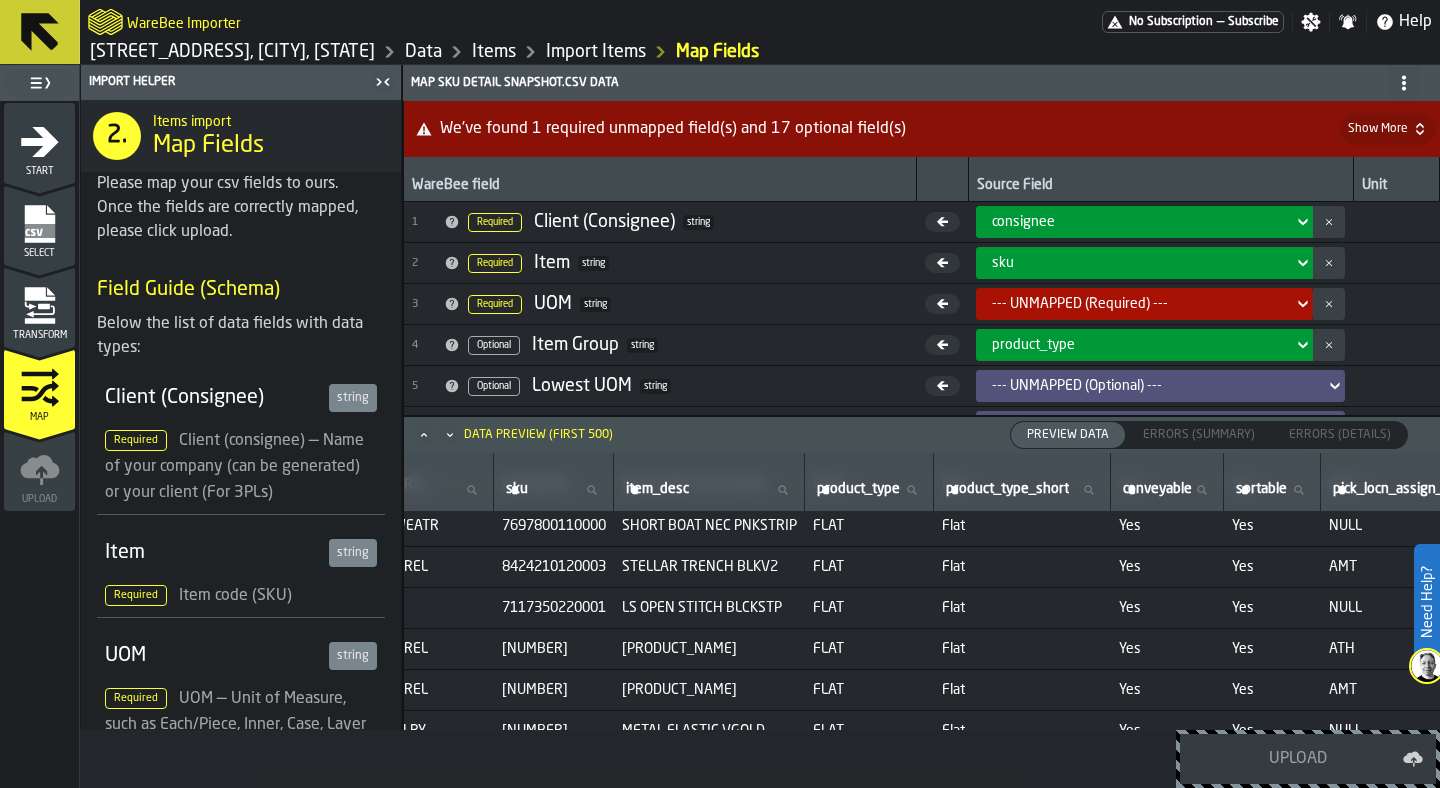 click 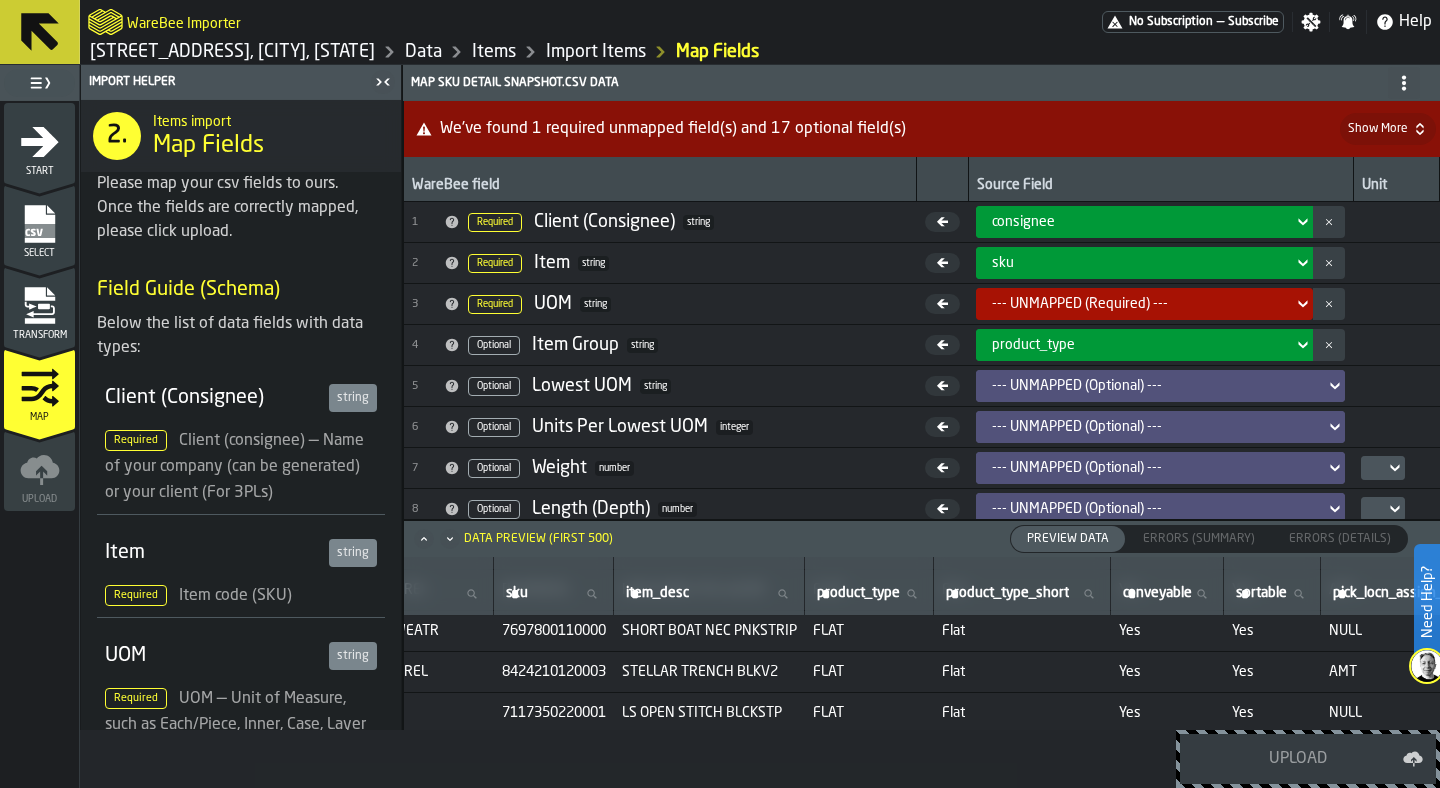 click on "6 Optional Units Per Lowest UOM integer" at bounding box center (582, 427) 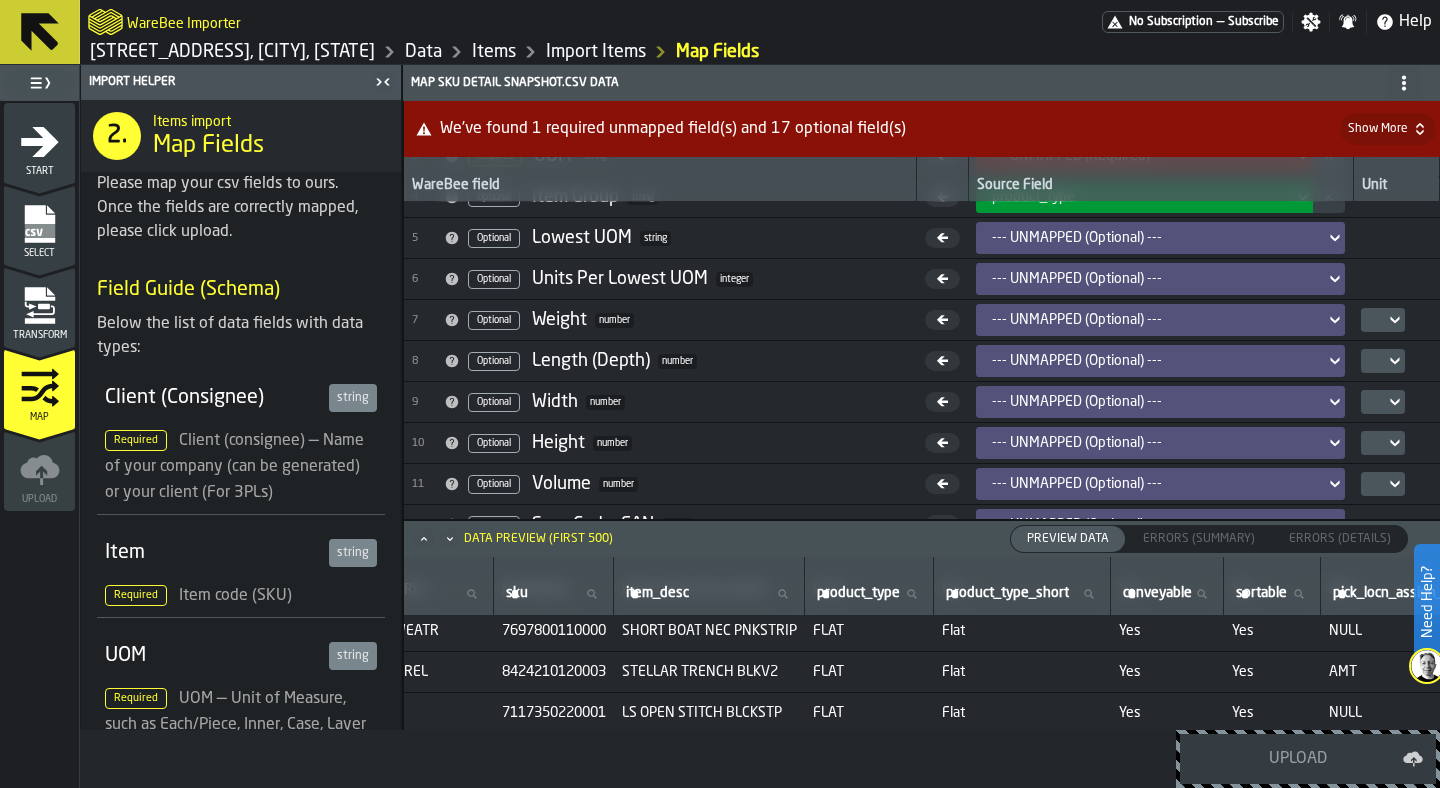 scroll, scrollTop: 157, scrollLeft: 0, axis: vertical 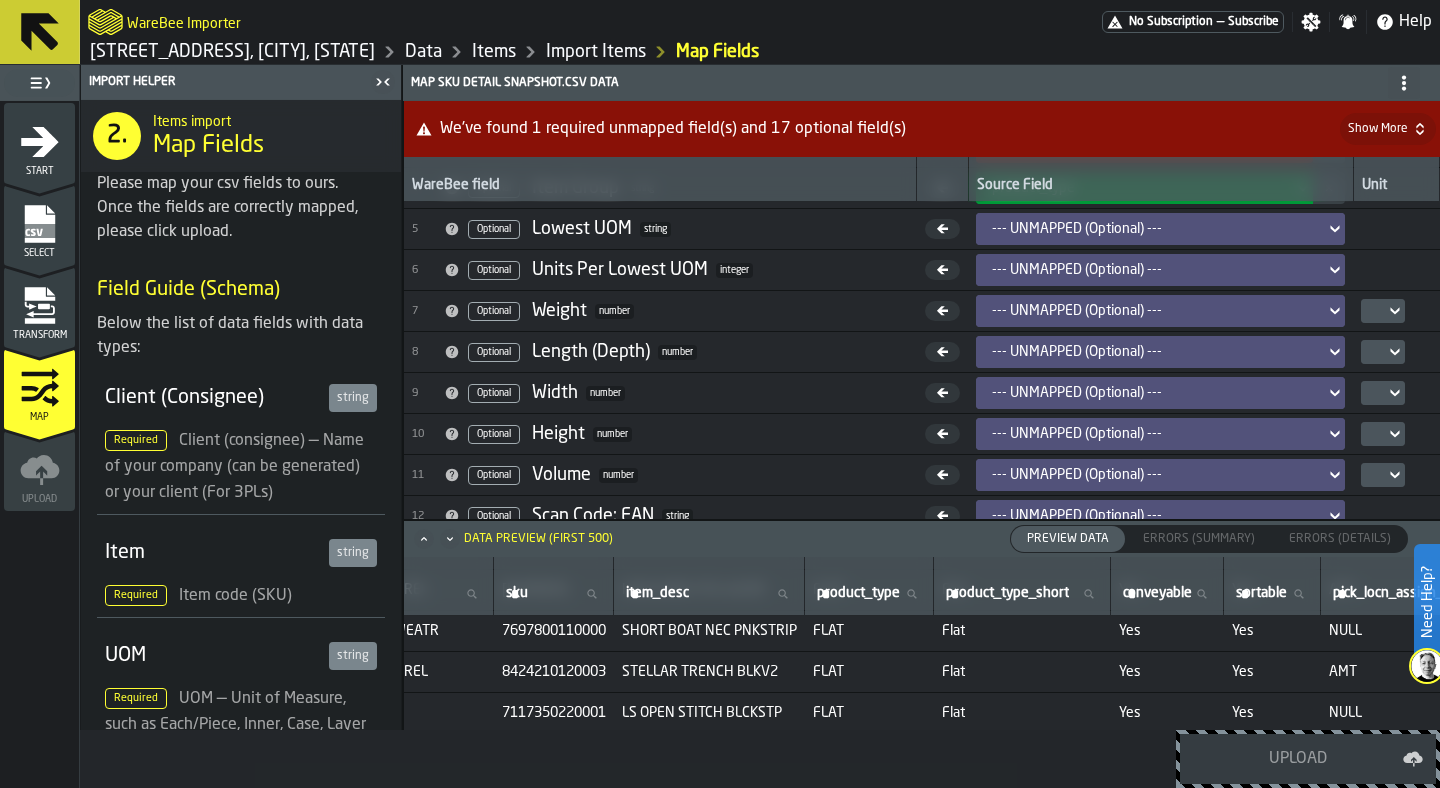 click 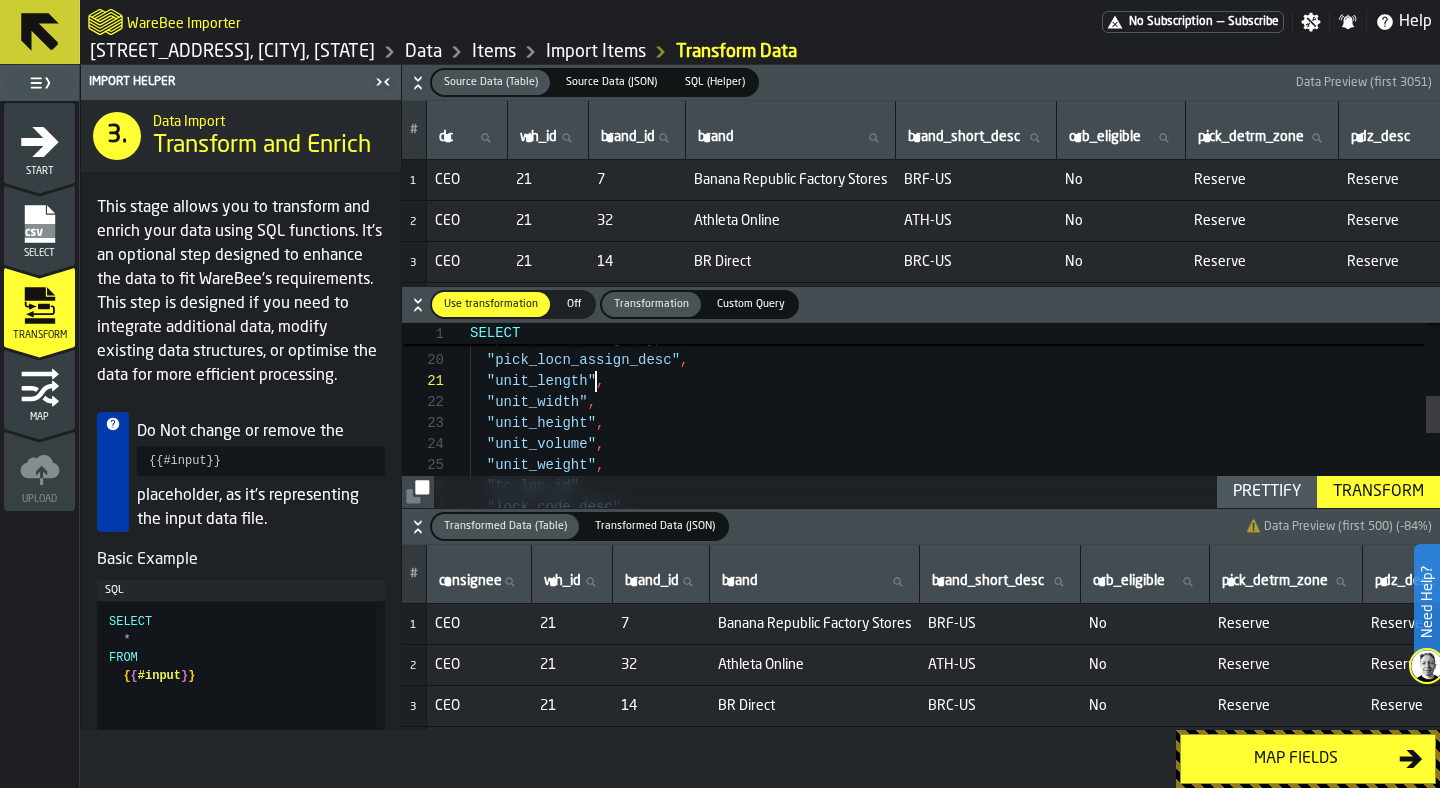 scroll, scrollTop: 0, scrollLeft: 0, axis: both 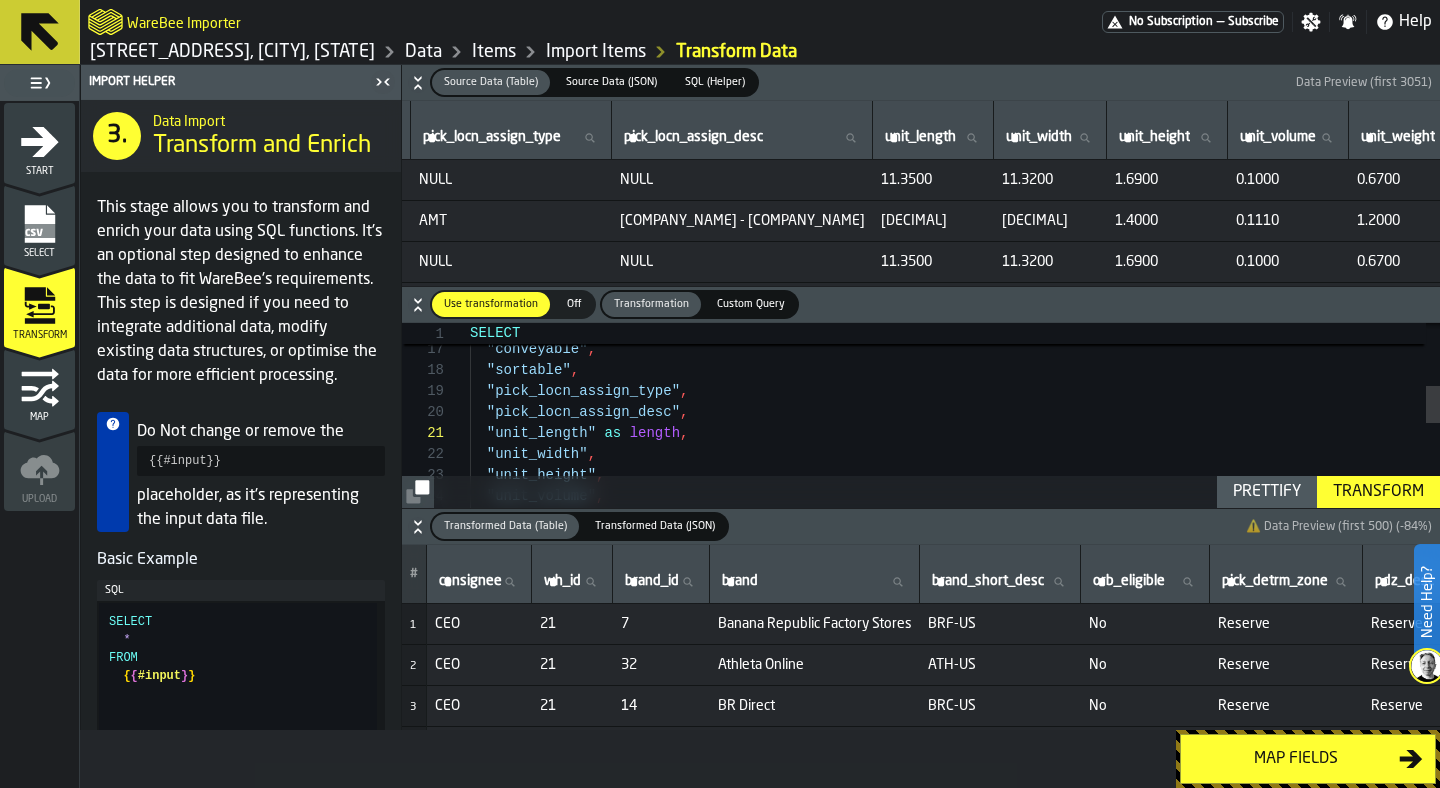 click on ""sortable" ,    "pick_locn_assign_type" ,    "pick_locn_assign_desc" ,    "unit_length"   as   length ,    "unit_width" ,    "unit_height" ,    "unit_volume" ,    "unit_weight" ,    "product_type_short" ,    "conveyable" ," at bounding box center (955, 523) 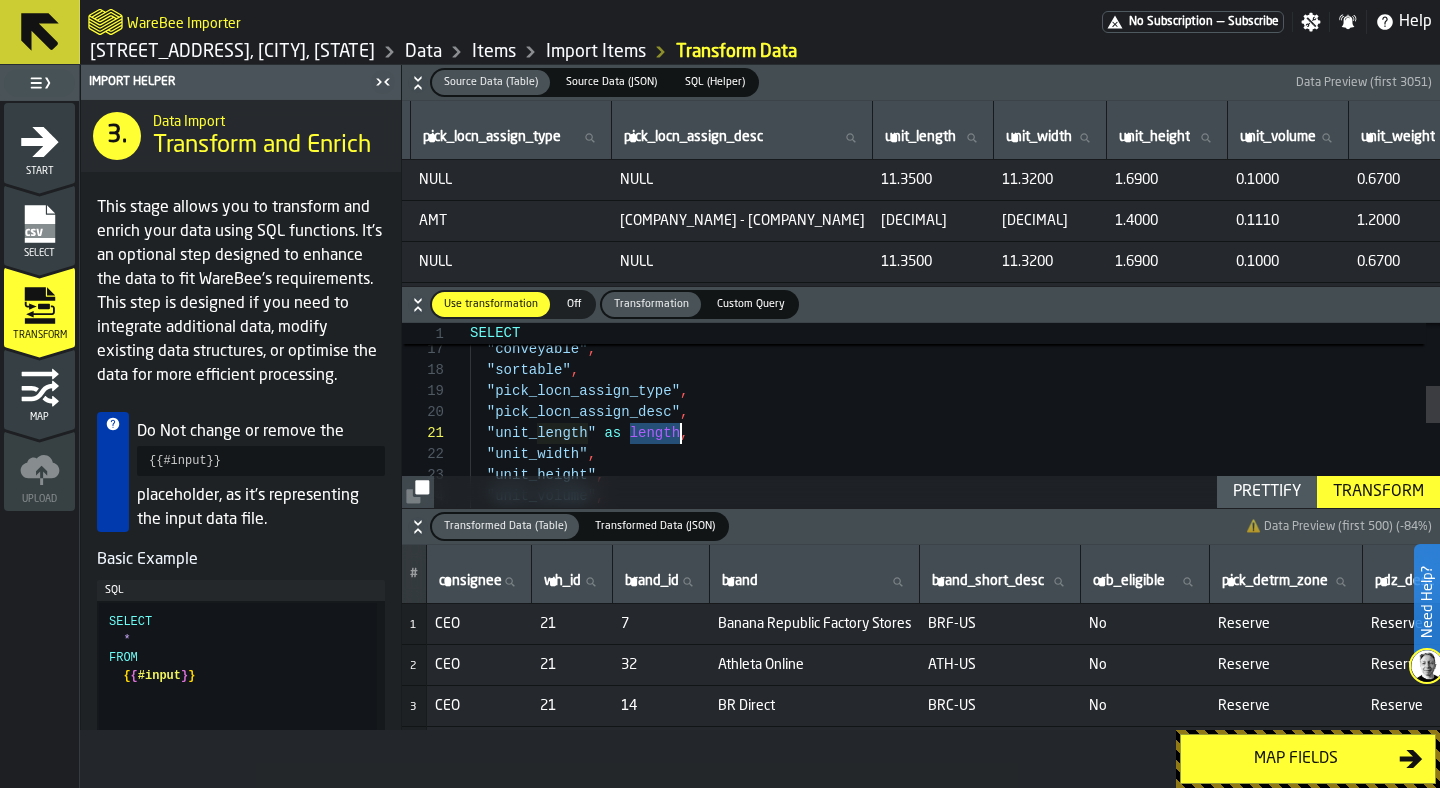 click on ""sortable" ,    "pick_locn_assign_type" ,    "pick_locn_assign_desc" ,    "unit_length"   as   length ,    "unit_width" ,    "unit_height" ,    "unit_volume" ,    "unit_weight" ,    "product_type_short" ,    "conveyable" ," at bounding box center [955, 523] 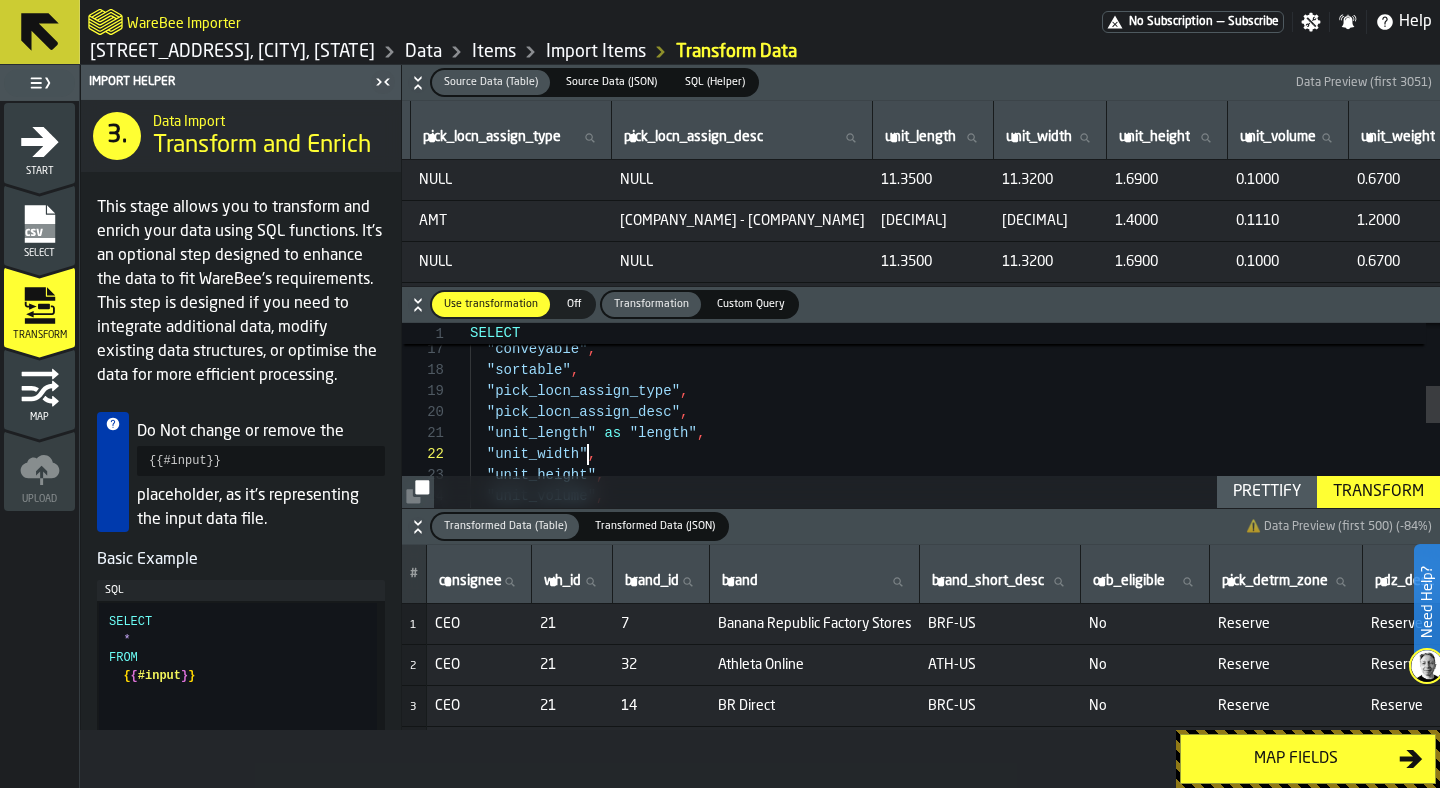 scroll, scrollTop: 21, scrollLeft: 0, axis: vertical 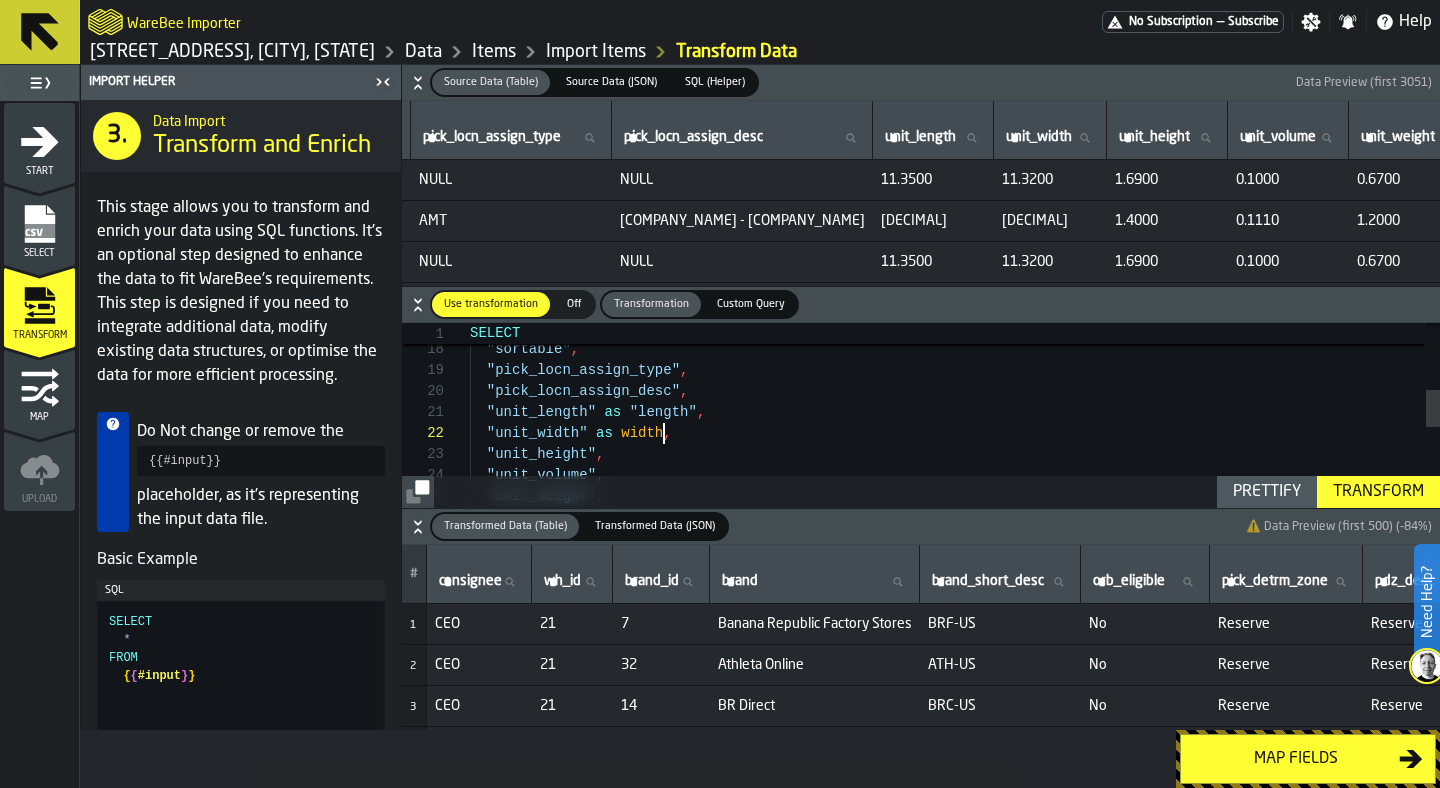 click on ""sortable" ,    "pick_locn_assign_type" ,    "pick_locn_assign_desc" ,    "unit_length"   as   "length" ,    "unit_width"   as   width ,    "unit_height" ,    "unit_volume" ,    "unit_weight" ,    "conveyable" ,    "tc_lpn_id" ," at bounding box center (955, 502) 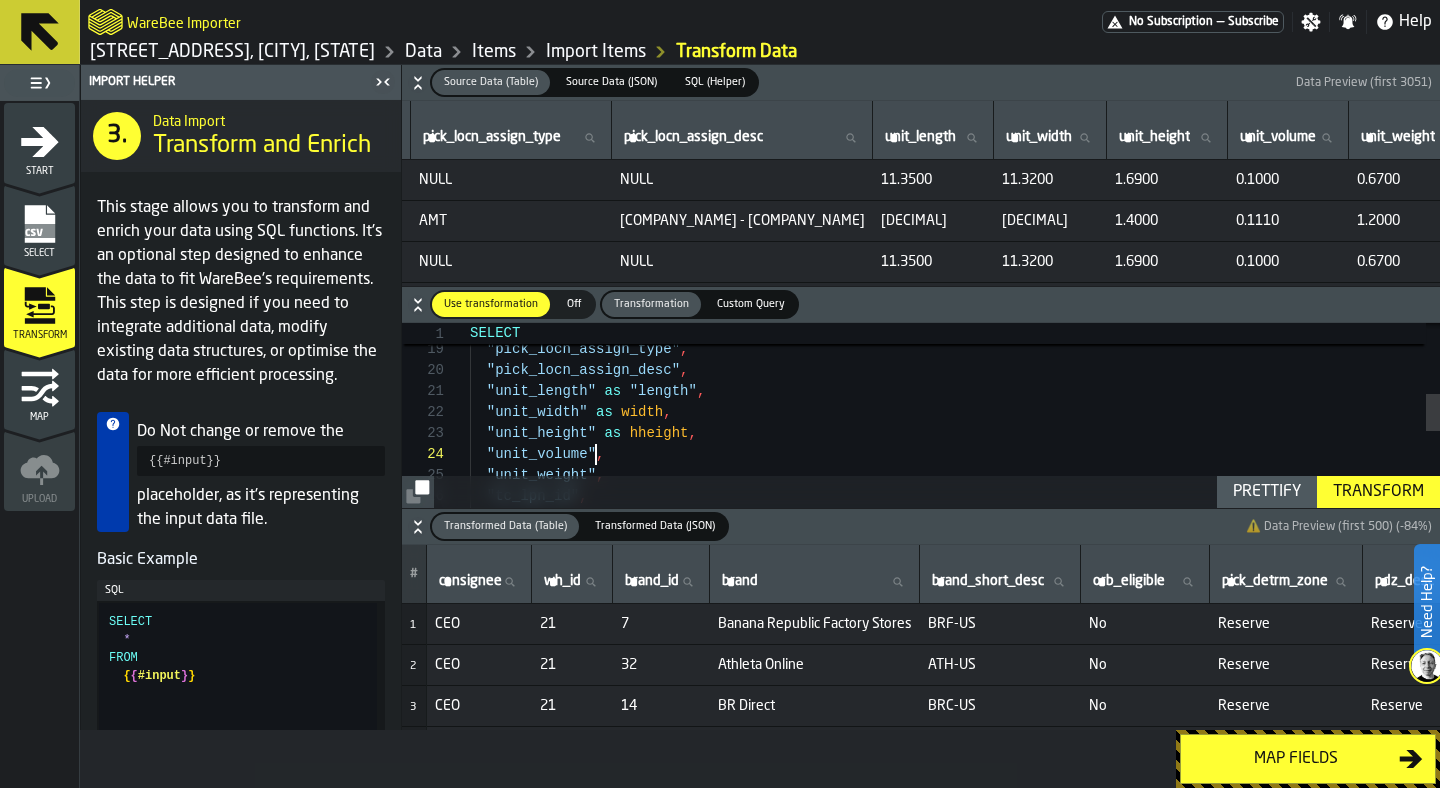 click on ""sortable" ,    "pick_locn_assign_type" ,    "pick_locn_assign_desc" ,    "unit_length"   as   "length" ,    "unit_width"   as   width ,    "unit_height"   as   hheight ,    "unit_volume" ,    "unit_weight" ,    "tc_lpn_id" ,    "lock_code_desc" ," at bounding box center [955, 481] 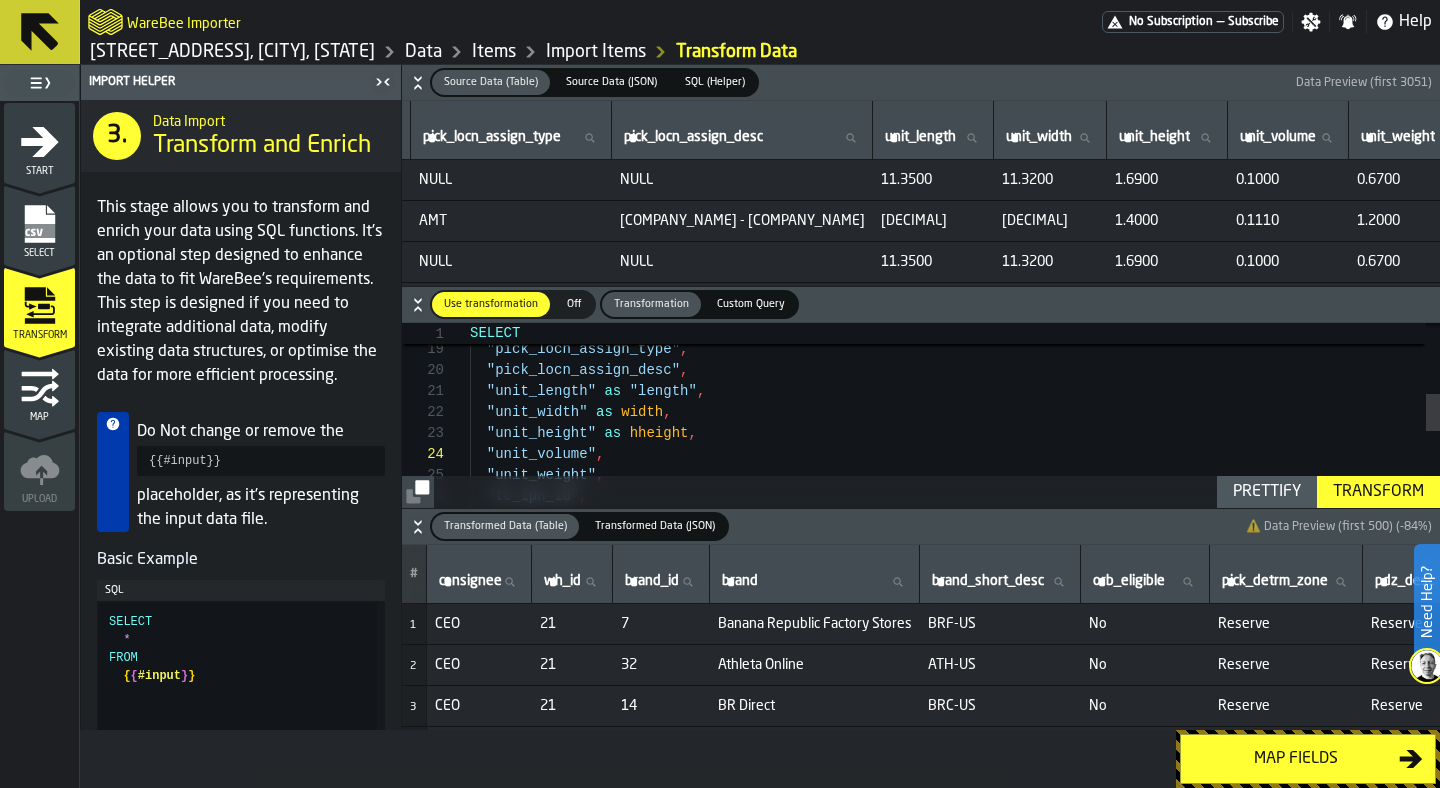 click on ""sortable" ,    "pick_locn_assign_type" ,    "pick_locn_assign_desc" ,    "unit_length"   as   "length" ,    "unit_width"   as   width ,    "unit_height"   as   hheight ,    "unit_volume" ,    "unit_weight" ,    "tc_lpn_id" ,    "lock_code_desc" ," at bounding box center (955, 481) 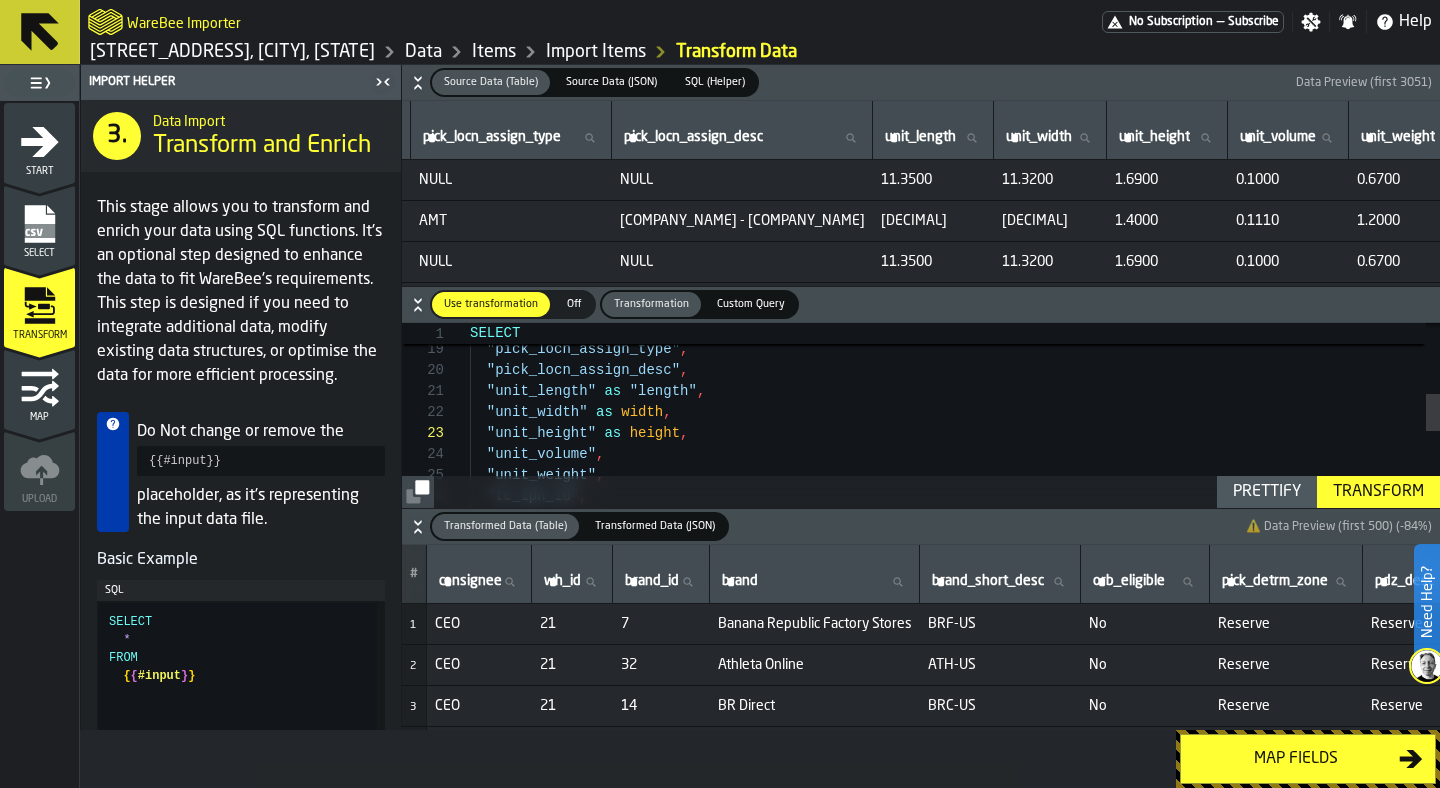 scroll, scrollTop: 63, scrollLeft: 0, axis: vertical 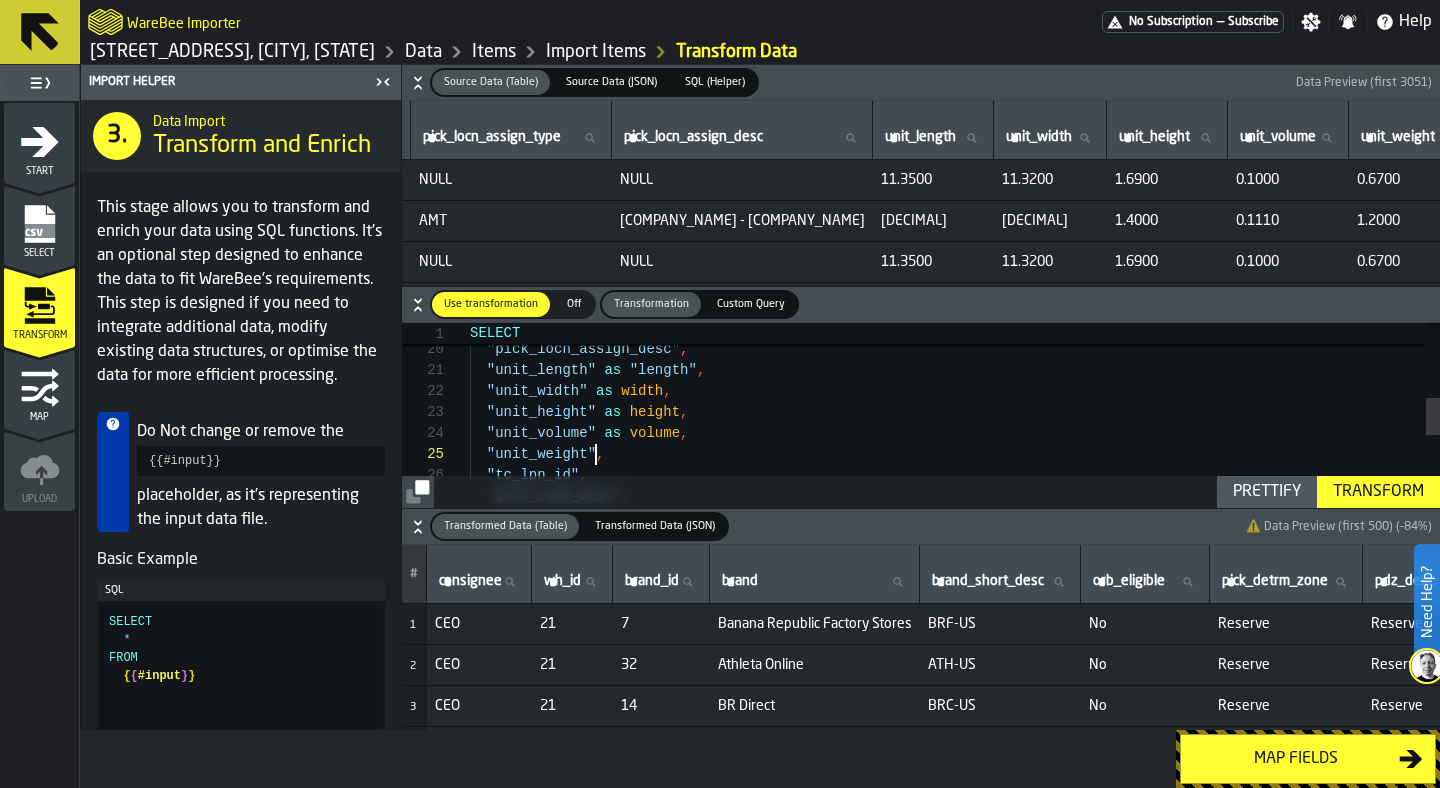click on ""pick_locn_assign_type" ,    "pick_locn_assign_desc" ,    "unit_length"   as   "length" ,    "unit_width"   as   width ,    "unit_height"   as   height ,    "unit_volume"   as   volume ,    "unit_weight" ,    "tc_lpn_id" ,    "lock_code_desc" ,    "allocatable" ," at bounding box center [955, 460] 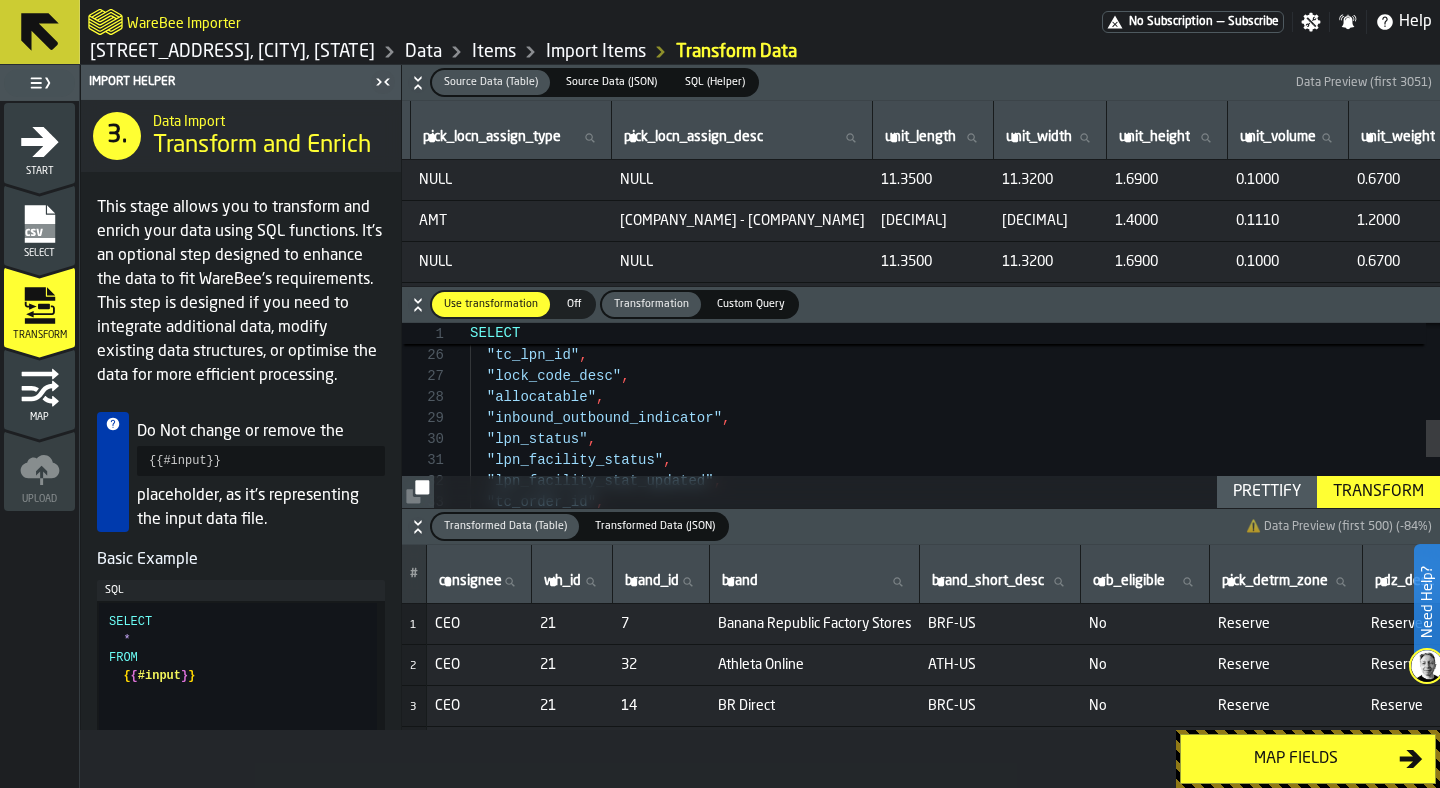 click on ""unit_volume"   as   volume ,    "unit_weight"   as   weight ,    "tc_lpn_id" ,    "lock_code_desc" ,    "allocatable" ,    "inbound_outbound_indicator" ,    "lpn_status" ,    "lpn_facility_status" ,    "lpn_facility_stat_updated" ,    "tc_order_id" ,    "wm_inv_created_date" ," at bounding box center [955, 340] 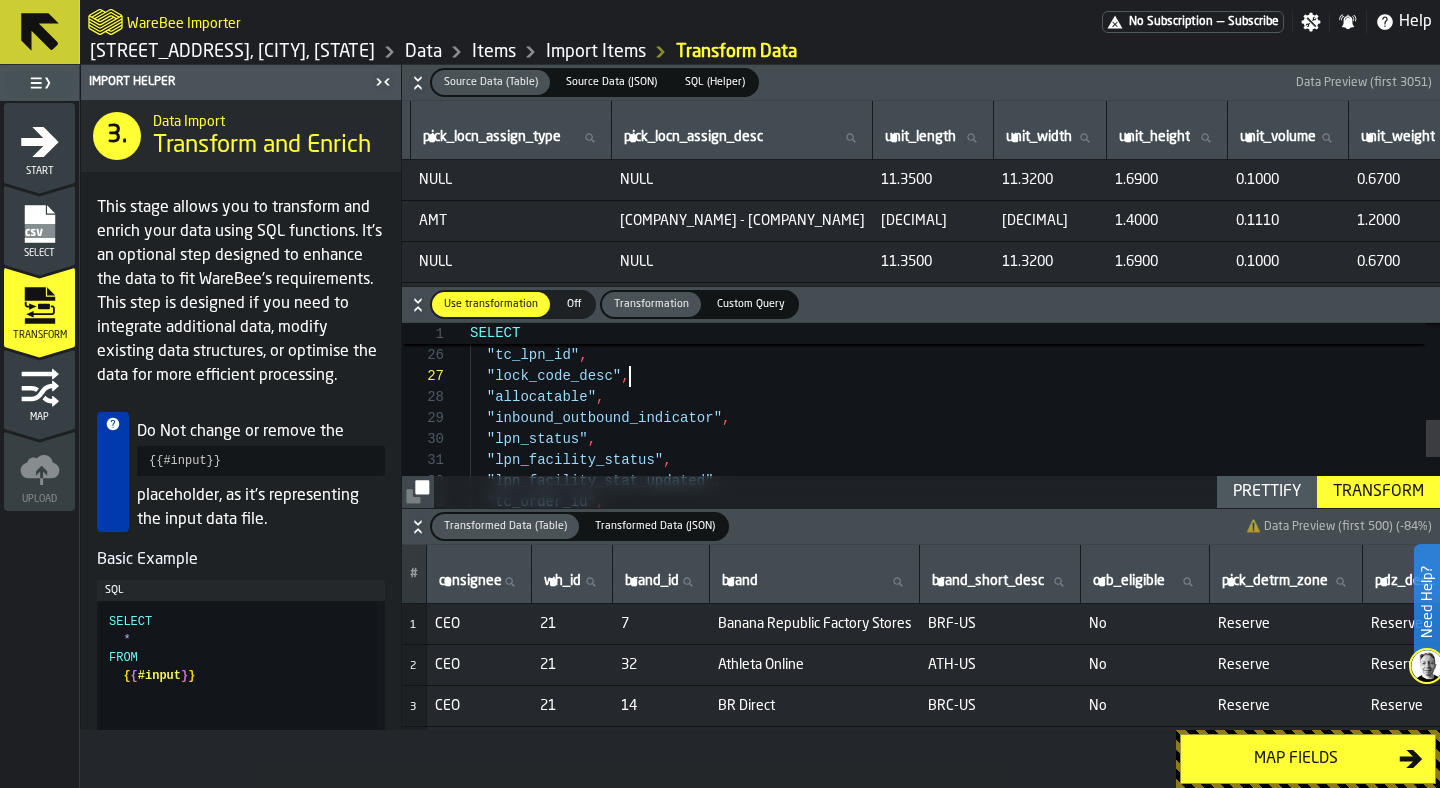 scroll, scrollTop: 126, scrollLeft: 0, axis: vertical 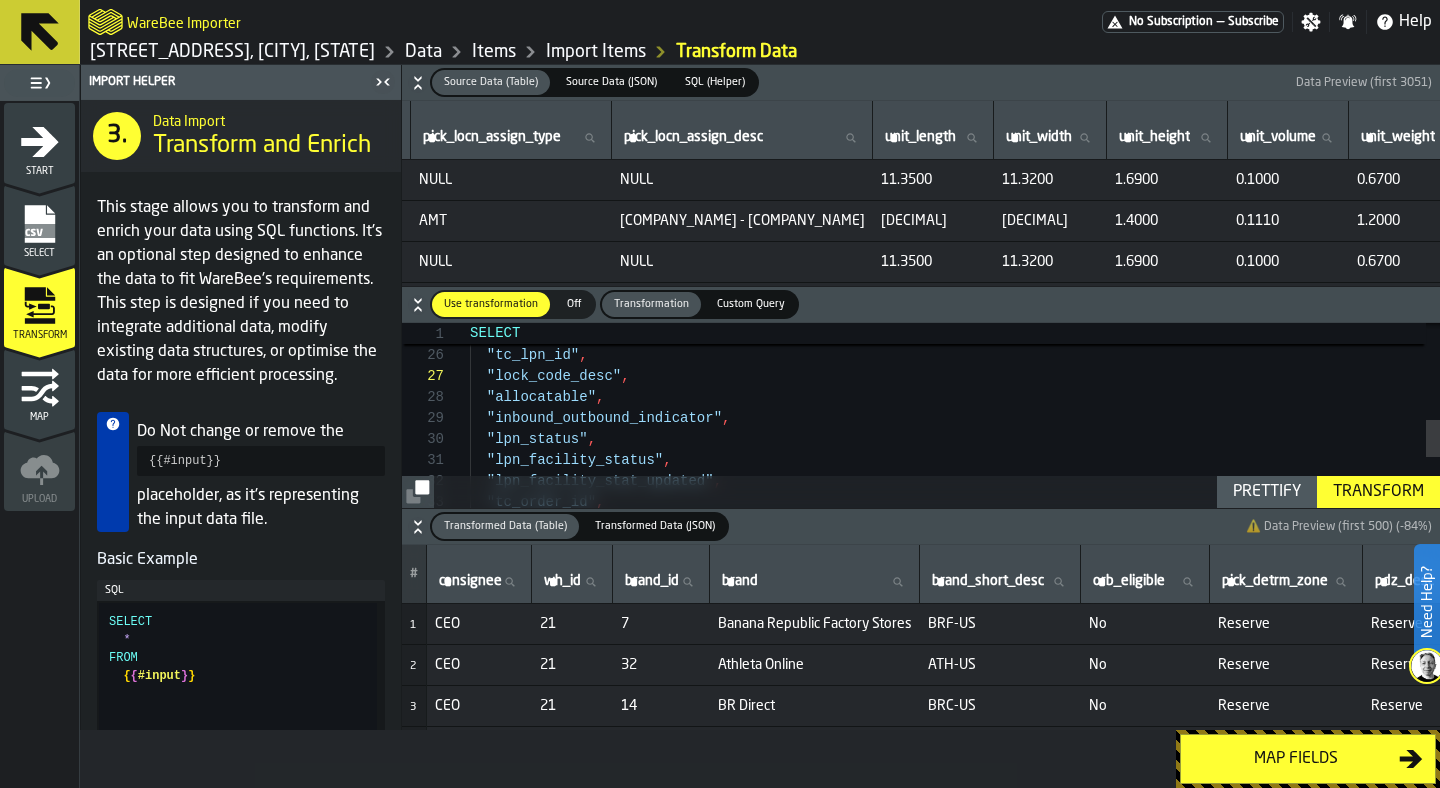 click 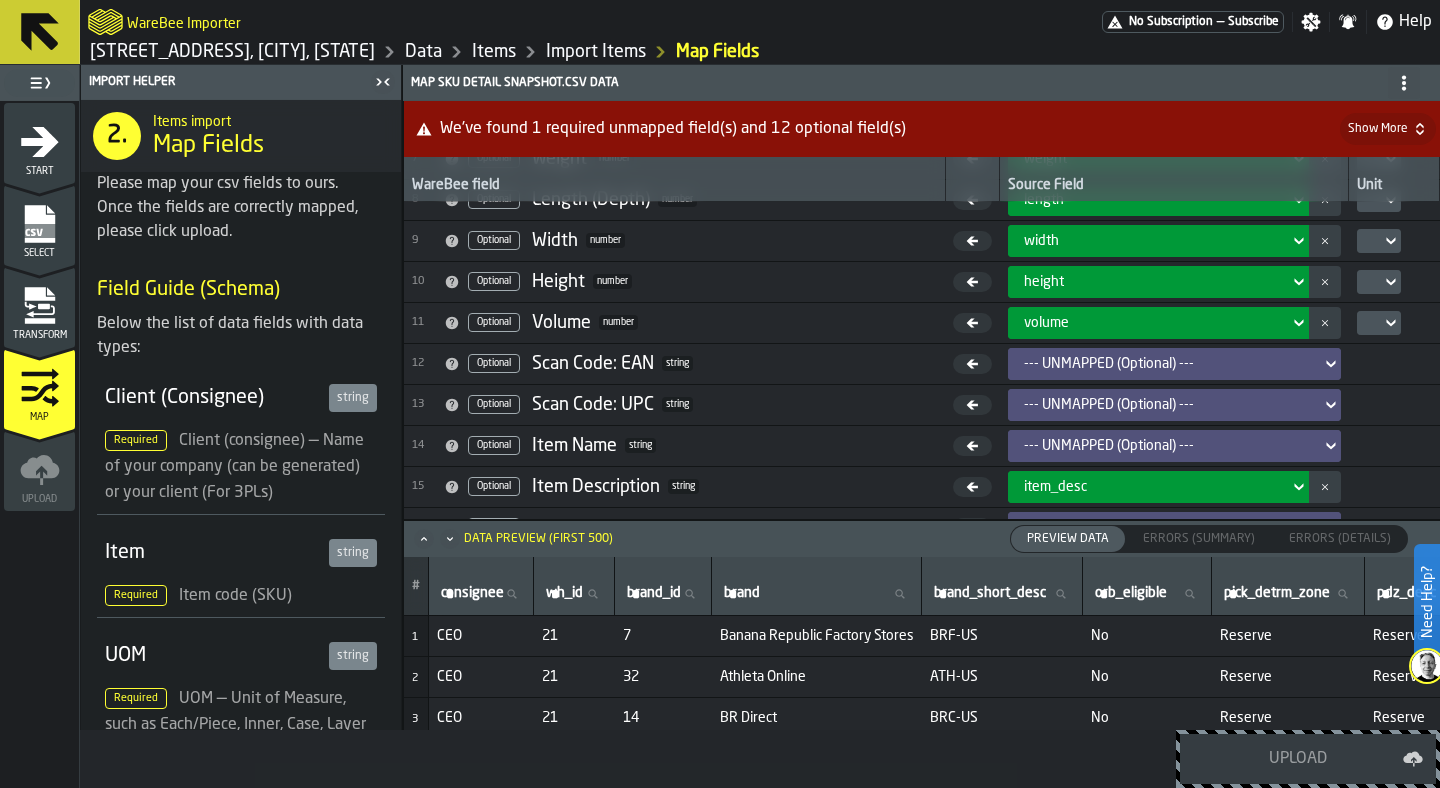 scroll, scrollTop: 325, scrollLeft: 0, axis: vertical 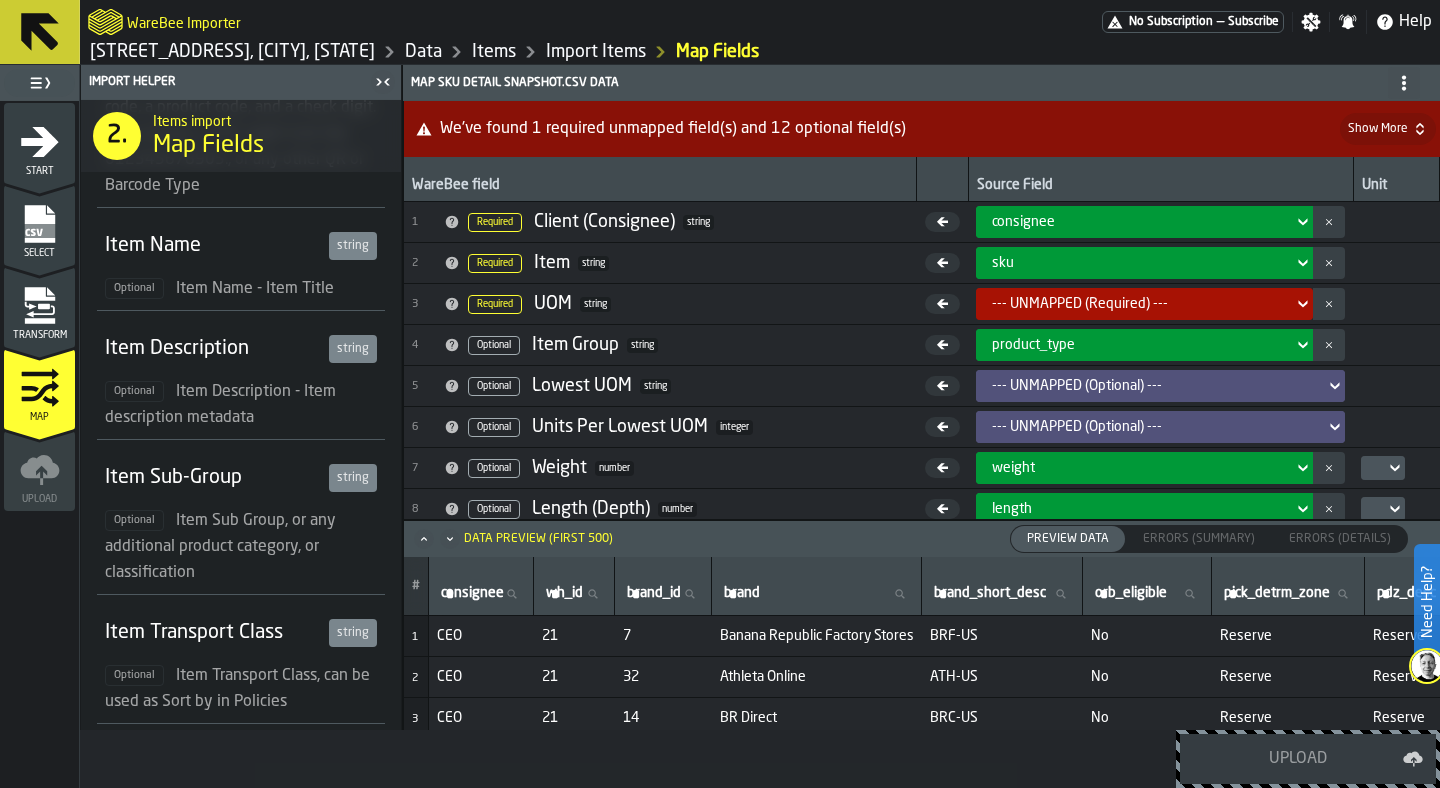 click on "Data Preview (first 500) Preview Data Preview Data Errors (Summary) Errors (Summary) Errors (Details) Errors (Details)" at bounding box center [922, 539] 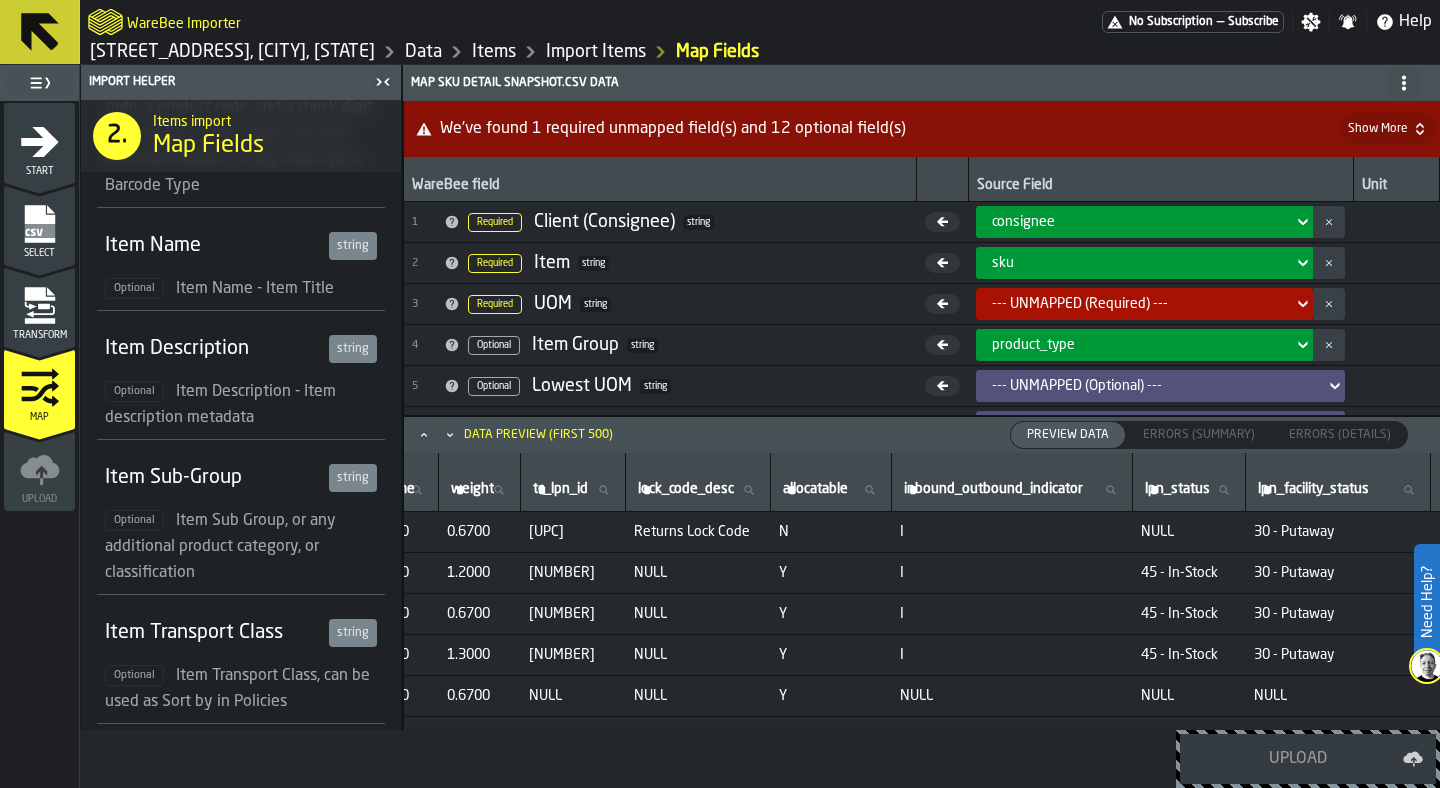 scroll, scrollTop: 0, scrollLeft: 3138, axis: horizontal 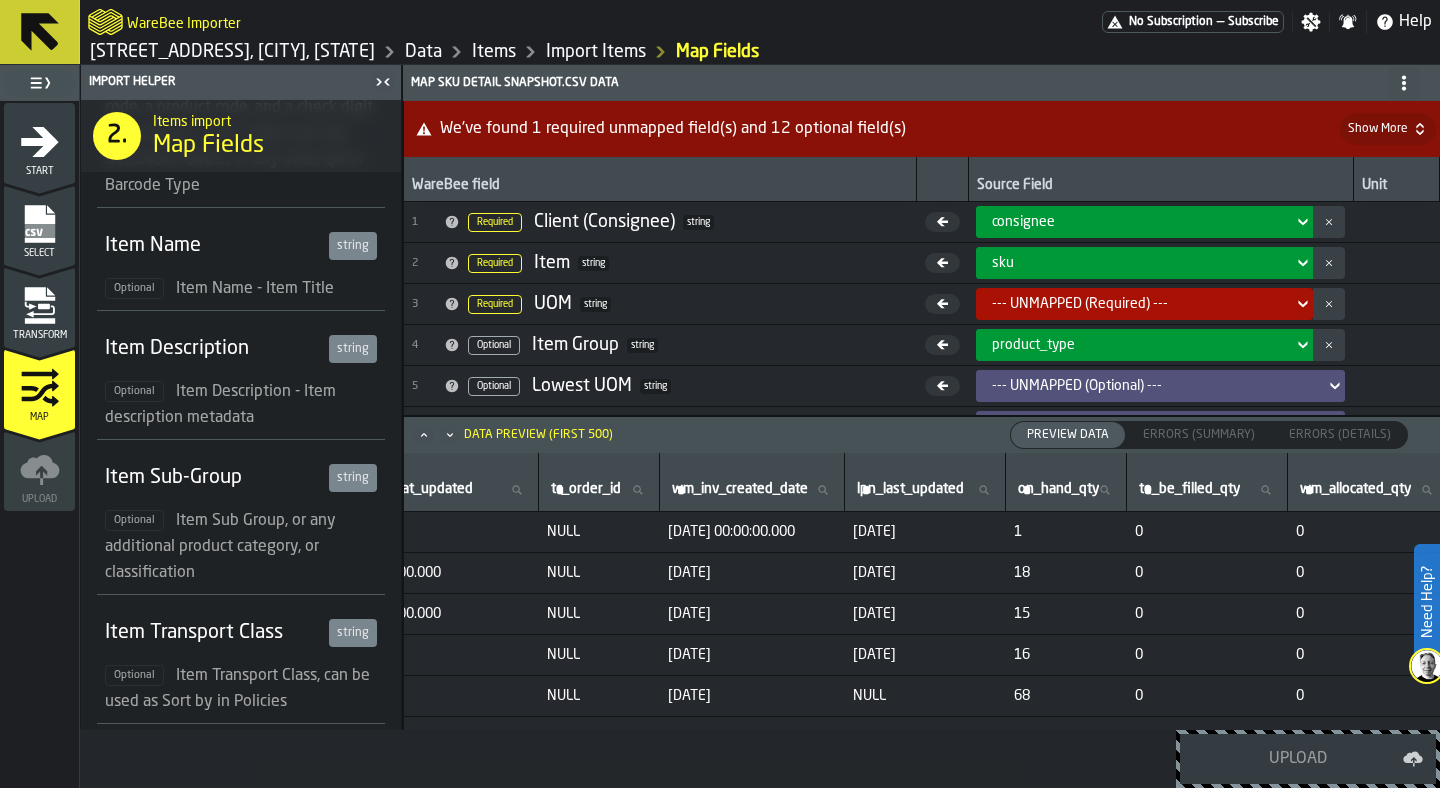 type 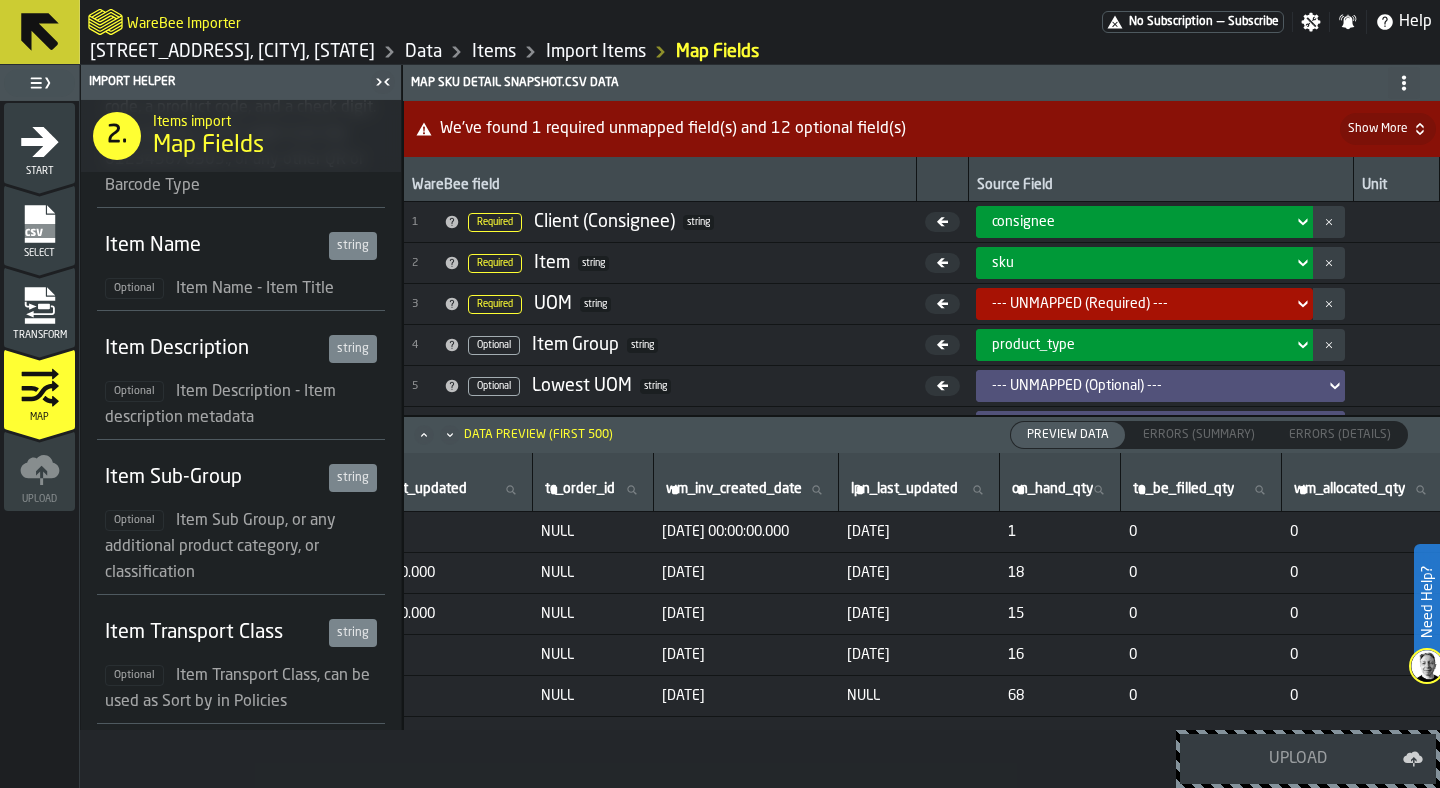 scroll, scrollTop: 0, scrollLeft: 4269, axis: horizontal 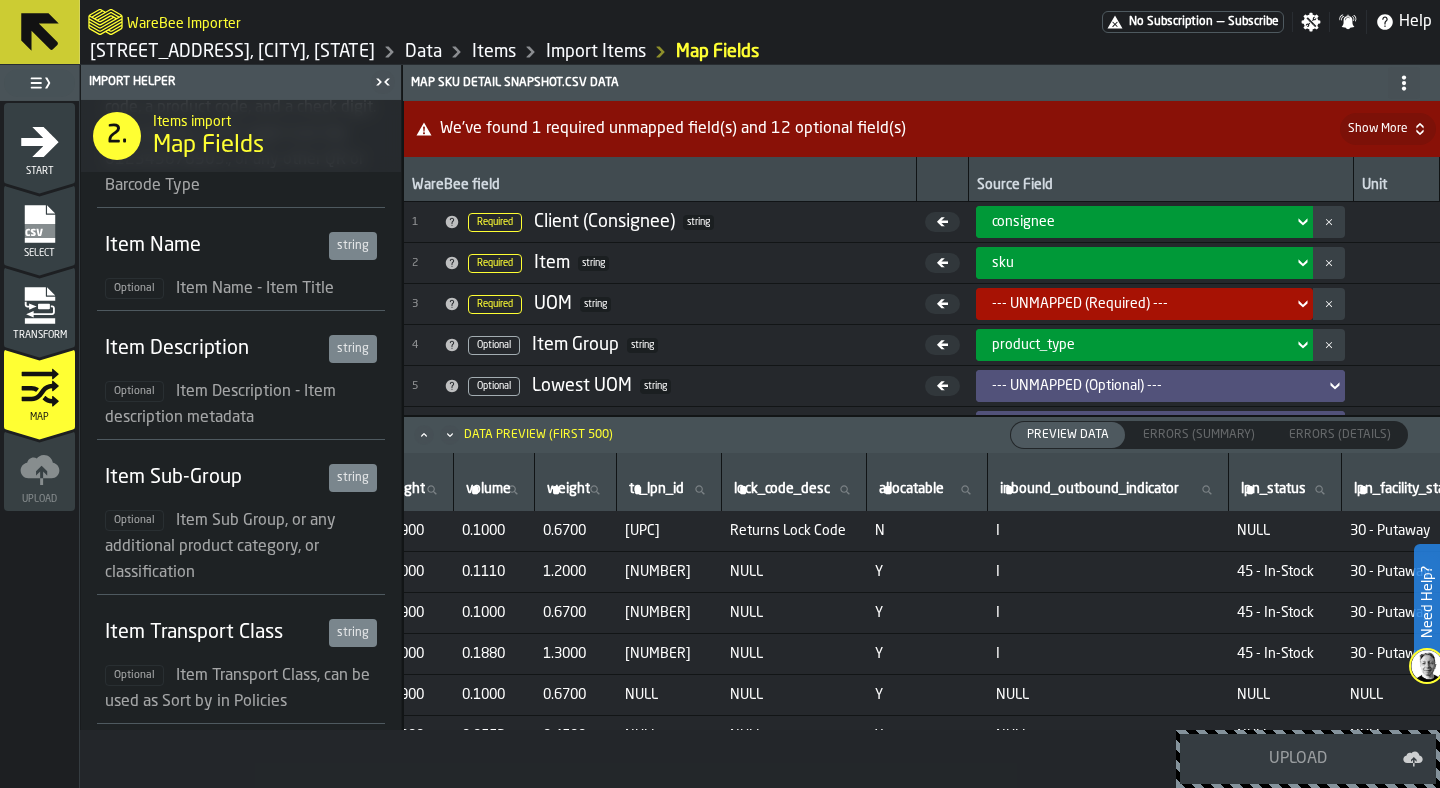 click 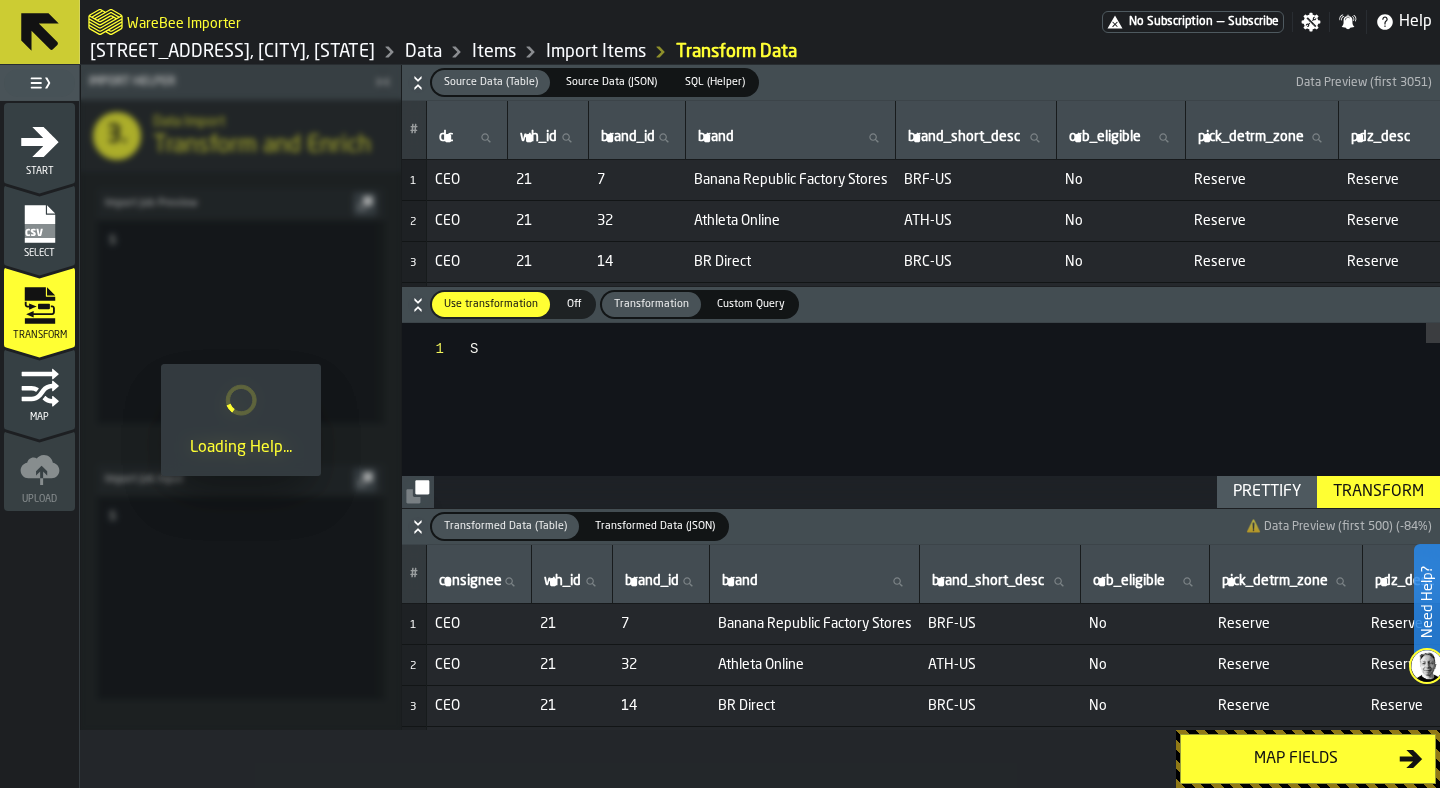 scroll, scrollTop: 0, scrollLeft: 0, axis: both 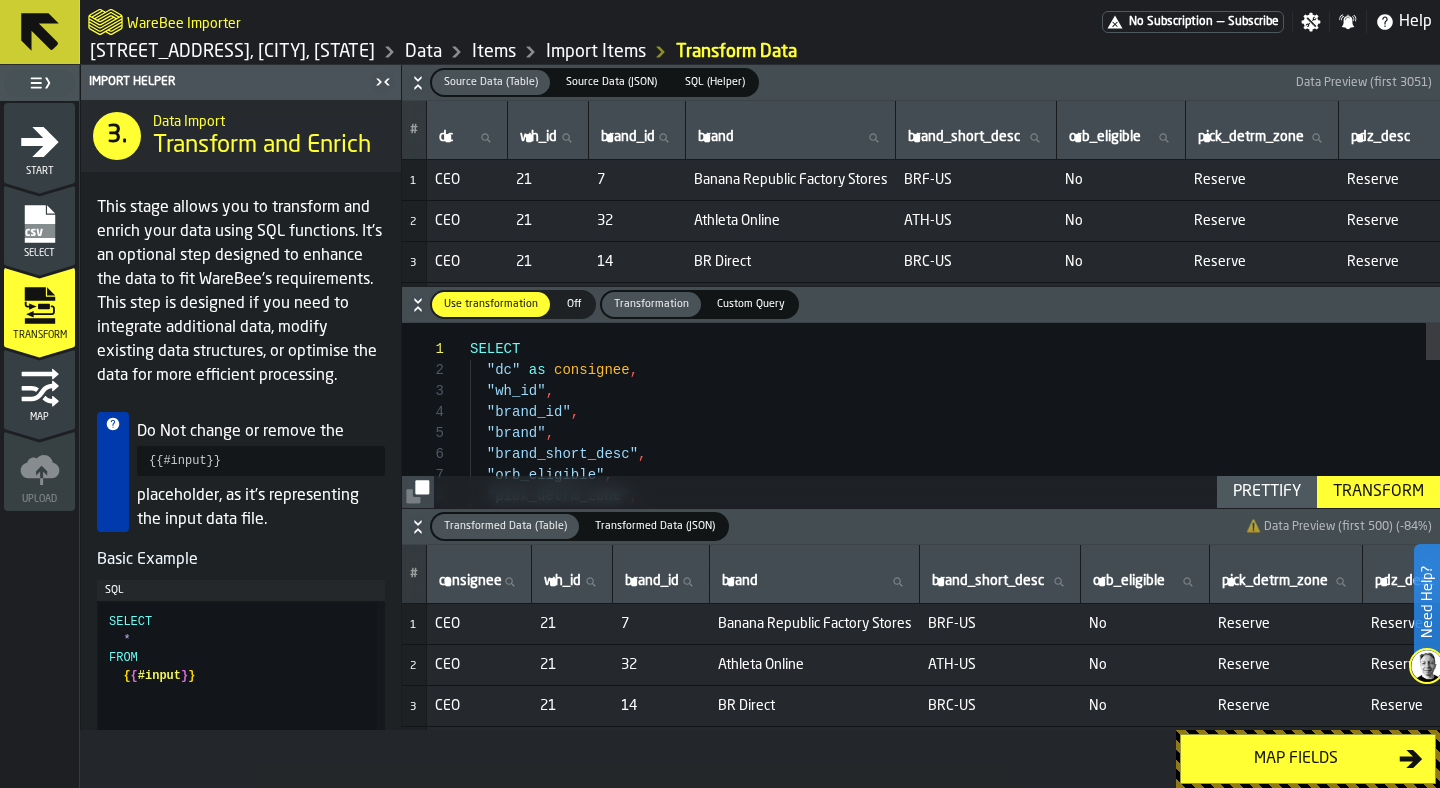 click on "brand_id brand_id" at bounding box center (661, 574) 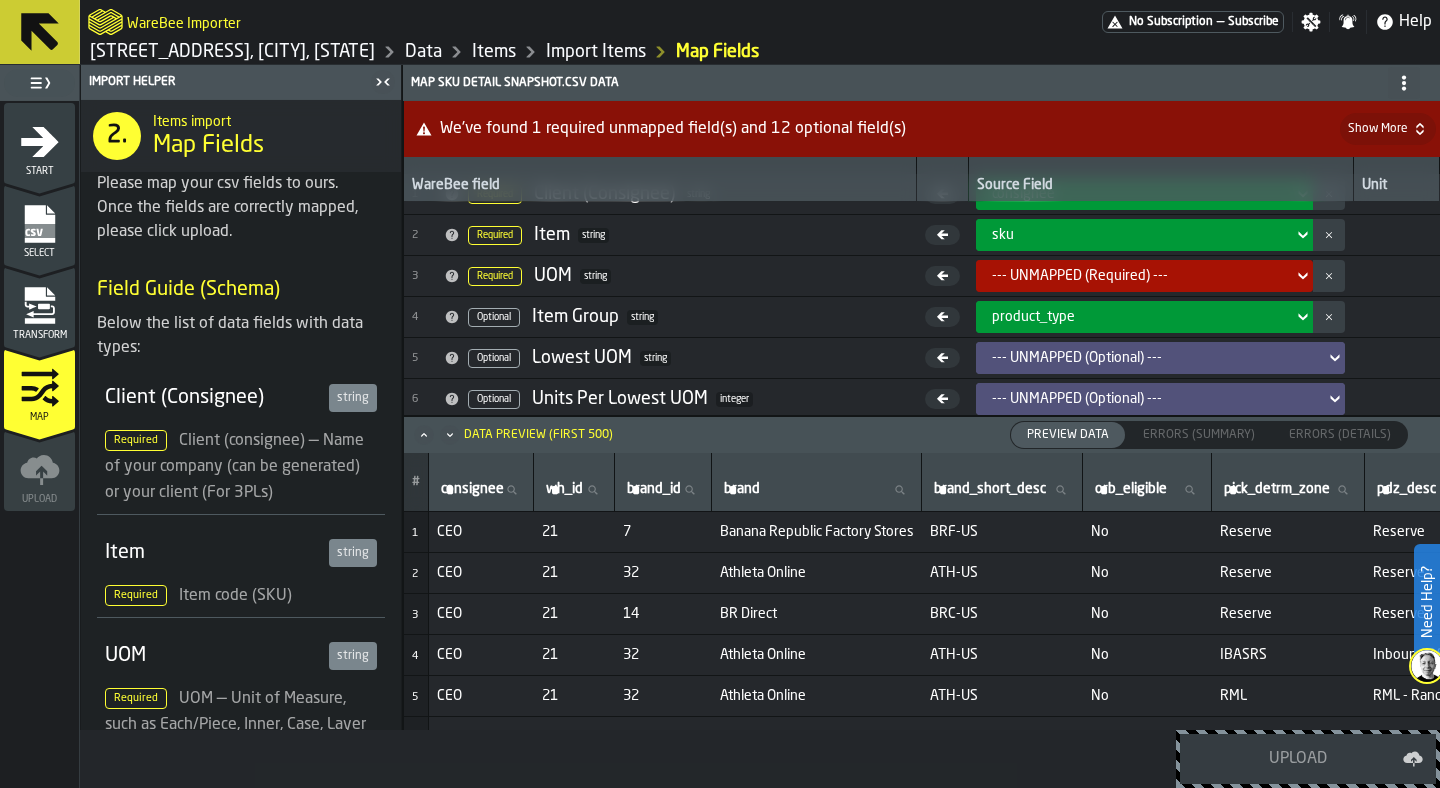 scroll, scrollTop: 0, scrollLeft: 0, axis: both 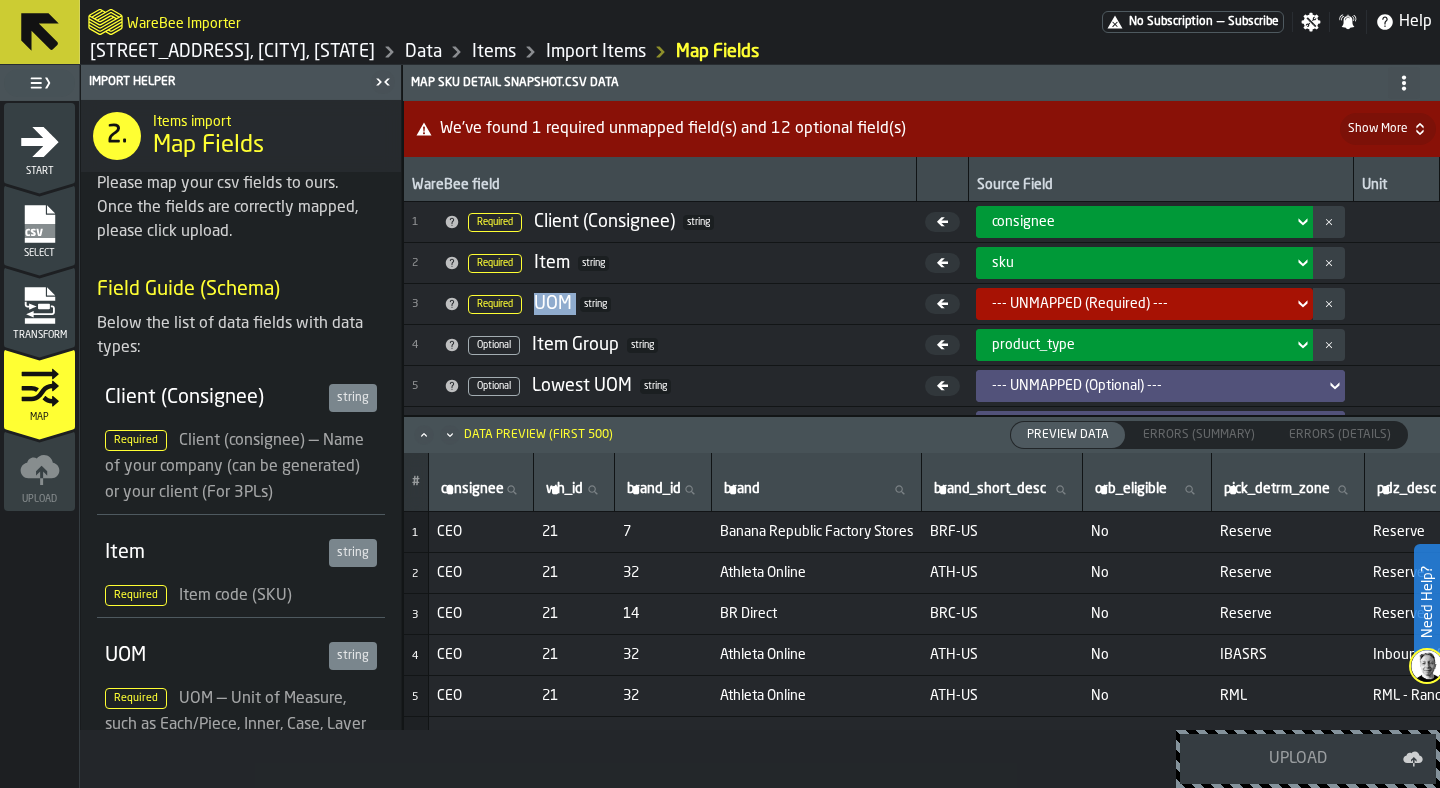 drag, startPoint x: 538, startPoint y: 303, endPoint x: 586, endPoint y: 303, distance: 48 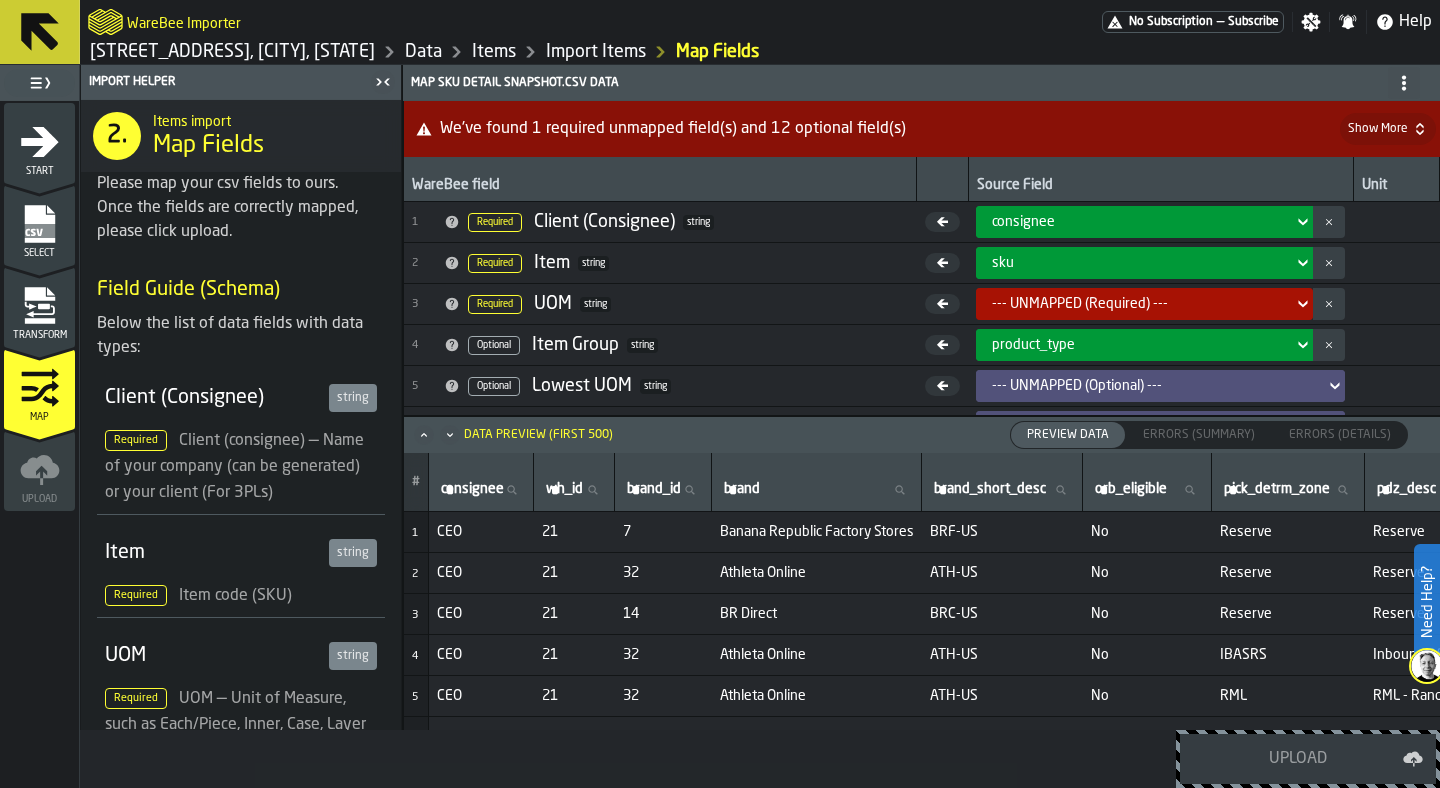 click on "3 Required UOM string" at bounding box center [660, 304] 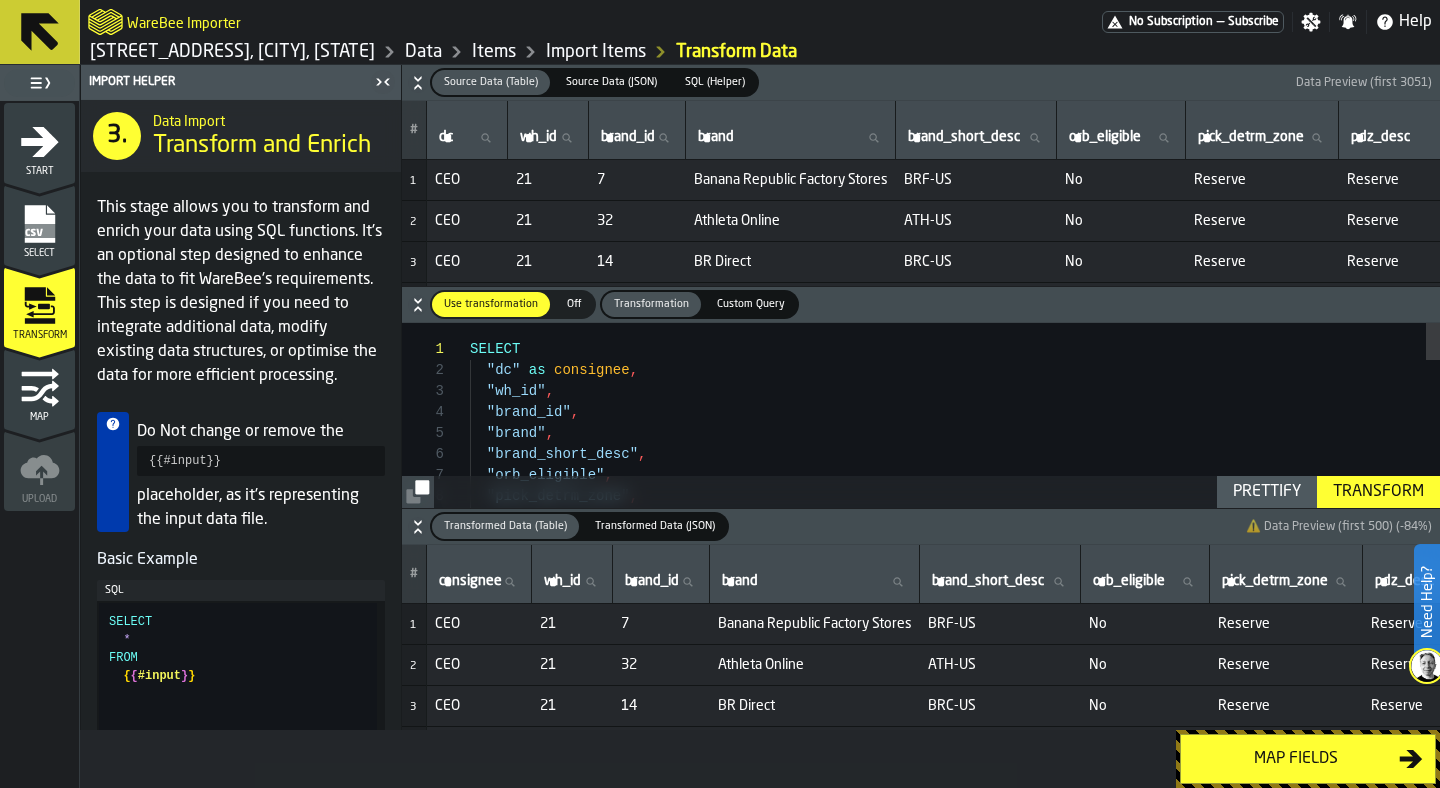 click on ""dc"   as   consignee ,    "wh_id" ,    "brand_id" ,    "brand" ,    "brand_short_desc" ,    "orb_eligible" ,    "pick_detrm_zone" ,    "pdz_desc" , SELECT" at bounding box center (955, 859) 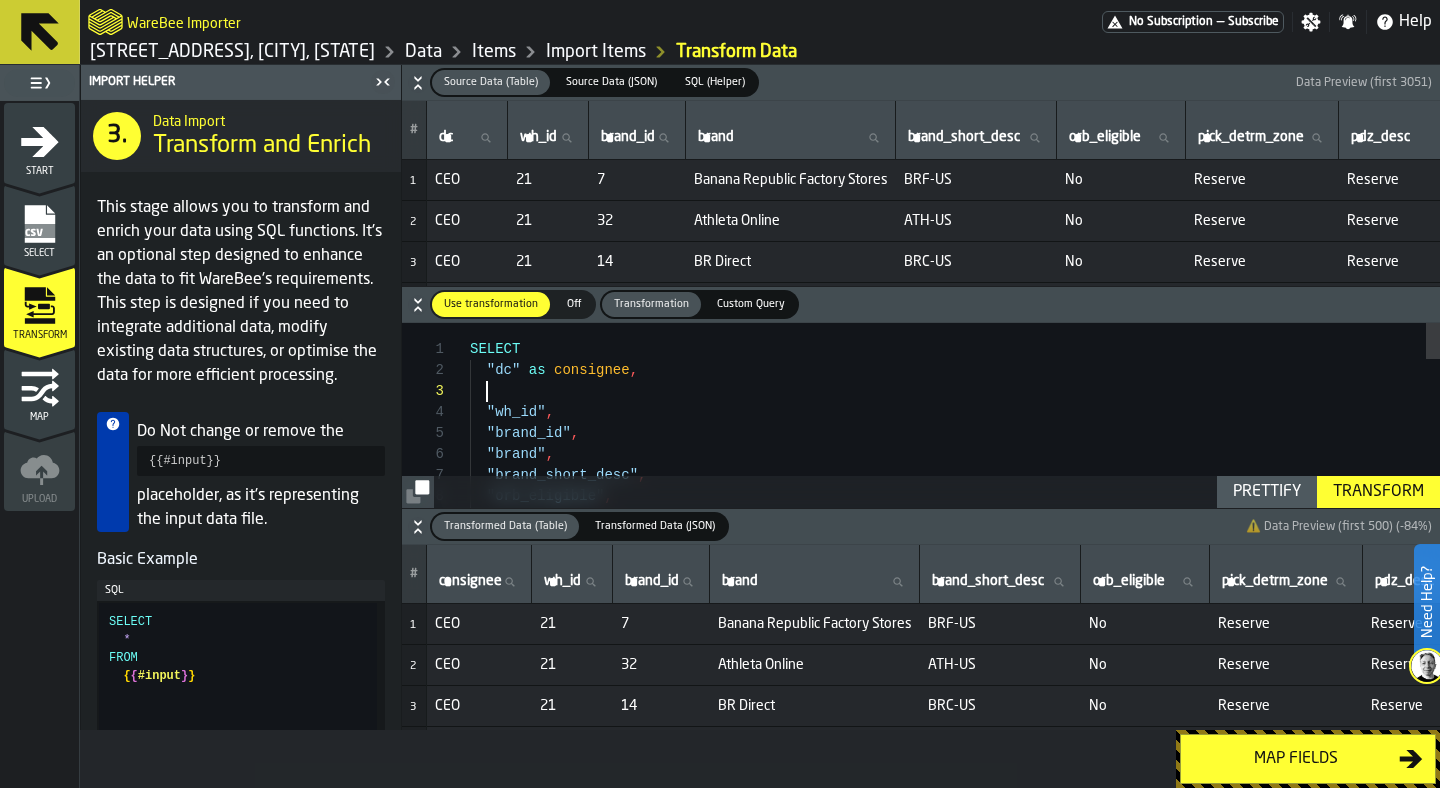 scroll, scrollTop: 42, scrollLeft: 0, axis: vertical 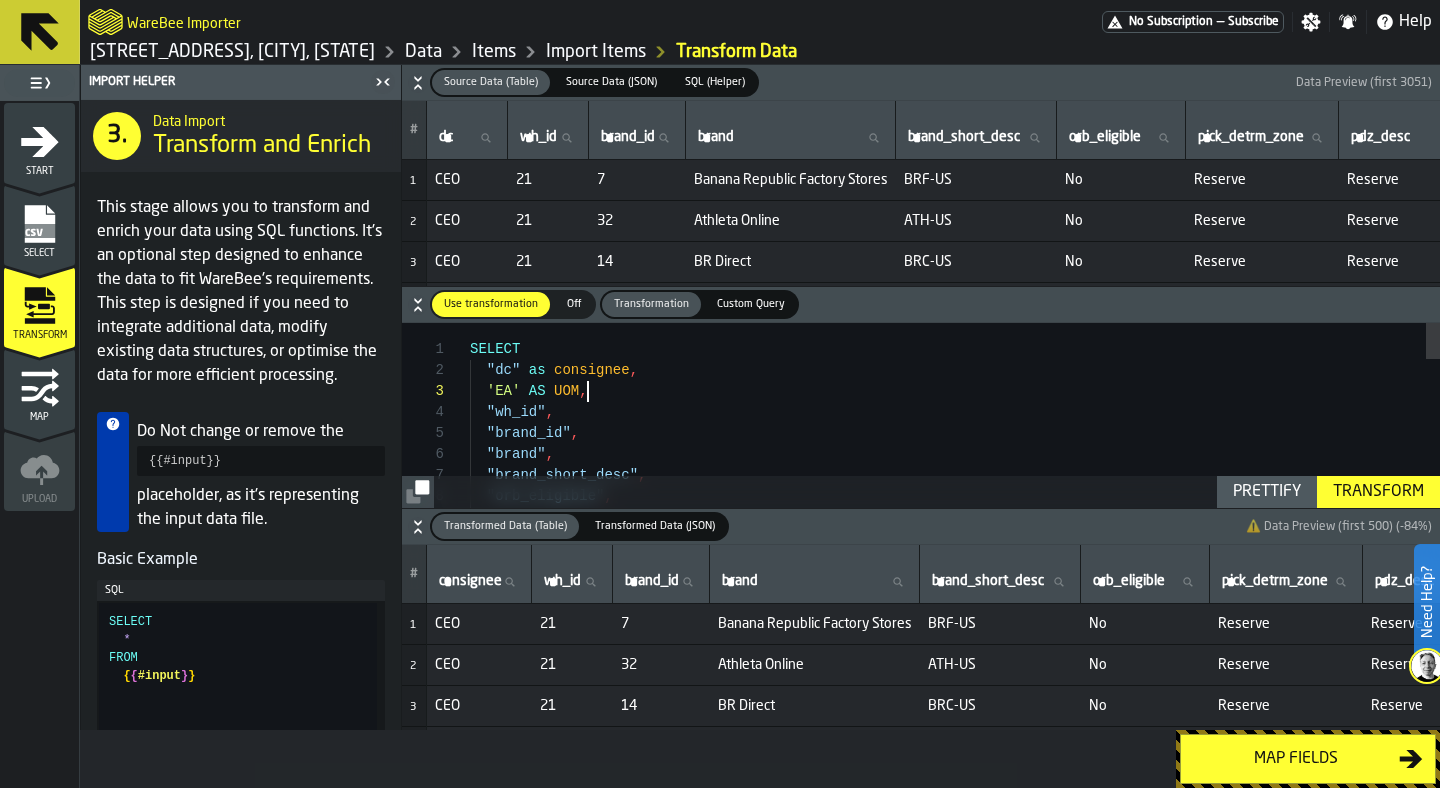 click on "Transform" at bounding box center [1378, 492] 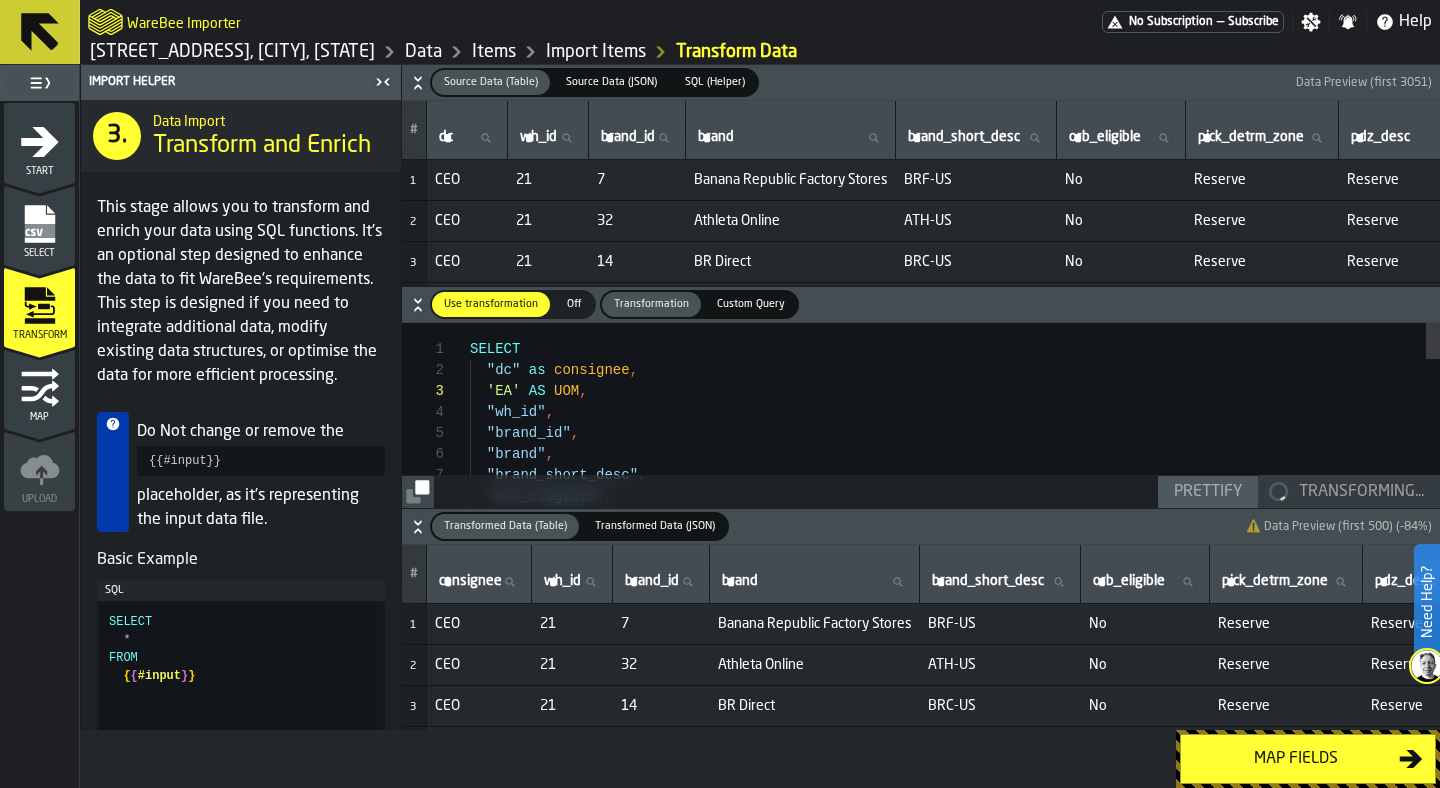 click on ""dc"   as   consignee ,    "wh_id" ,    "brand_id" ,    "brand" ,    "brand_short_desc" ,    "orb_eligible" ,    "pick_detrm_zone" , SELECT    'EA'   AS   UOM ," at bounding box center [955, 869] 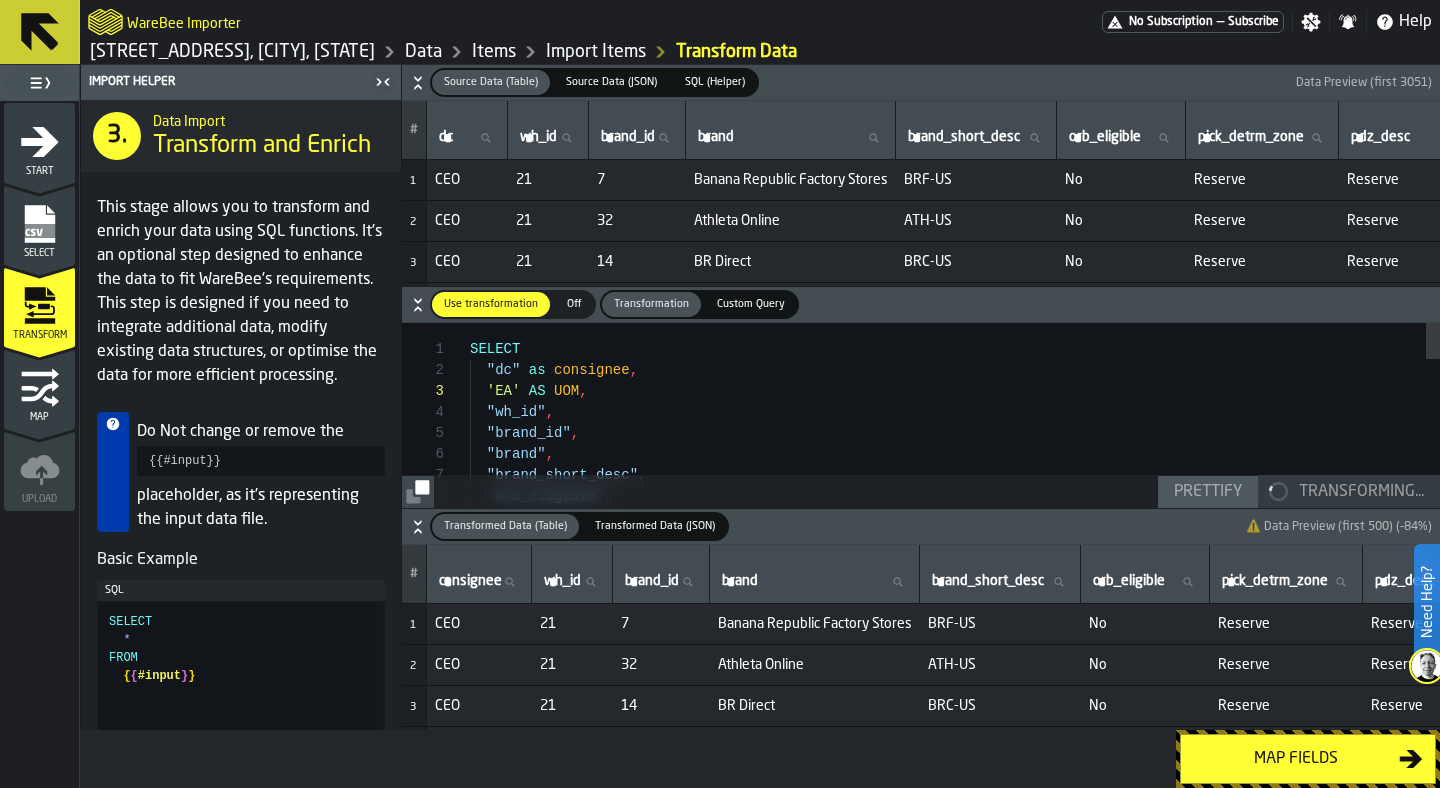 click on ""dc"   as   consignee ,    "wh_id" ,    "brand_id" ,    "brand" ,    "brand_short_desc" ,    "orb_eligible" ,    "pick_detrm_zone" , SELECT    'EA'   AS   UOM ," at bounding box center (955, 869) 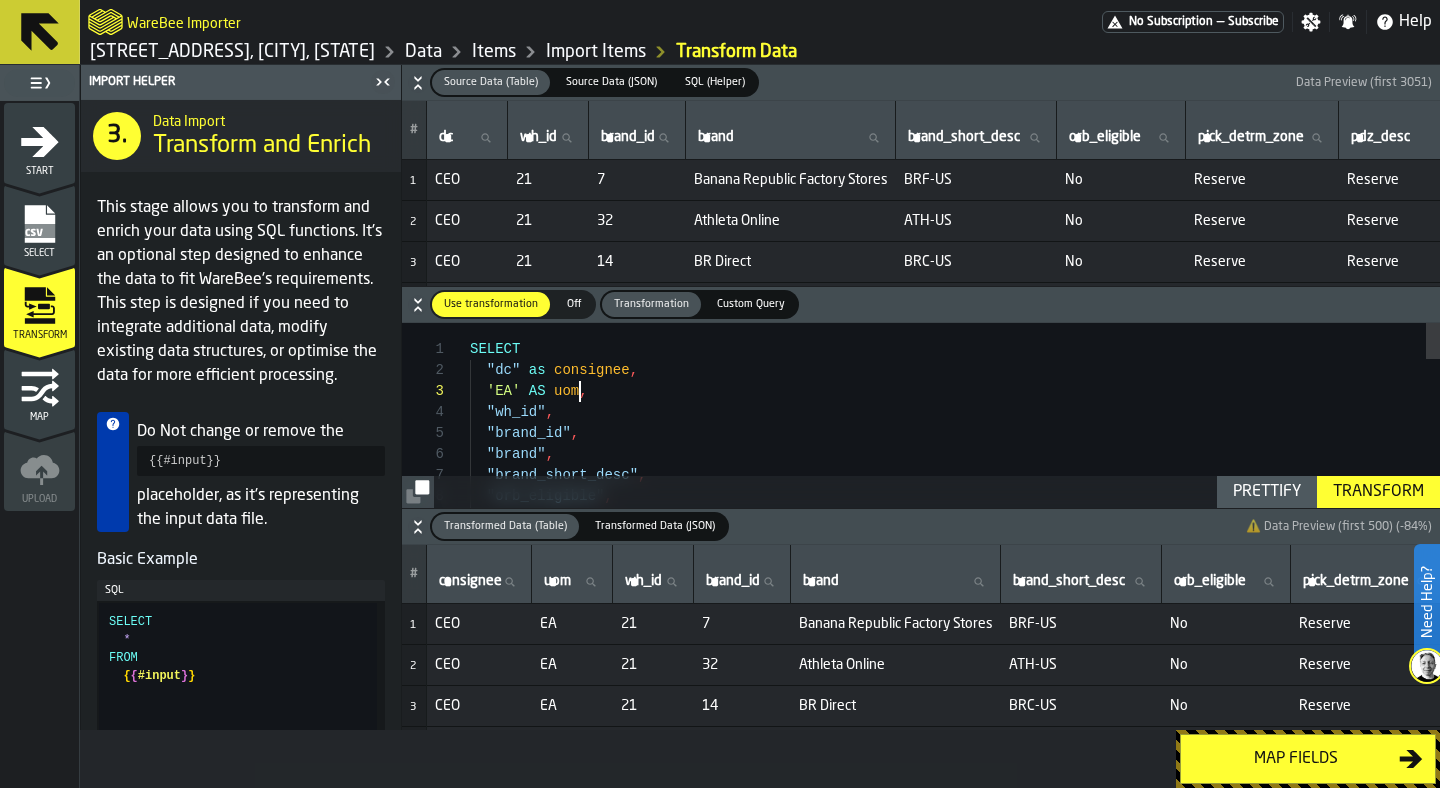 type on "**********" 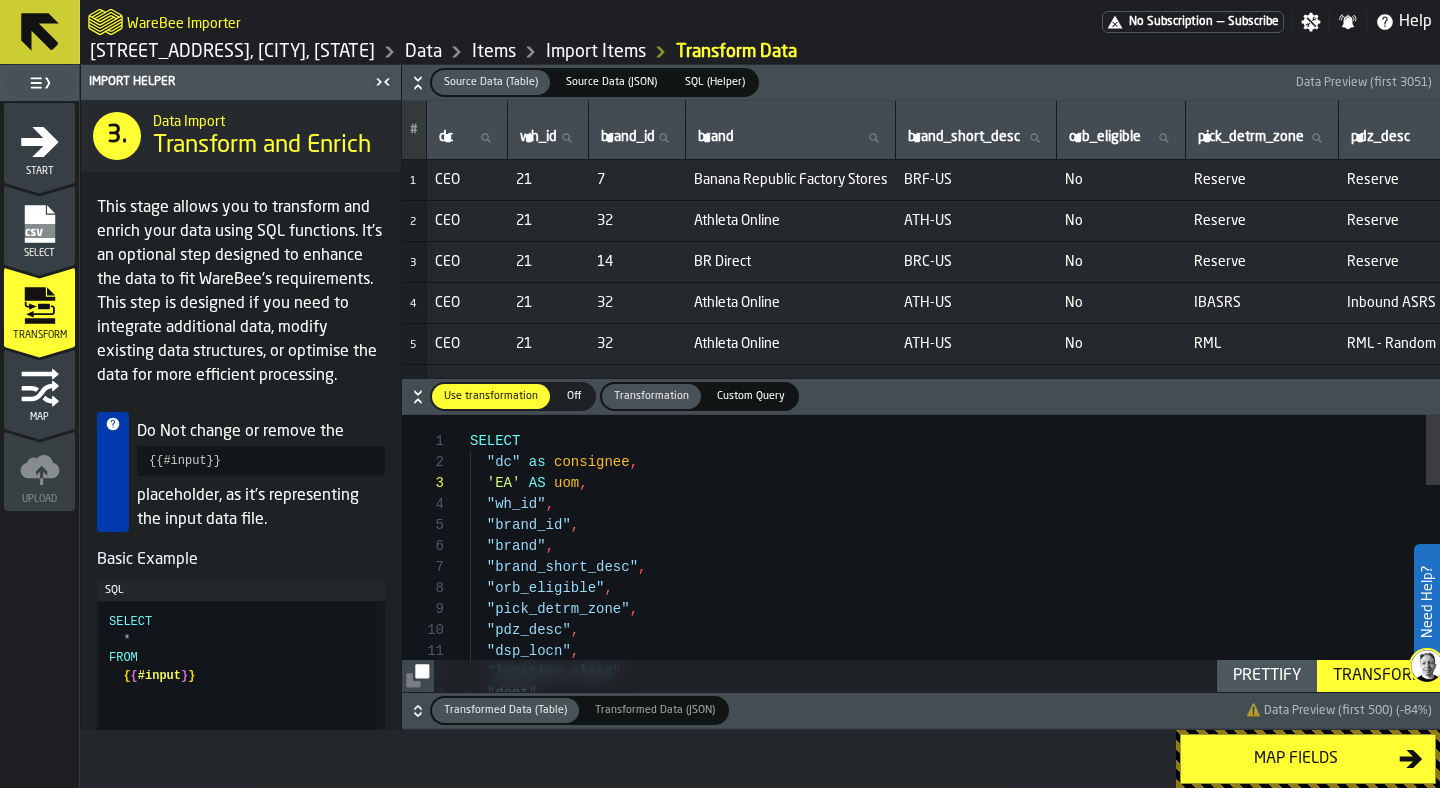 click on "Transform" at bounding box center [1378, 676] 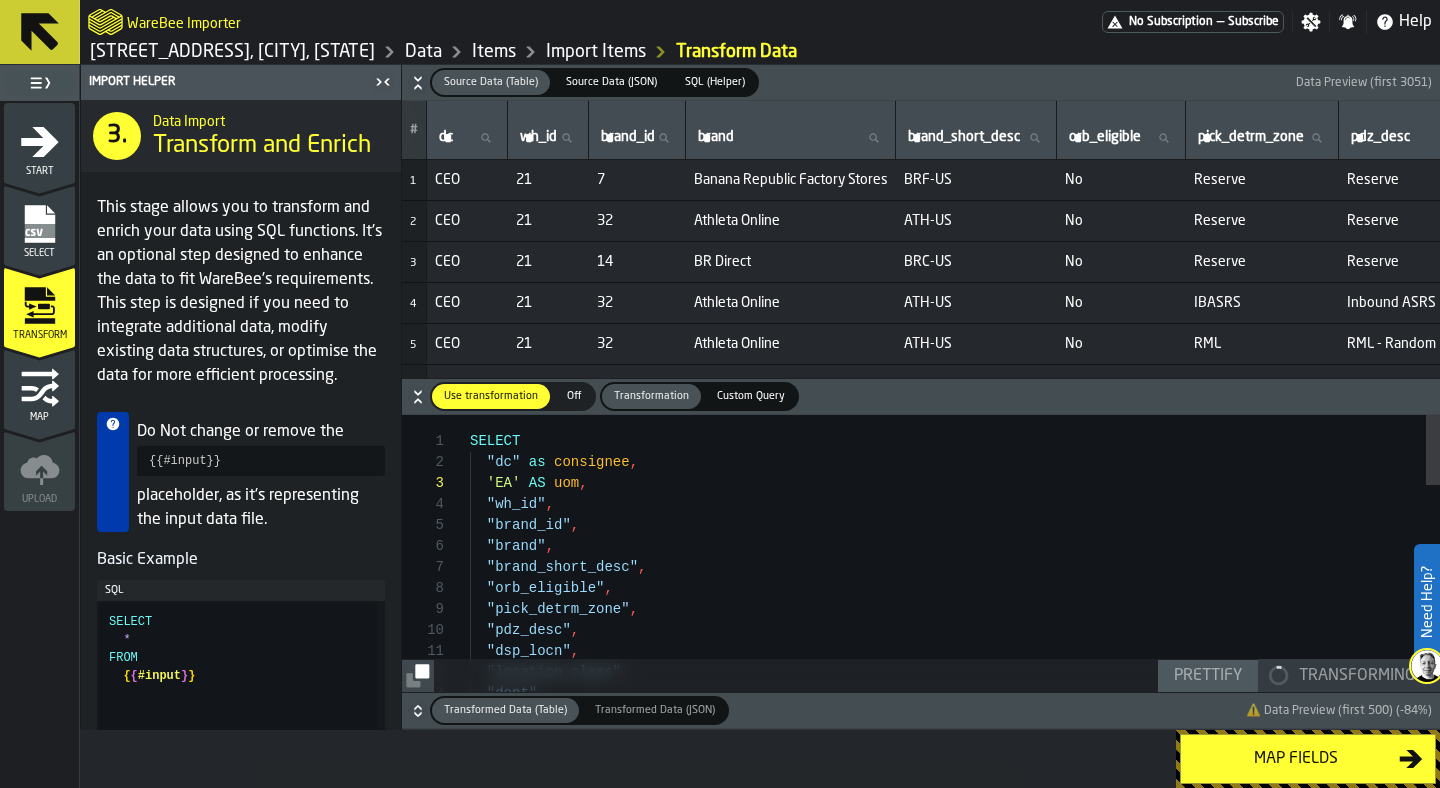 click on "Transformed Data (Table) Transformed Data (Table) Transformed Data (JSON) Transformed Data (JSON) ⚠️ Data Preview (first 500) (-84%)" at bounding box center [921, 710] 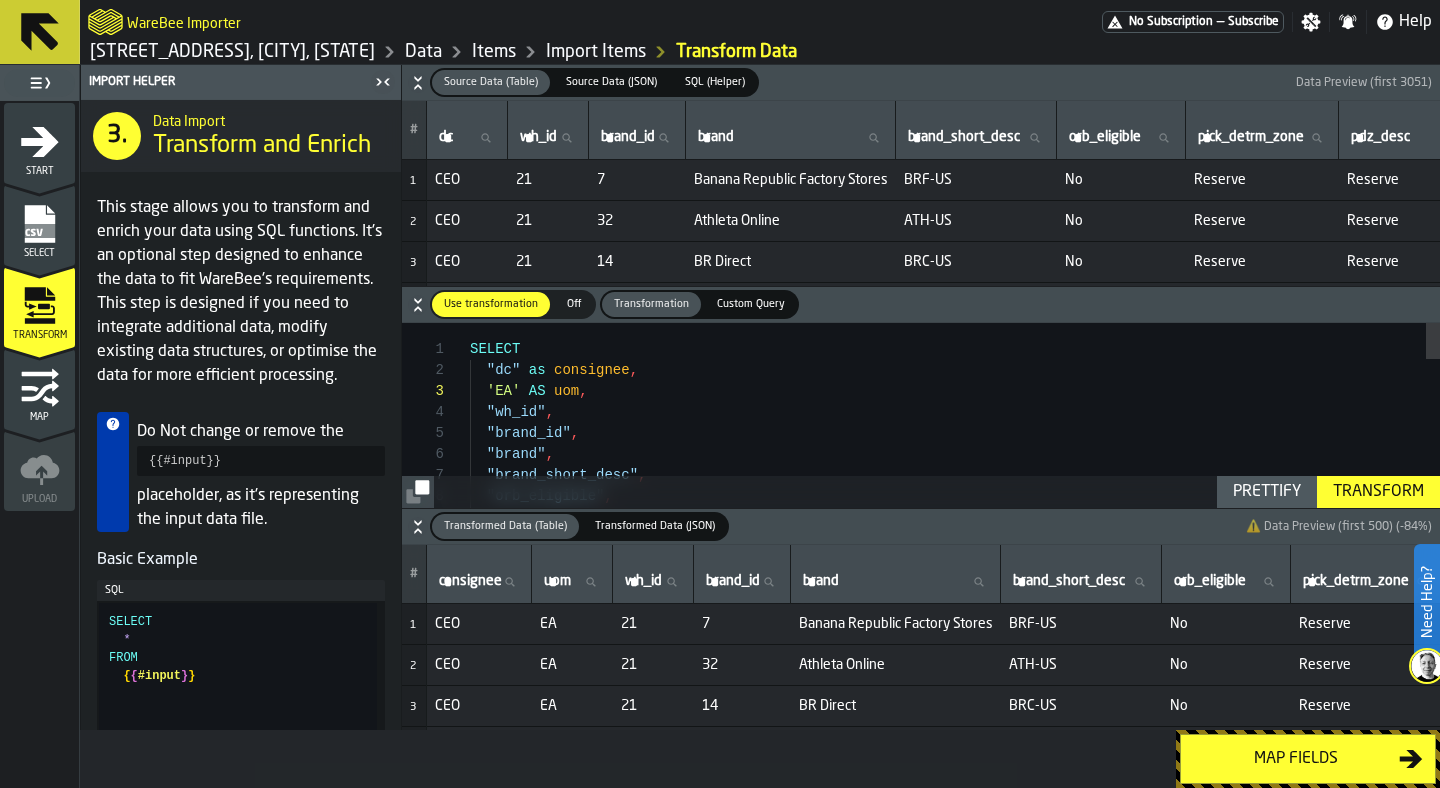 click 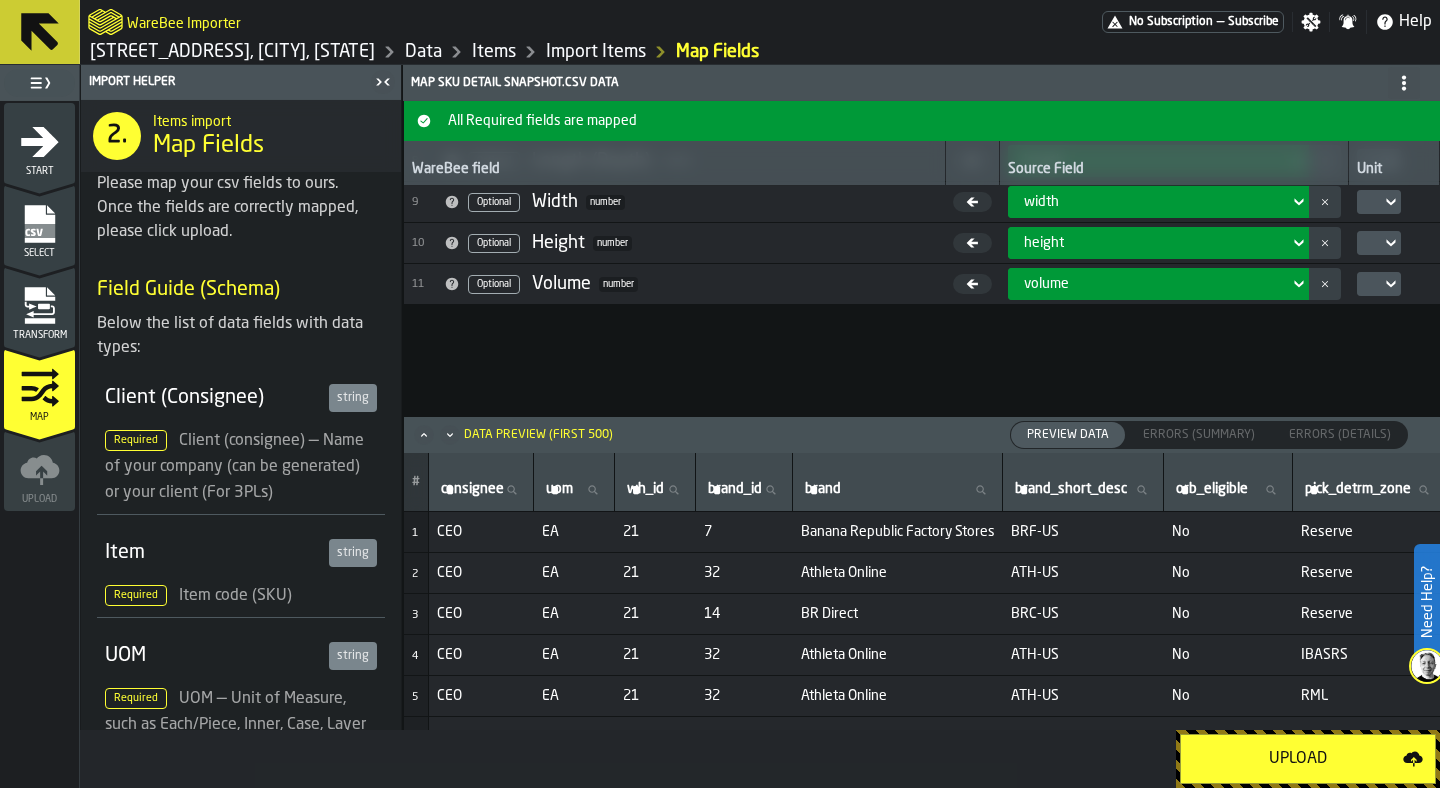 scroll, scrollTop: 71, scrollLeft: 0, axis: vertical 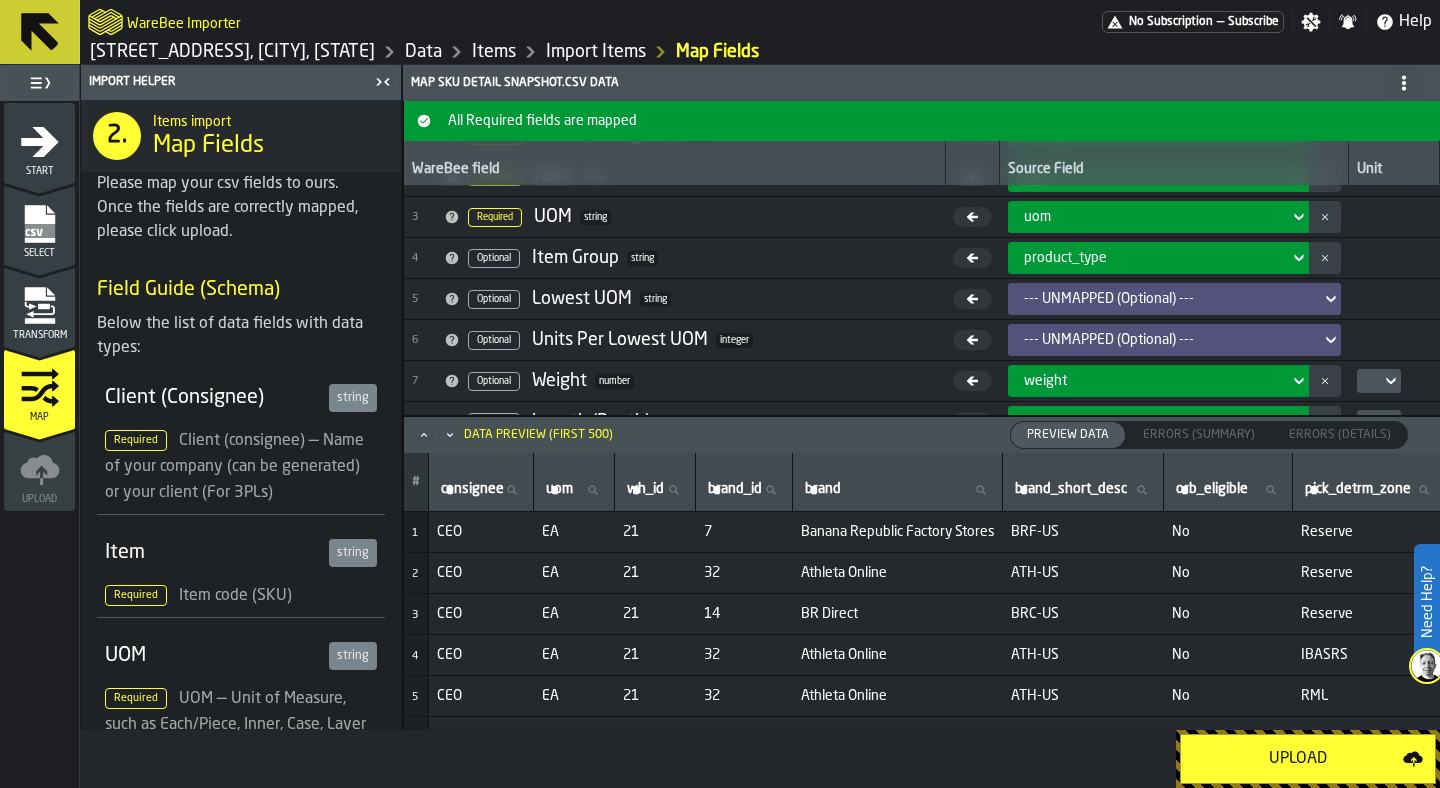 click on "Upload" at bounding box center [1298, 759] 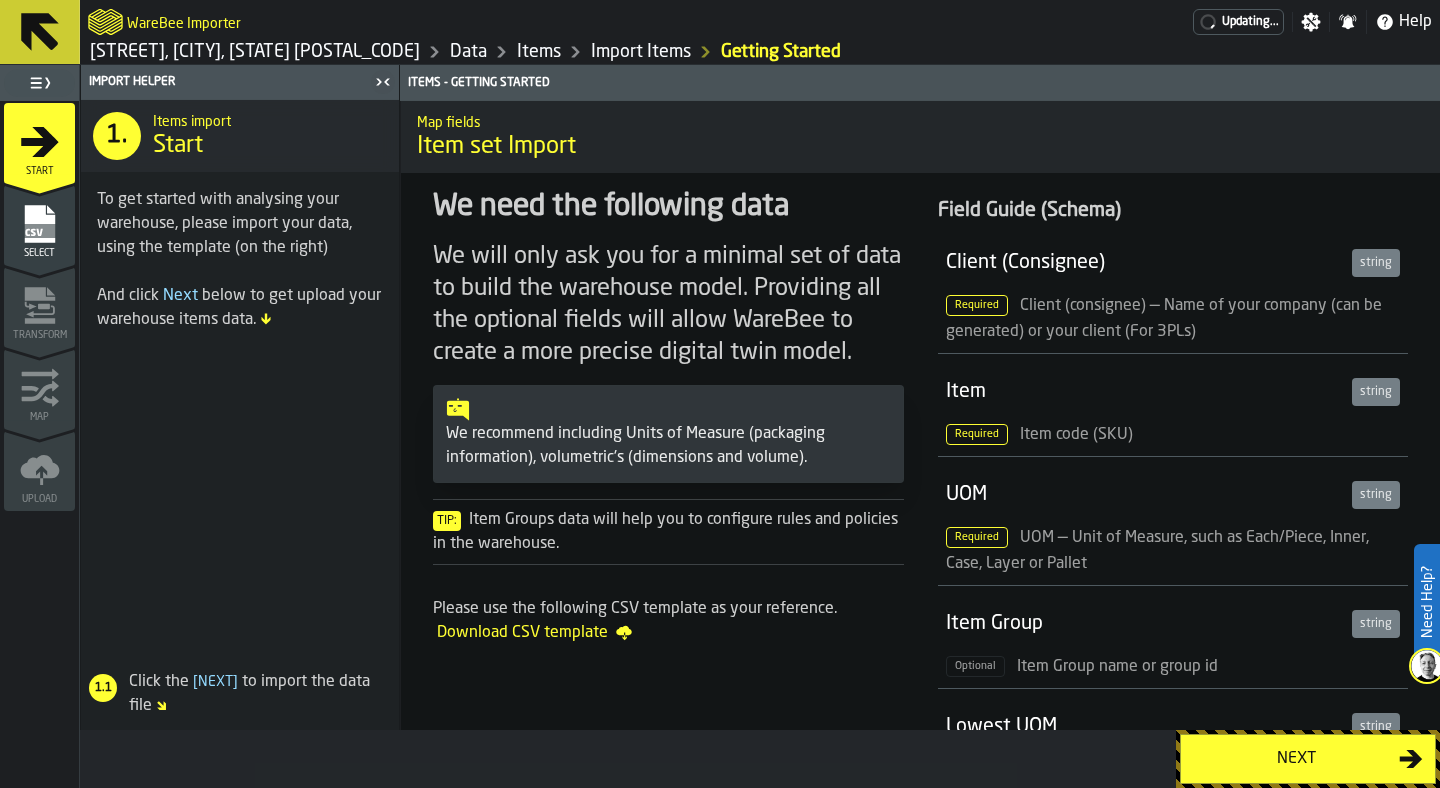 scroll, scrollTop: 0, scrollLeft: 0, axis: both 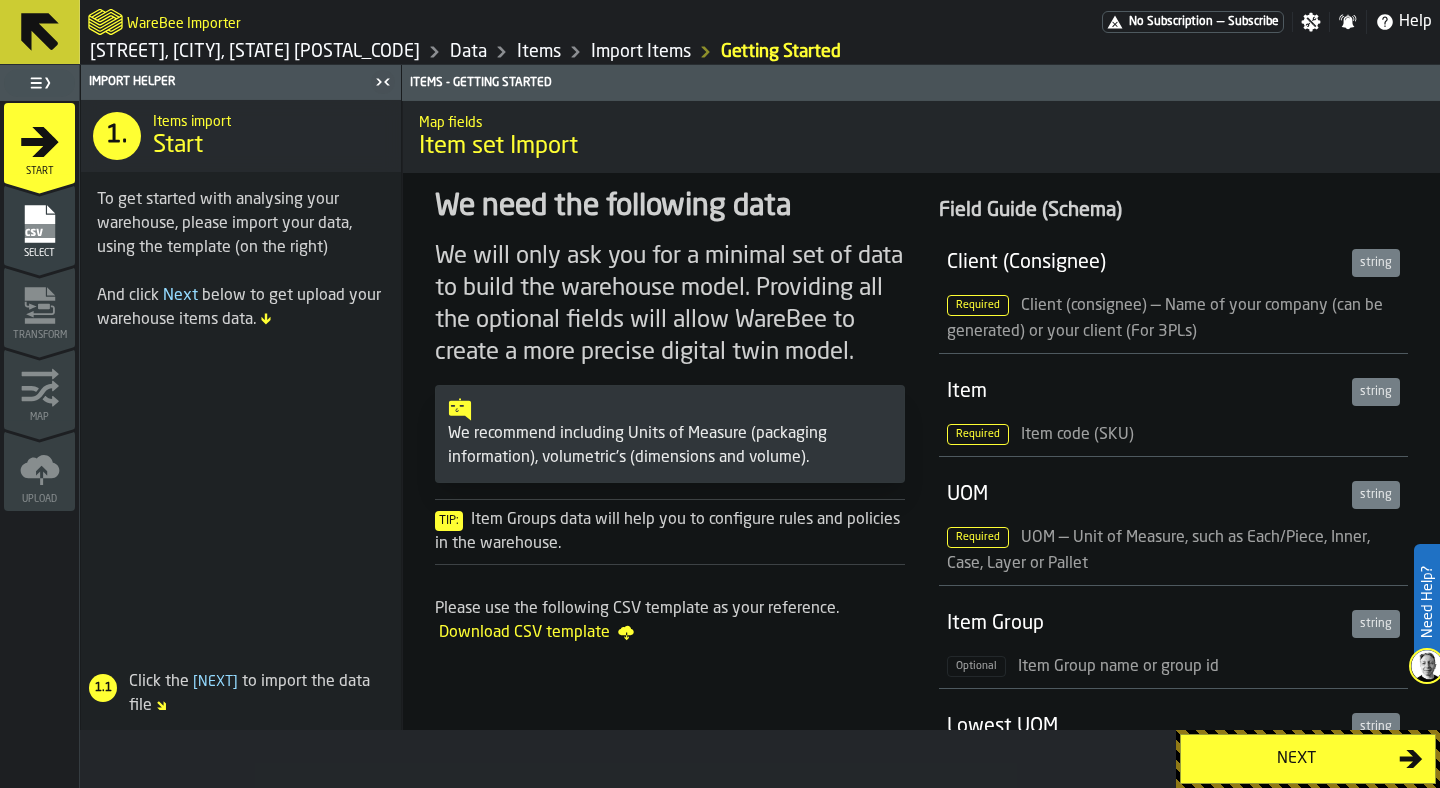 click on "Data" at bounding box center [468, 52] 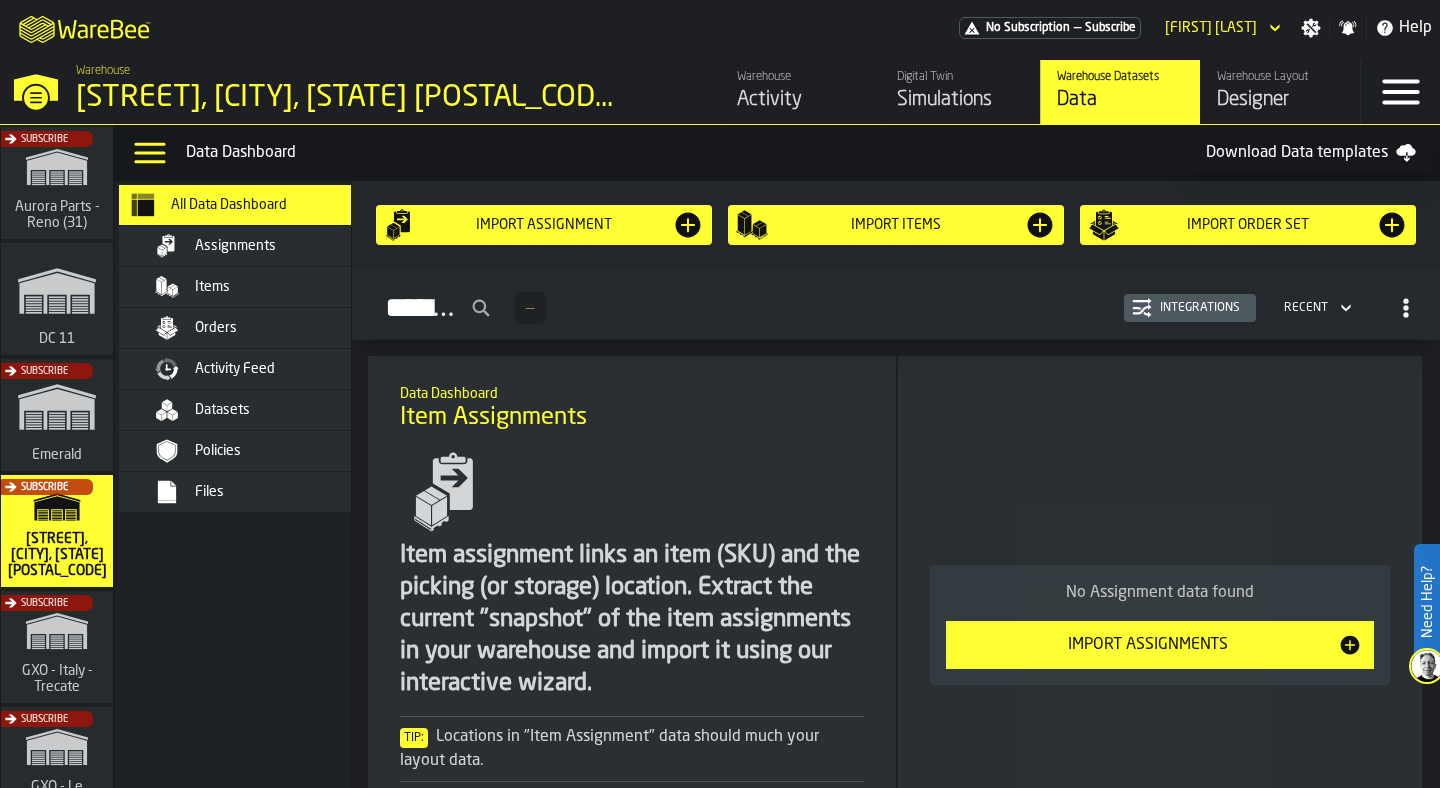 click on "Files" at bounding box center [293, 492] 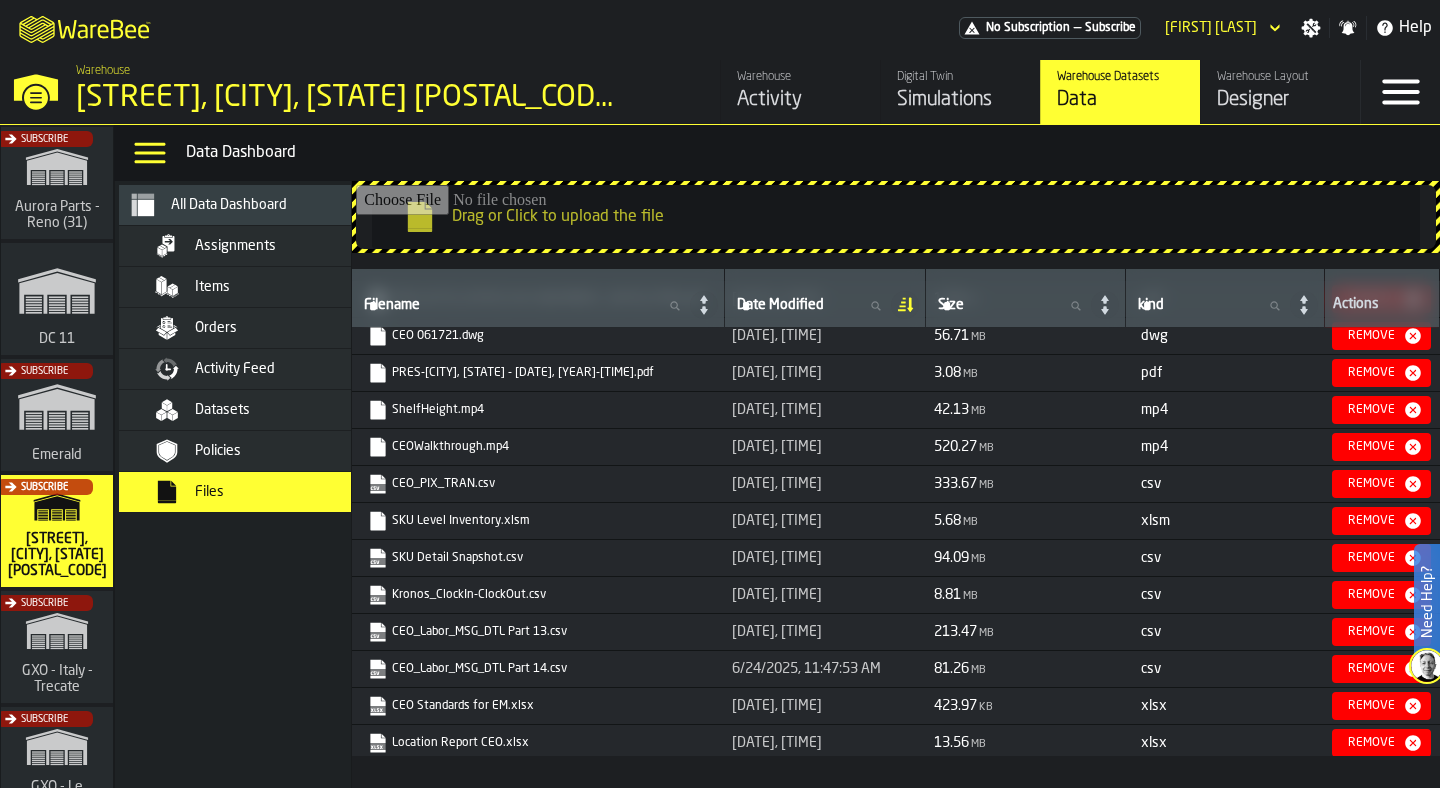 scroll, scrollTop: 53, scrollLeft: 0, axis: vertical 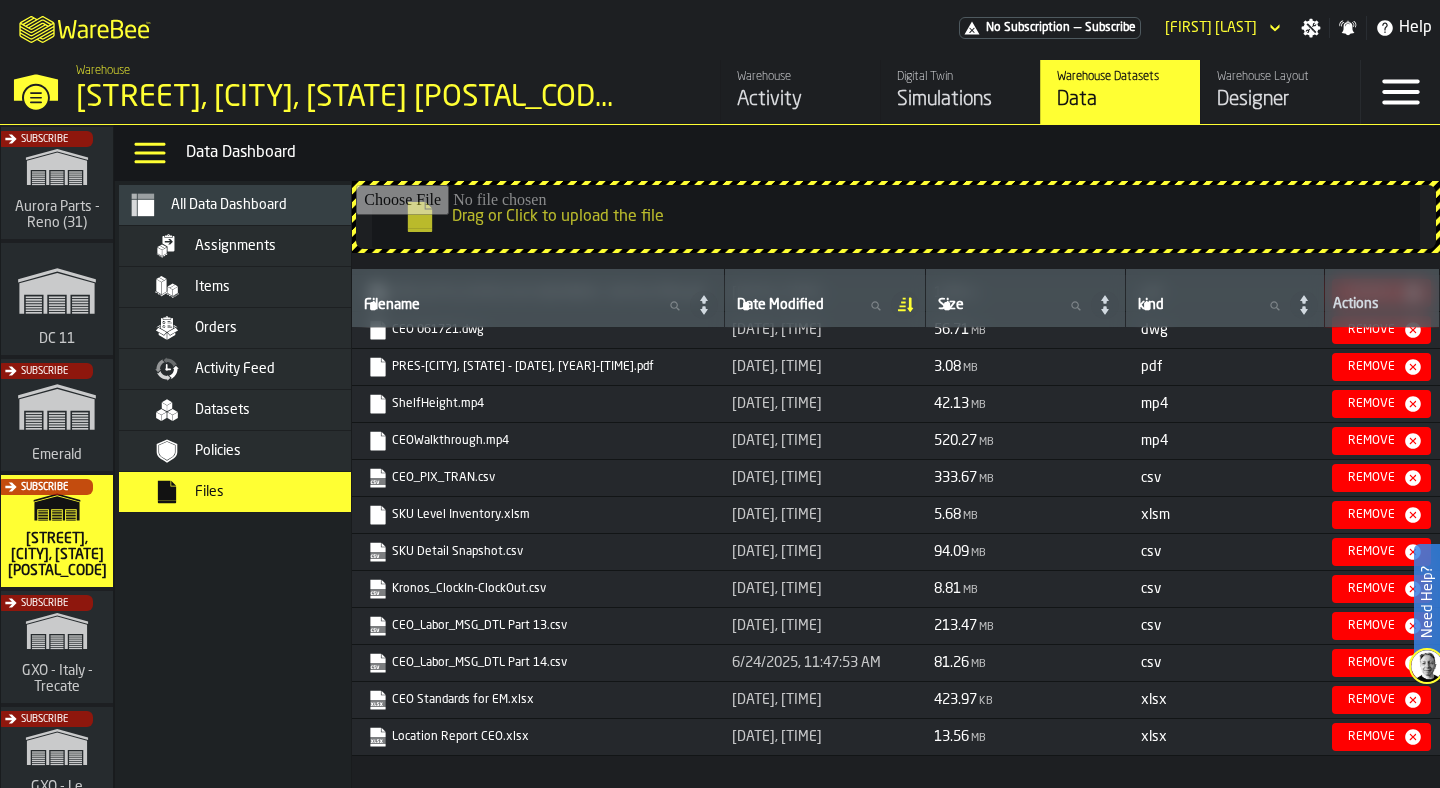 click on "Assignments" at bounding box center [235, 246] 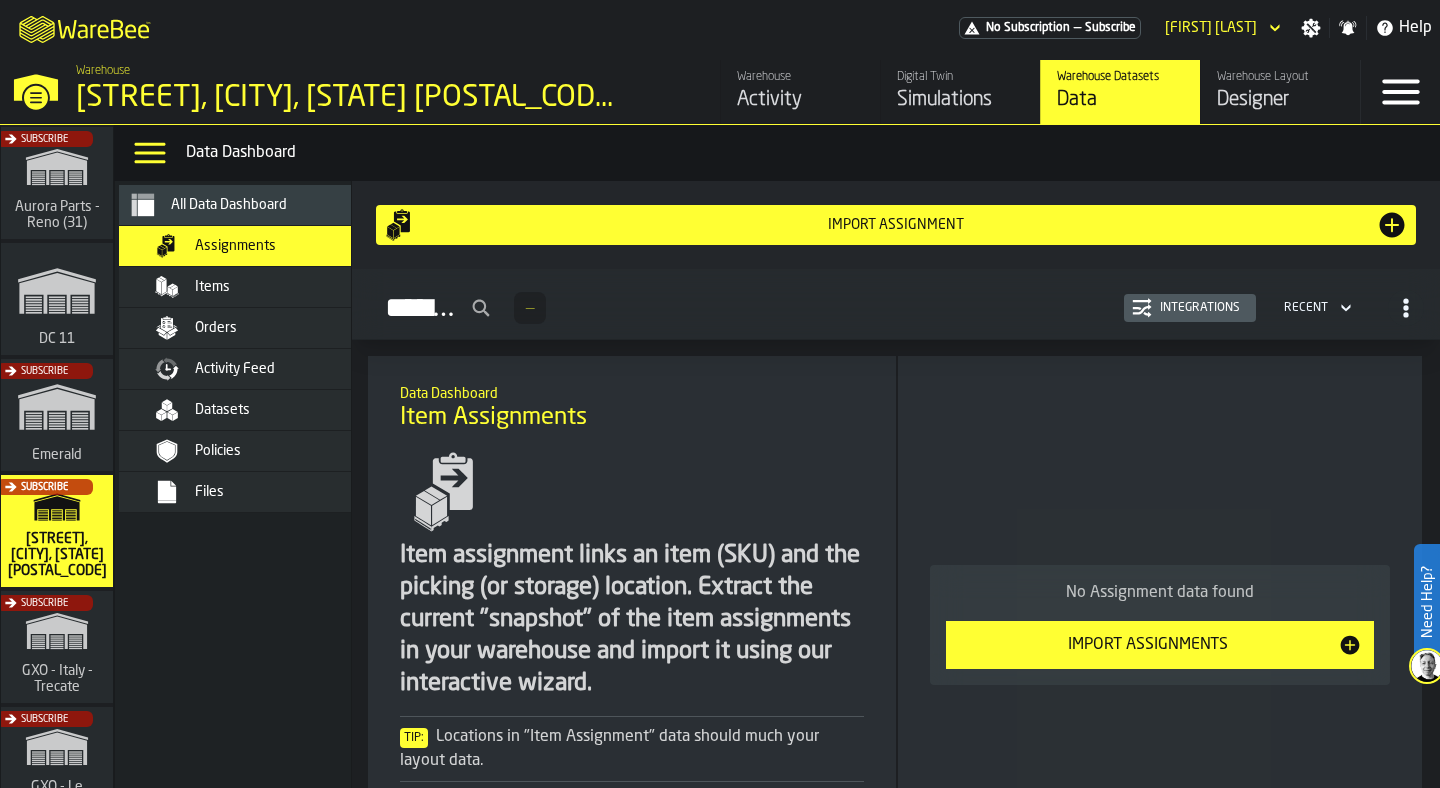 click on "Import assignment" at bounding box center [896, 225] 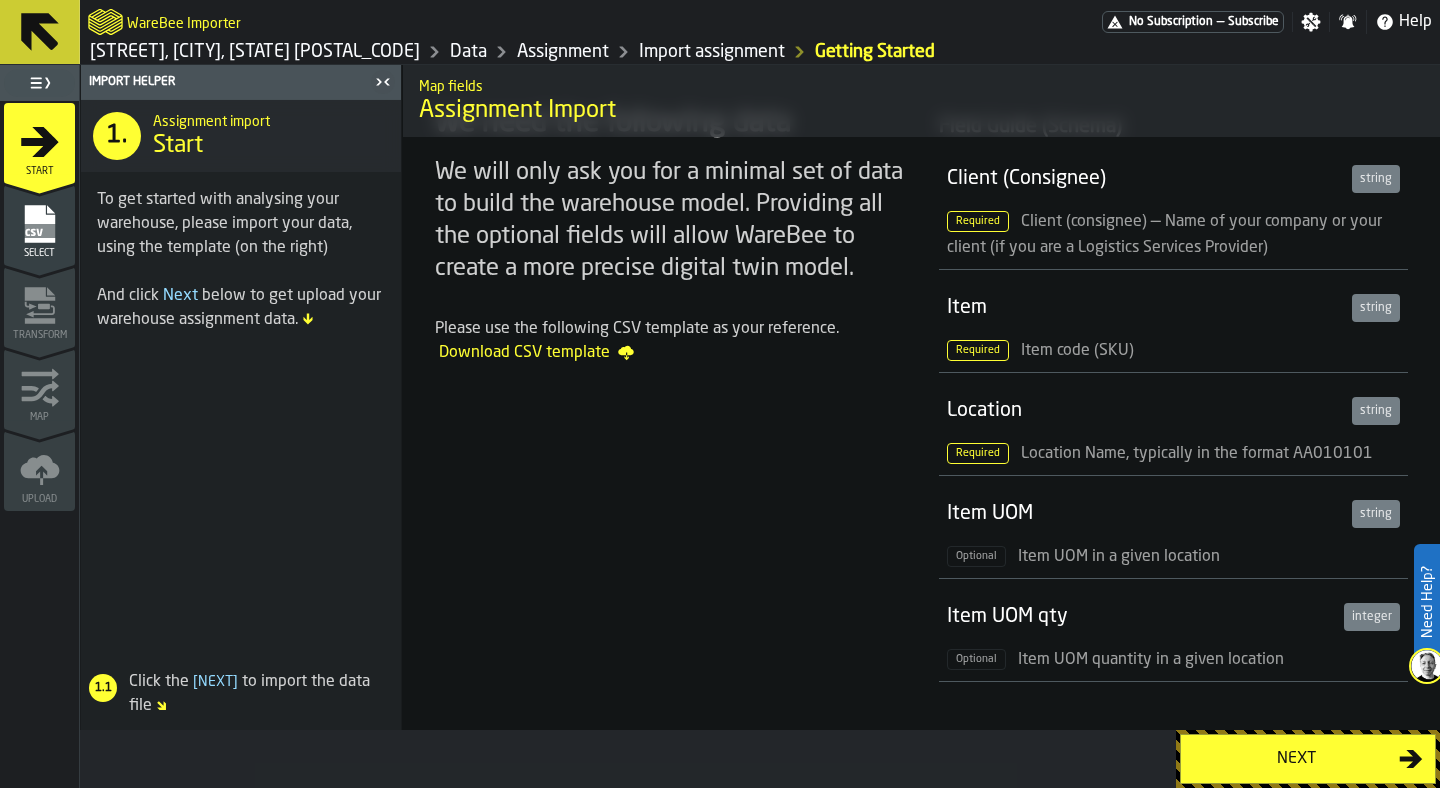 scroll, scrollTop: 67, scrollLeft: 0, axis: vertical 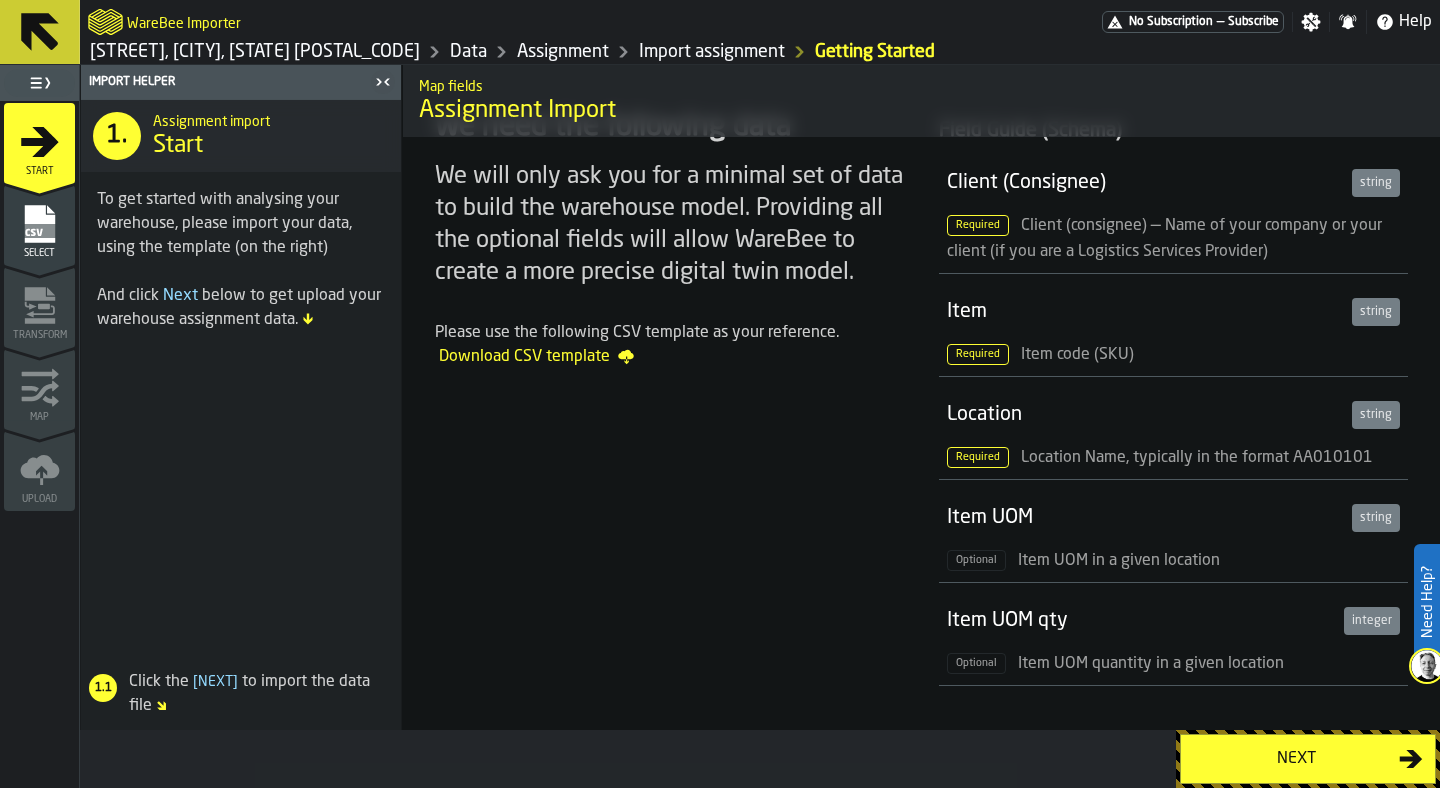 click on "Data" at bounding box center (468, 52) 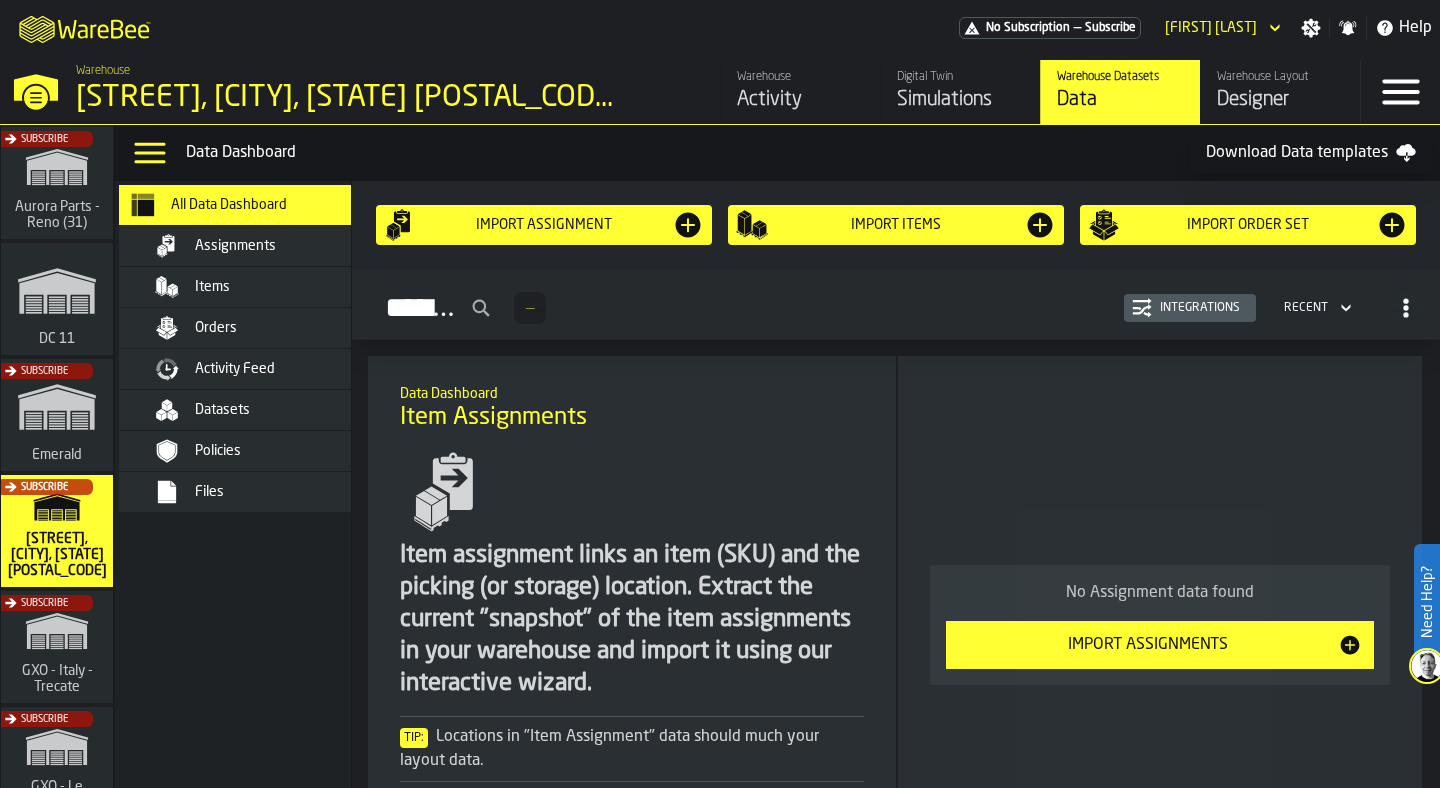 click on "Files" at bounding box center (293, 492) 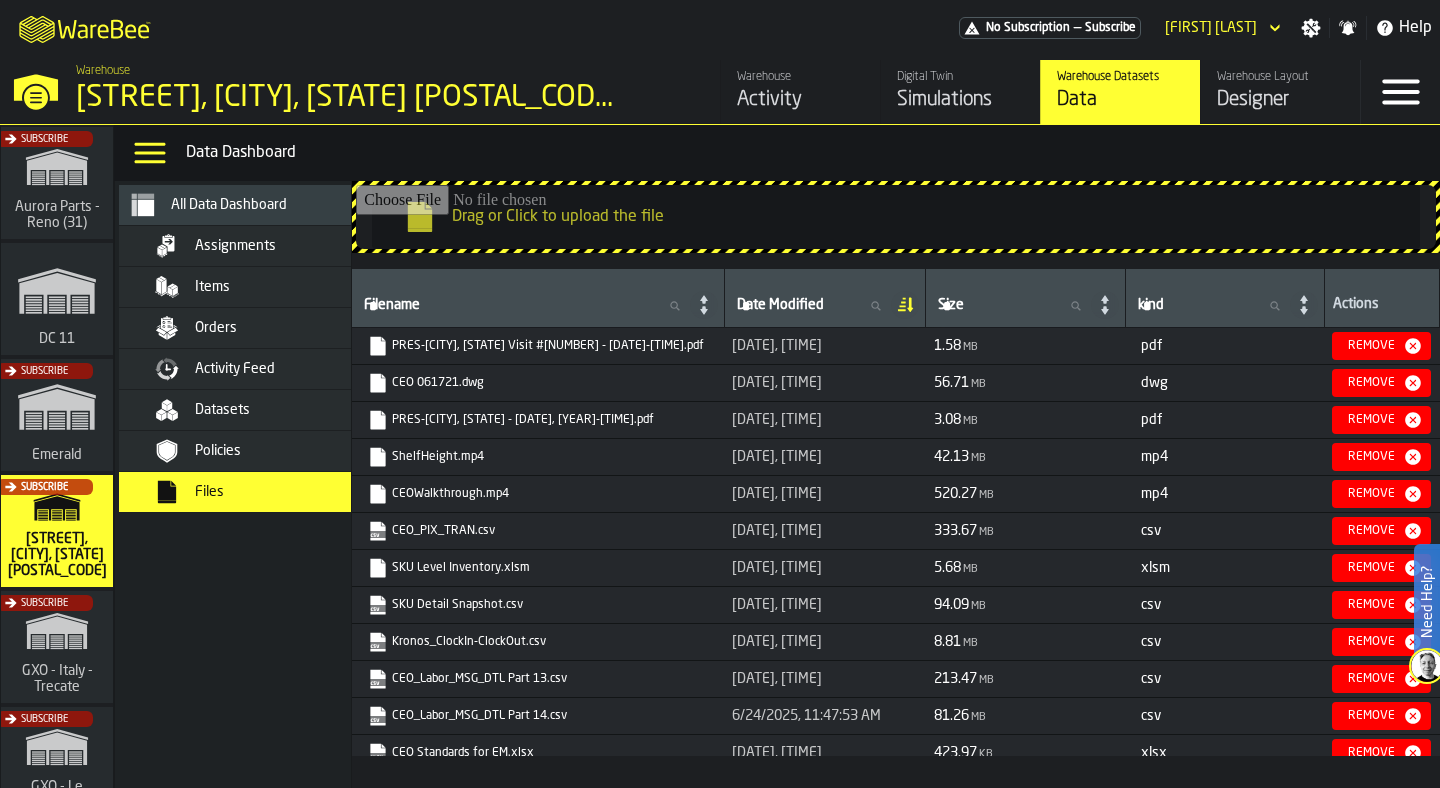 scroll, scrollTop: 53, scrollLeft: 0, axis: vertical 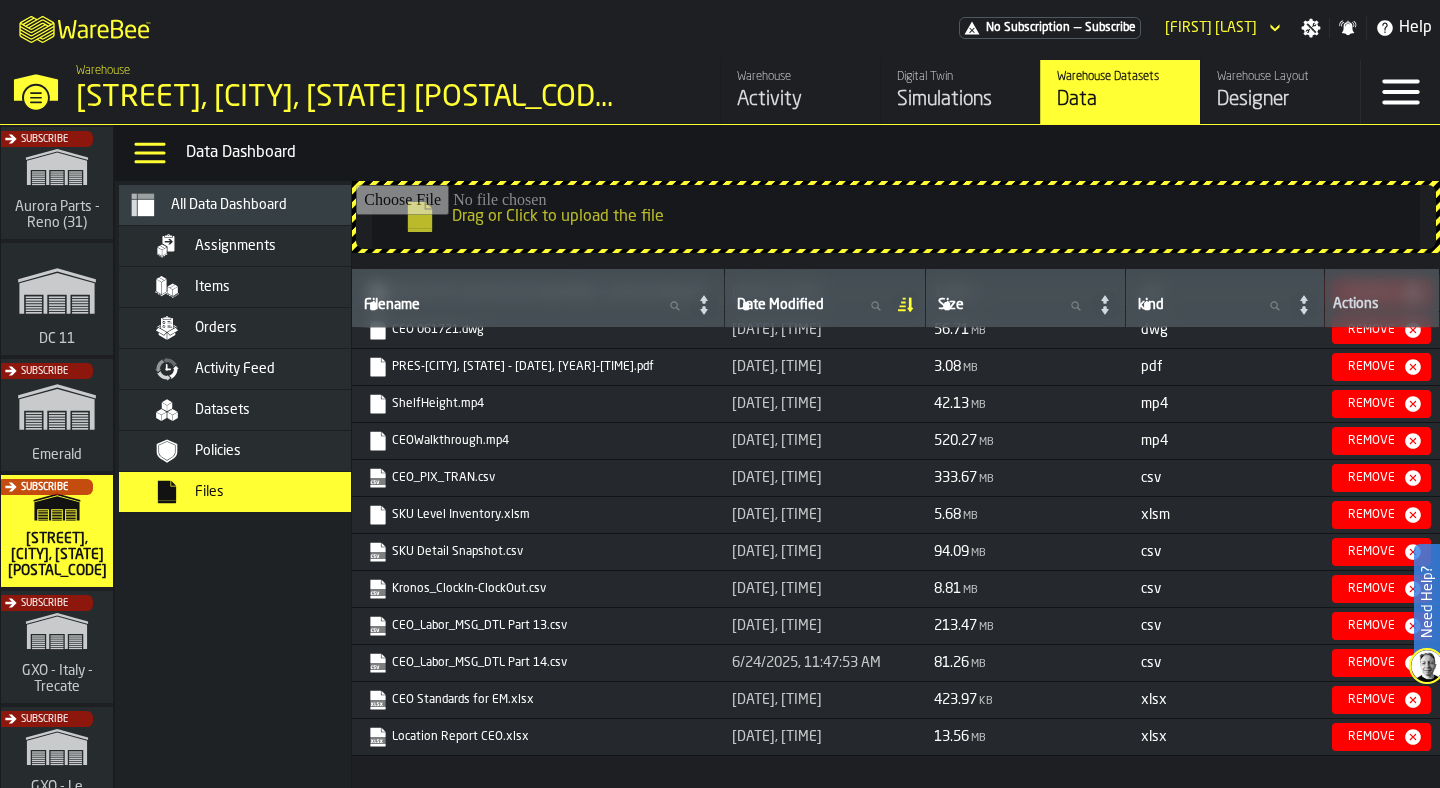 click on "CEO_PIX_TRAN.csv" at bounding box center (536, 478) 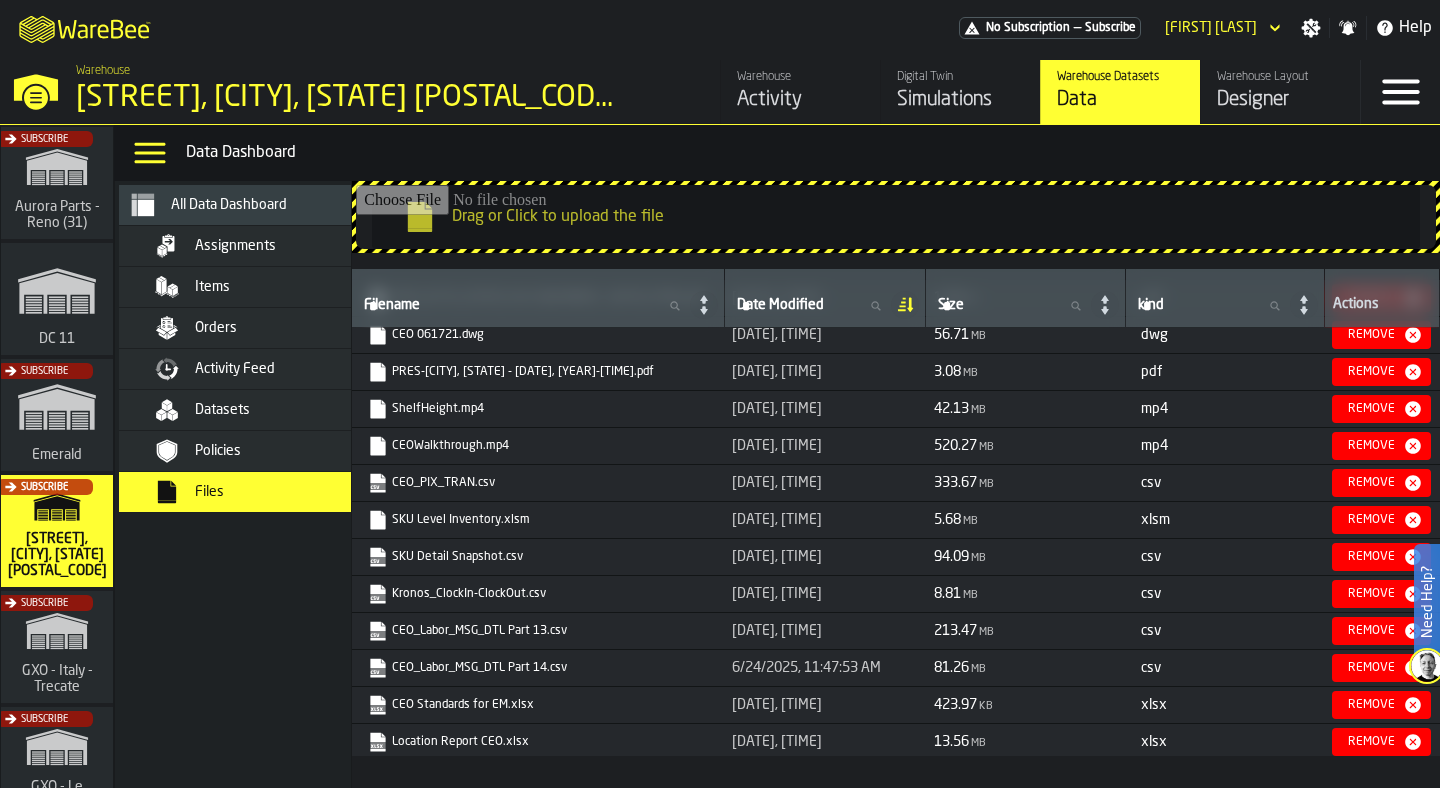 scroll, scrollTop: 50, scrollLeft: 0, axis: vertical 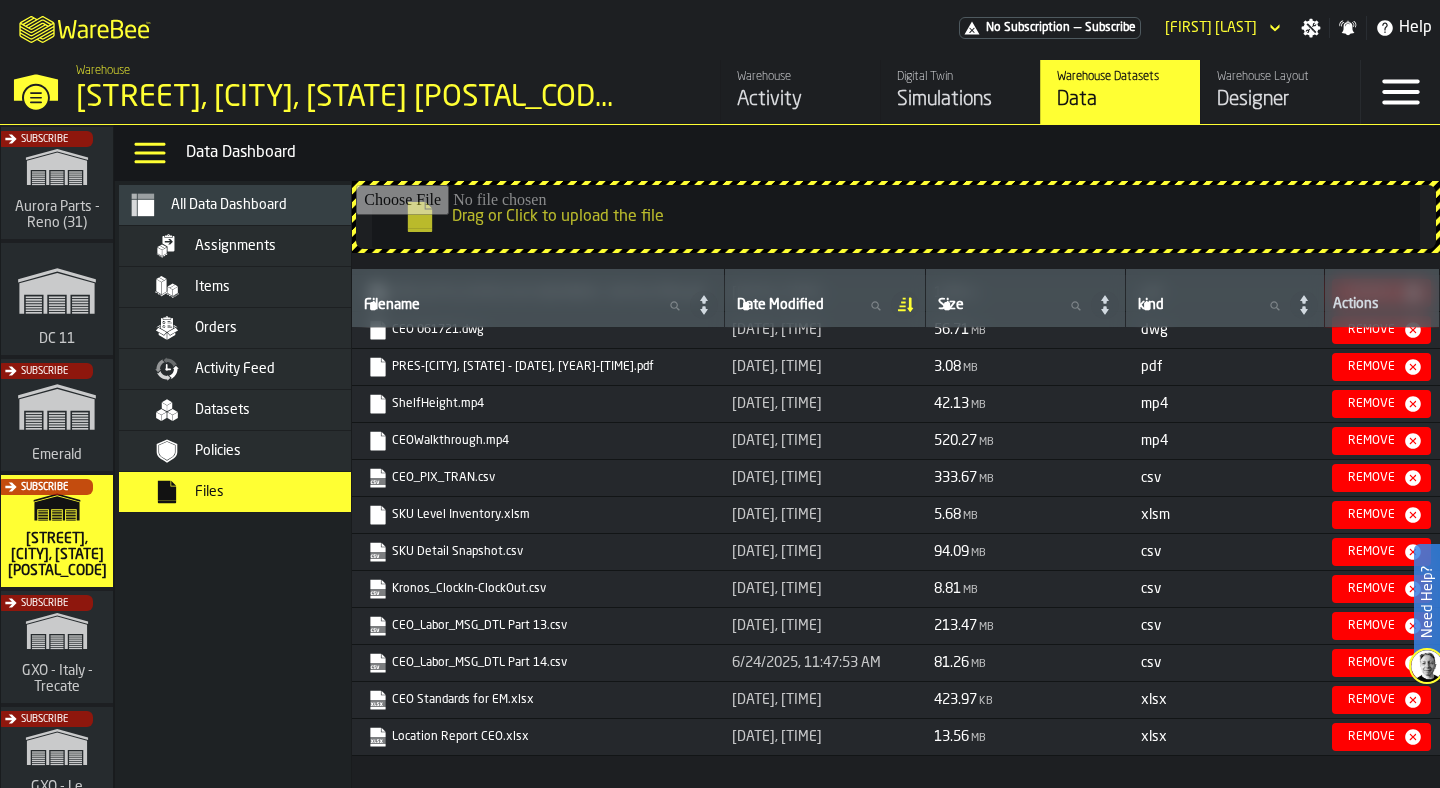 click on "Warehouse Layout Designer" at bounding box center [1280, 92] 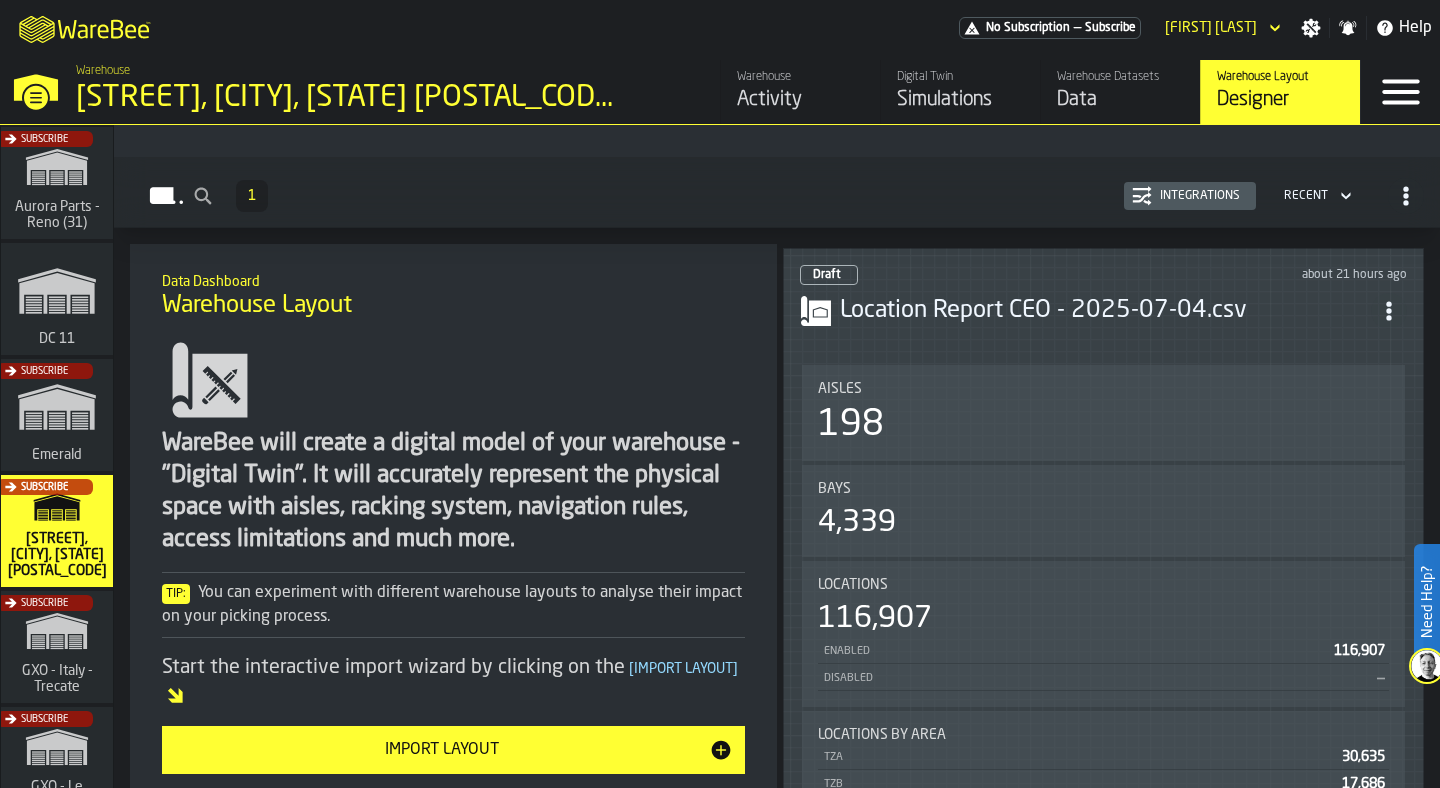 scroll, scrollTop: 111, scrollLeft: 0, axis: vertical 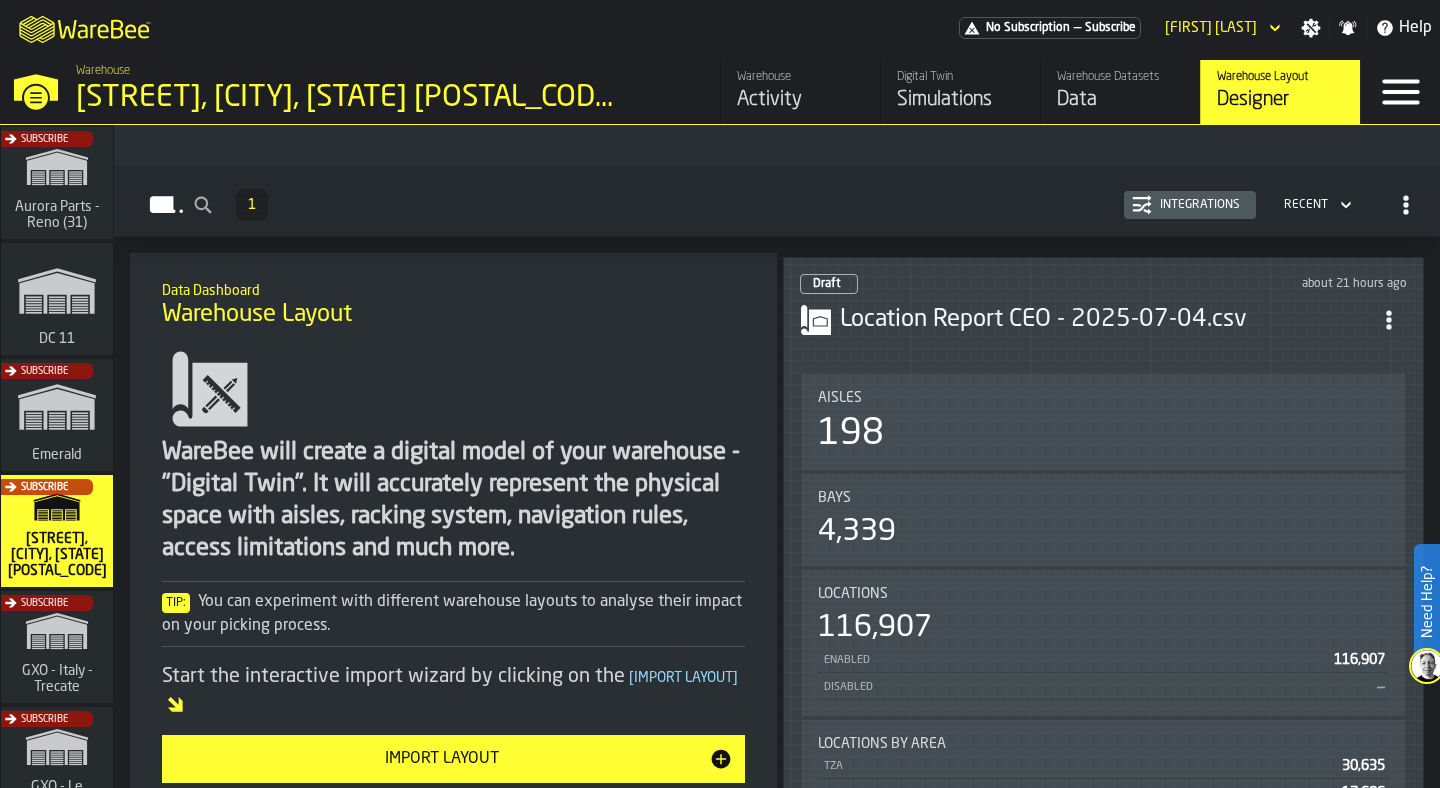 click on "Integrations" at bounding box center [1200, 205] 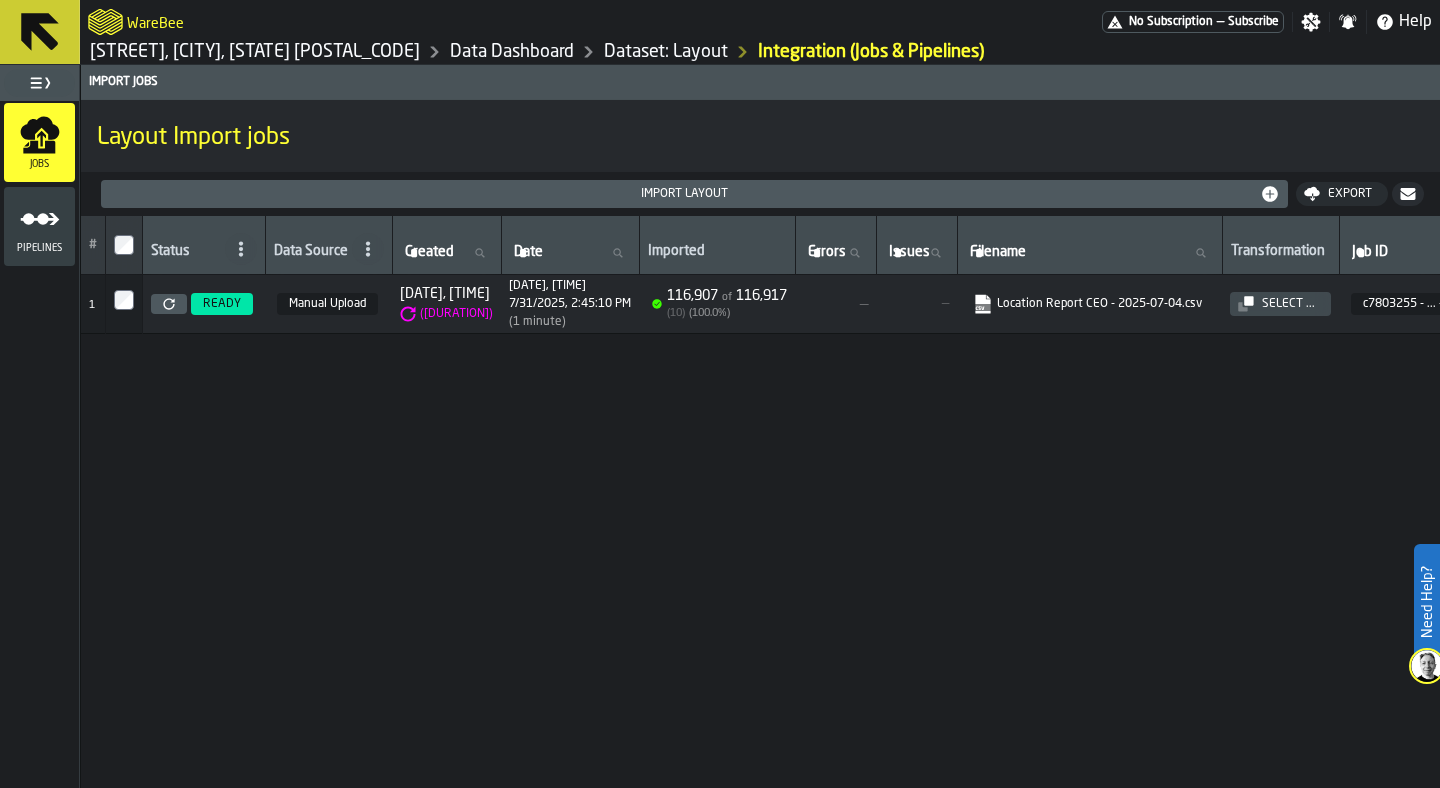 click 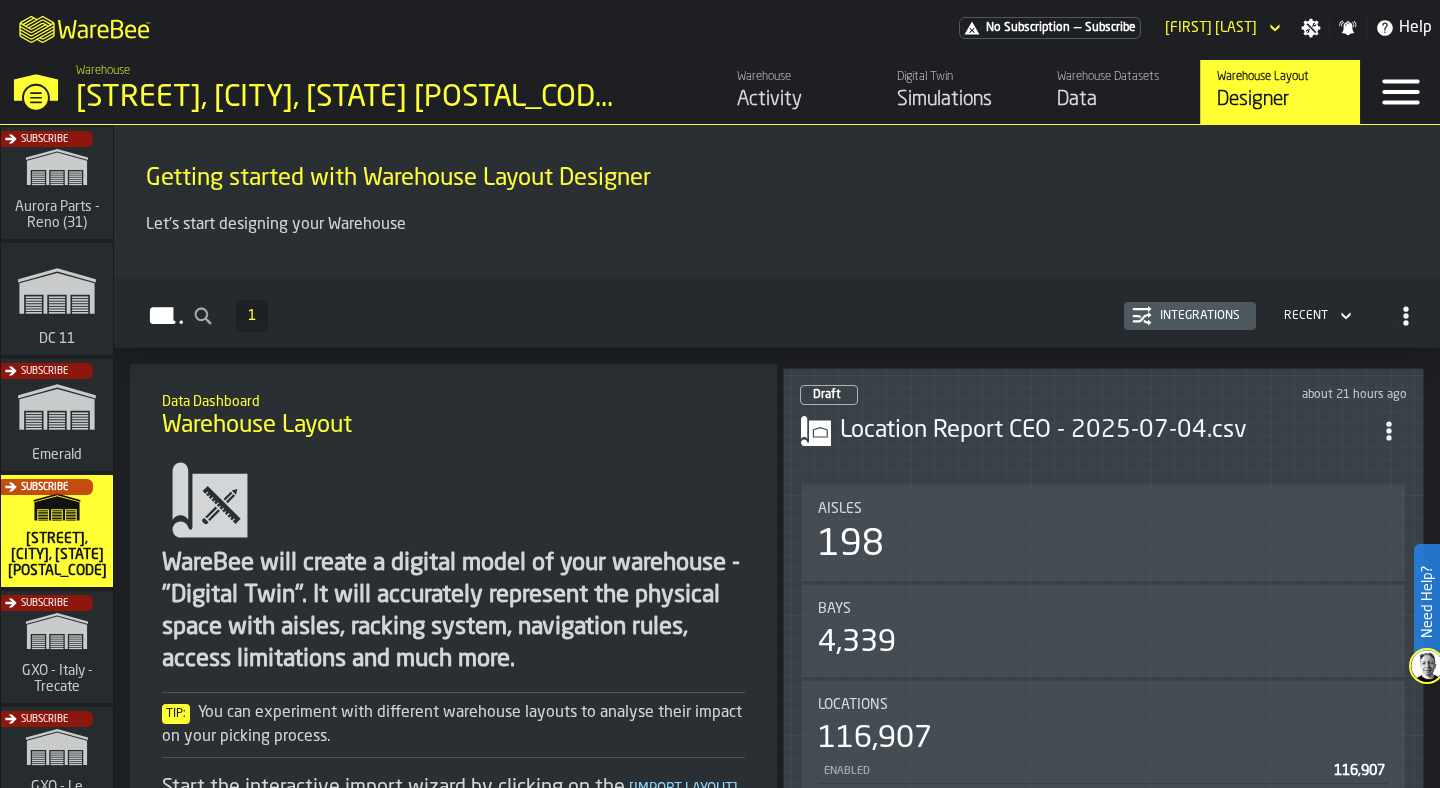 click on "Warehouse Datasets" at bounding box center [1120, 77] 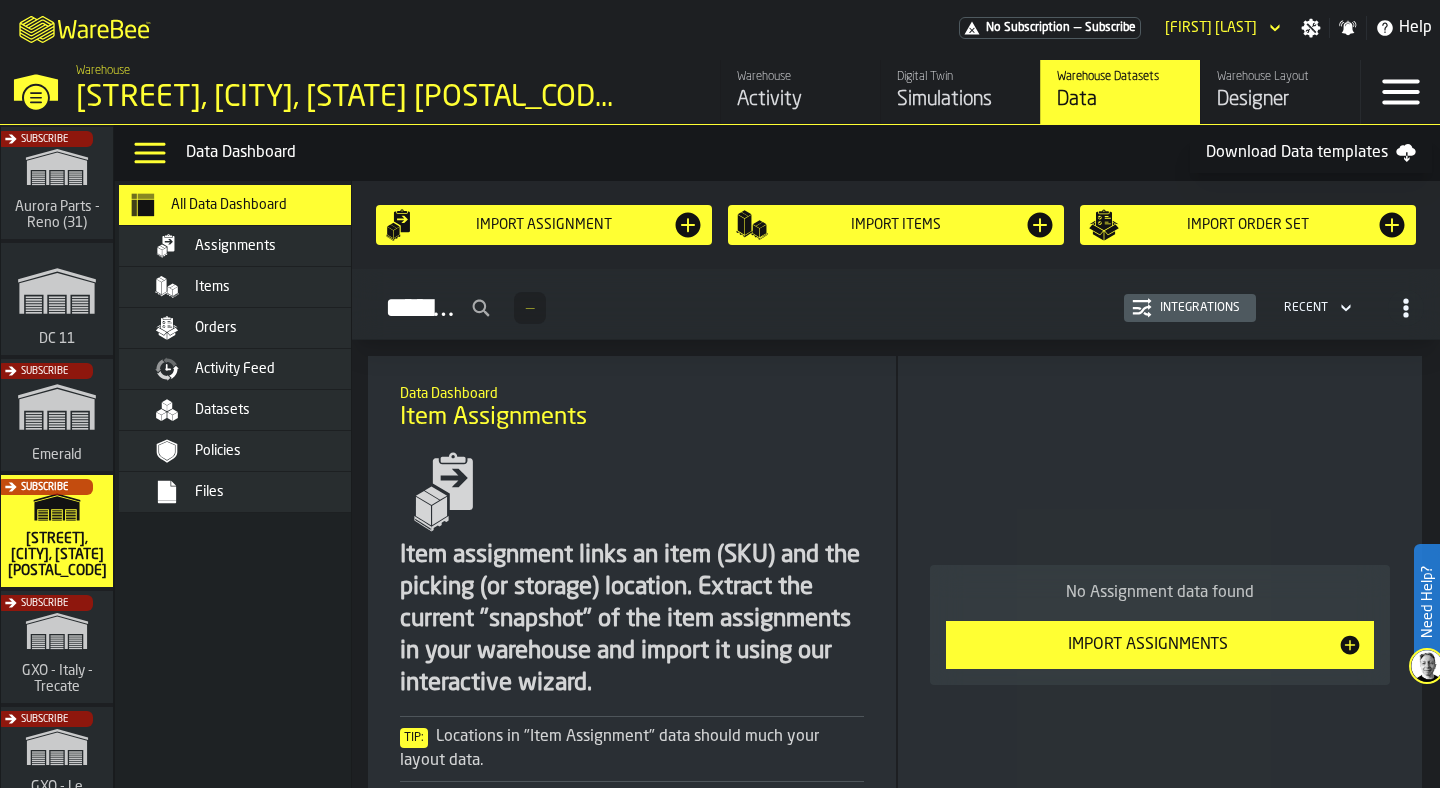 click on "Files" at bounding box center [293, 492] 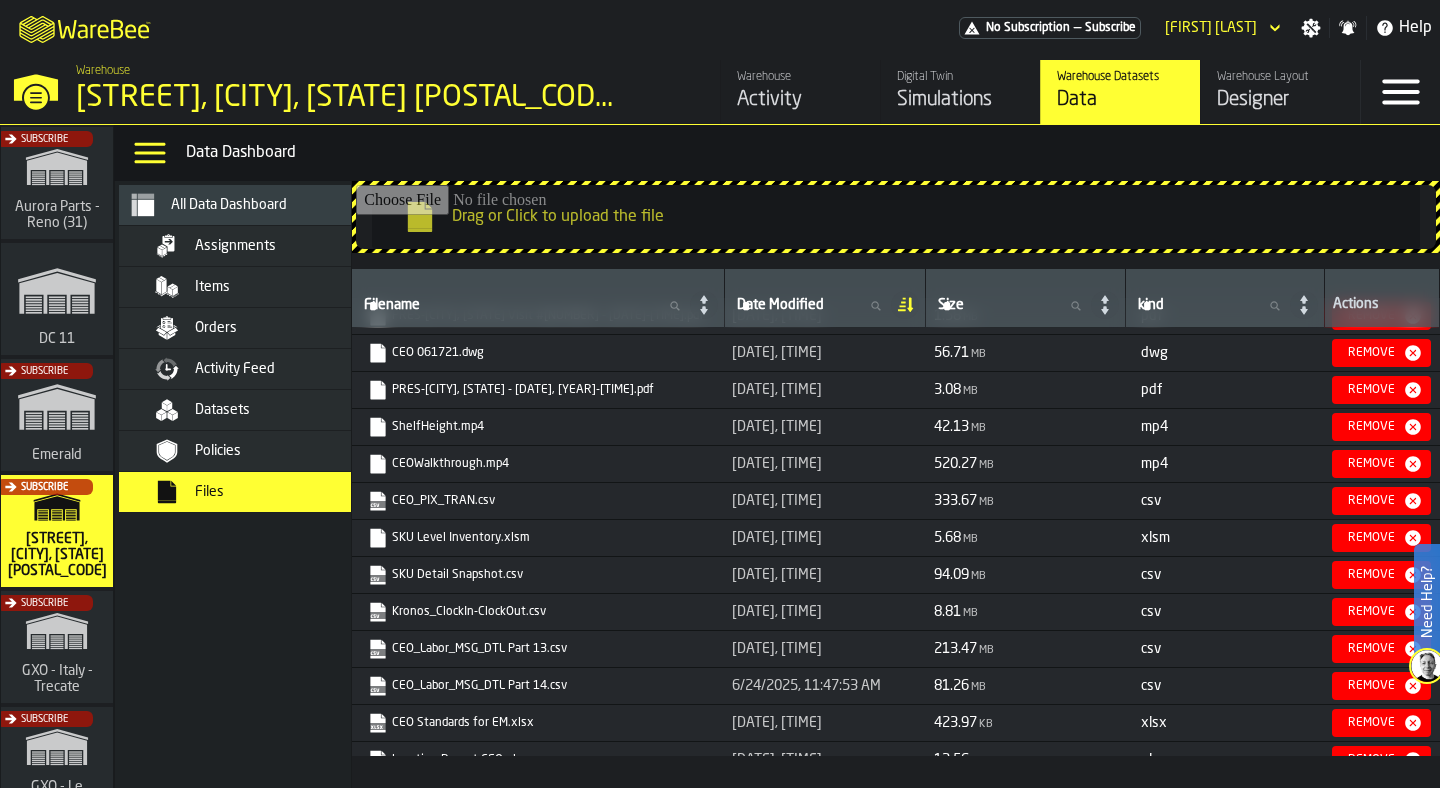 scroll, scrollTop: 11, scrollLeft: 0, axis: vertical 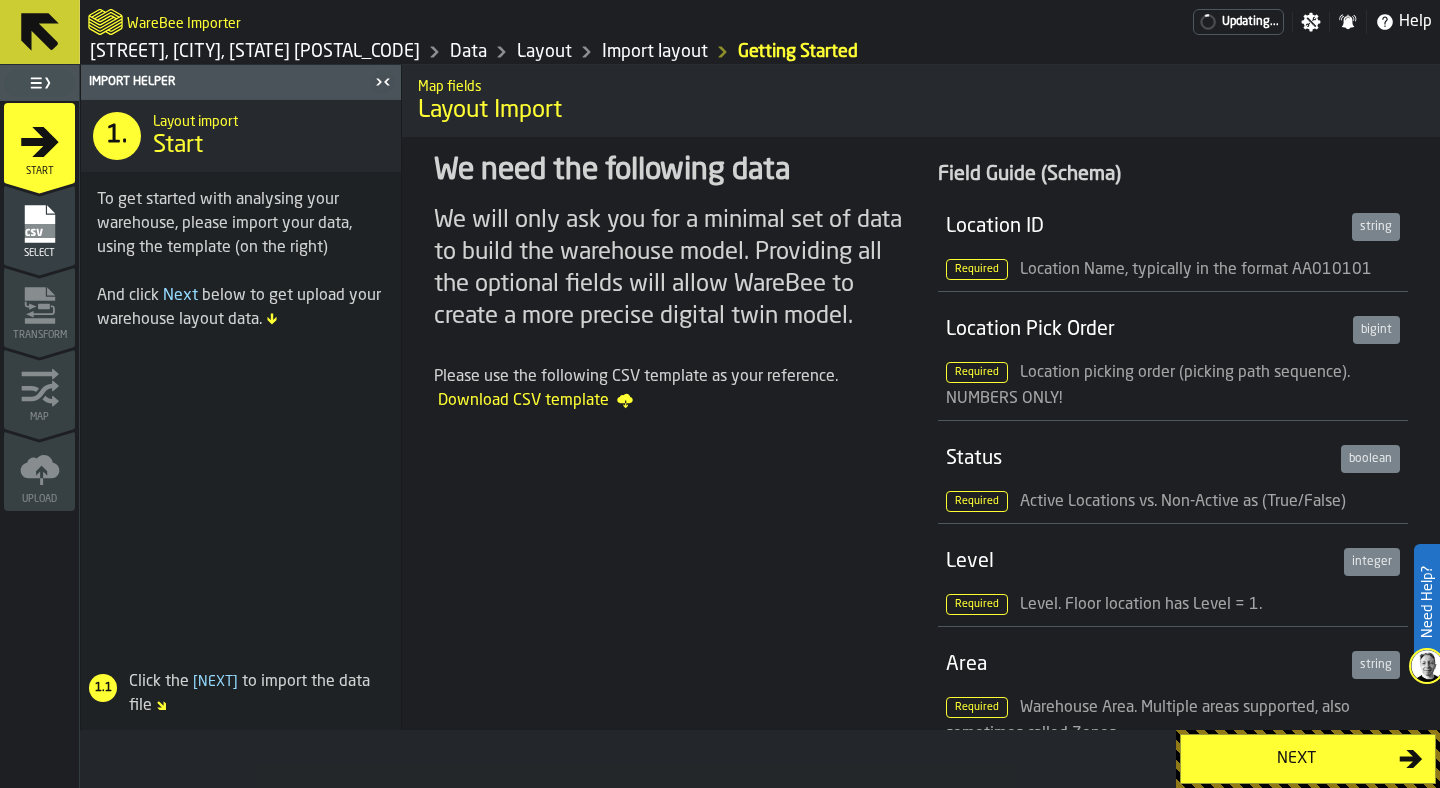 click 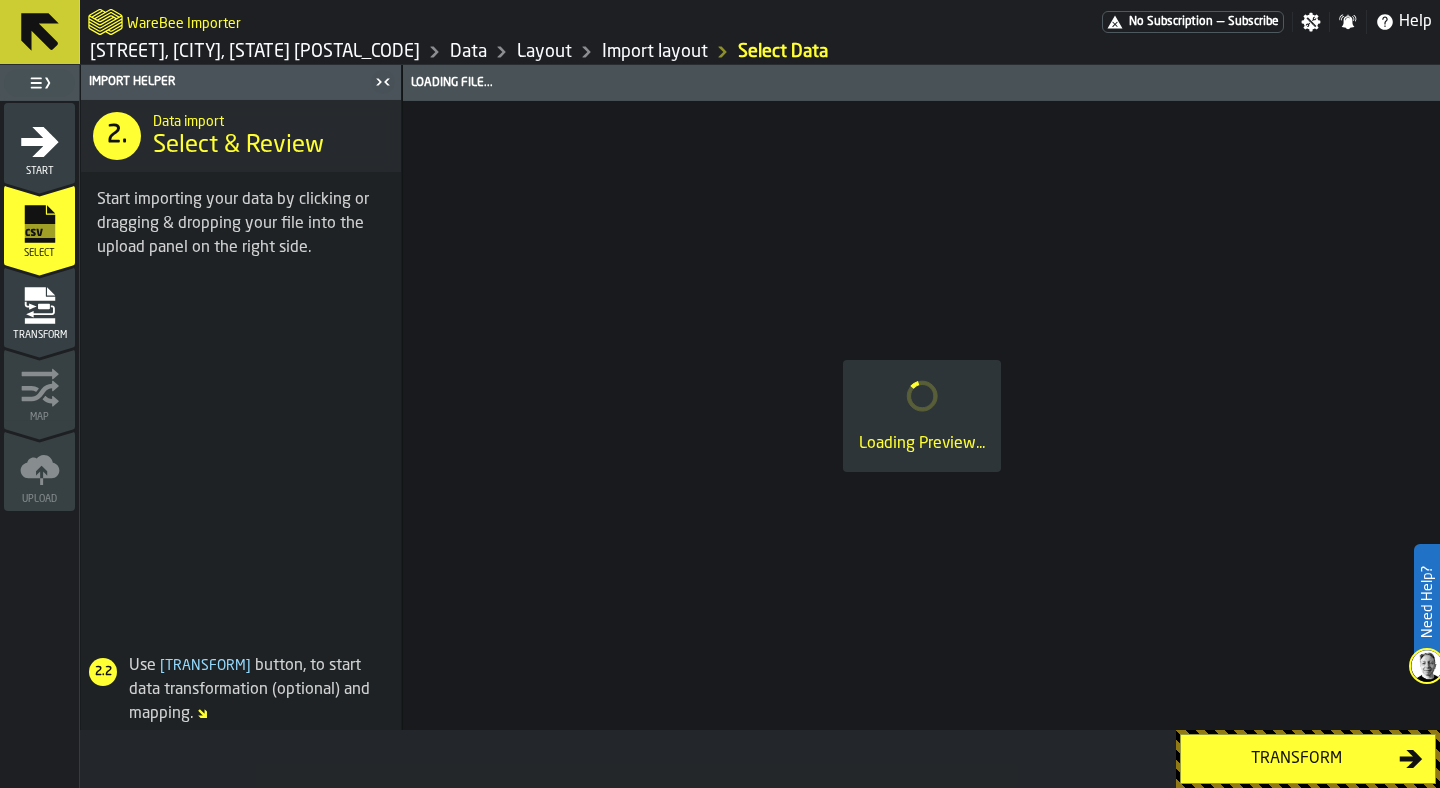 click 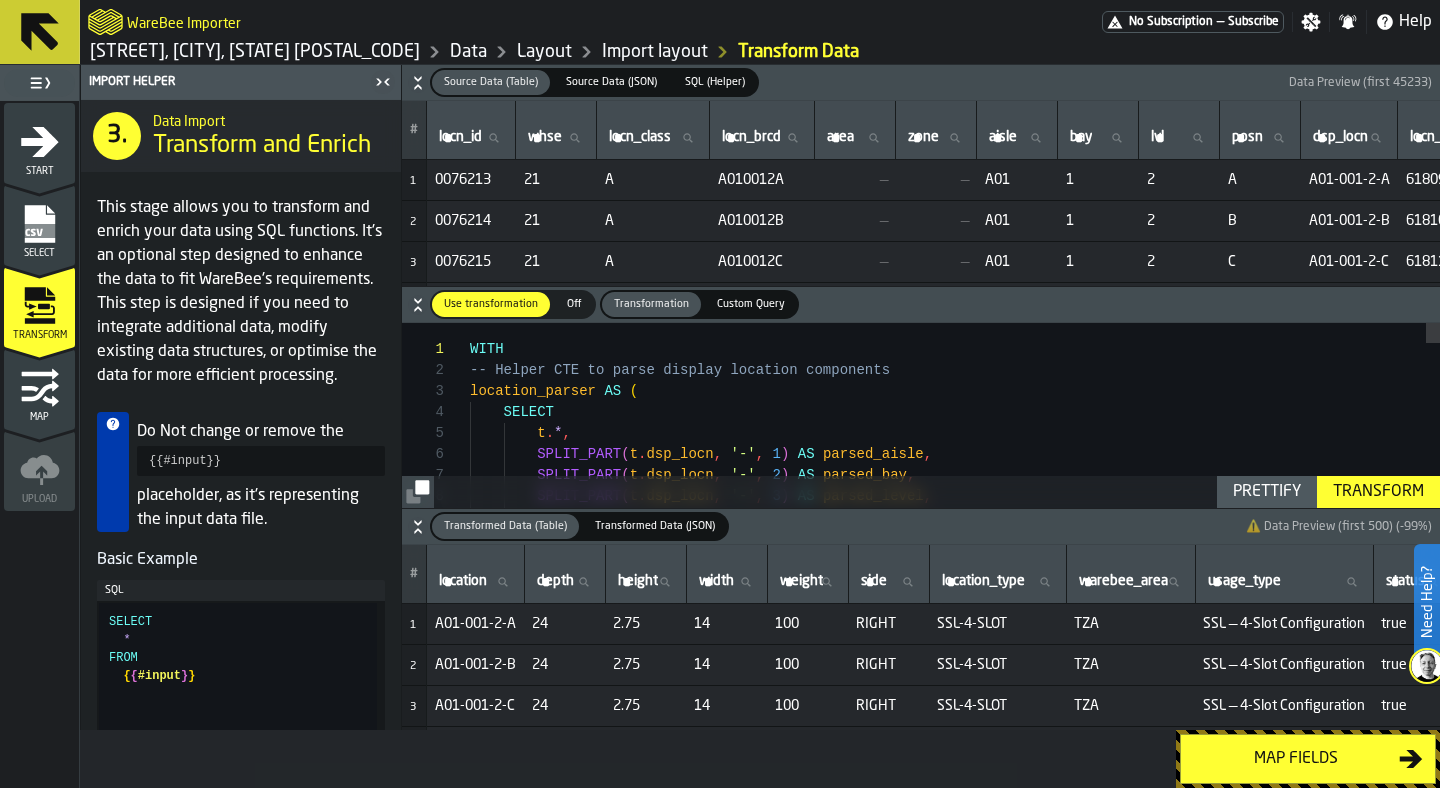 drag, startPoint x: 388, startPoint y: 79, endPoint x: 471, endPoint y: 304, distance: 239.82077 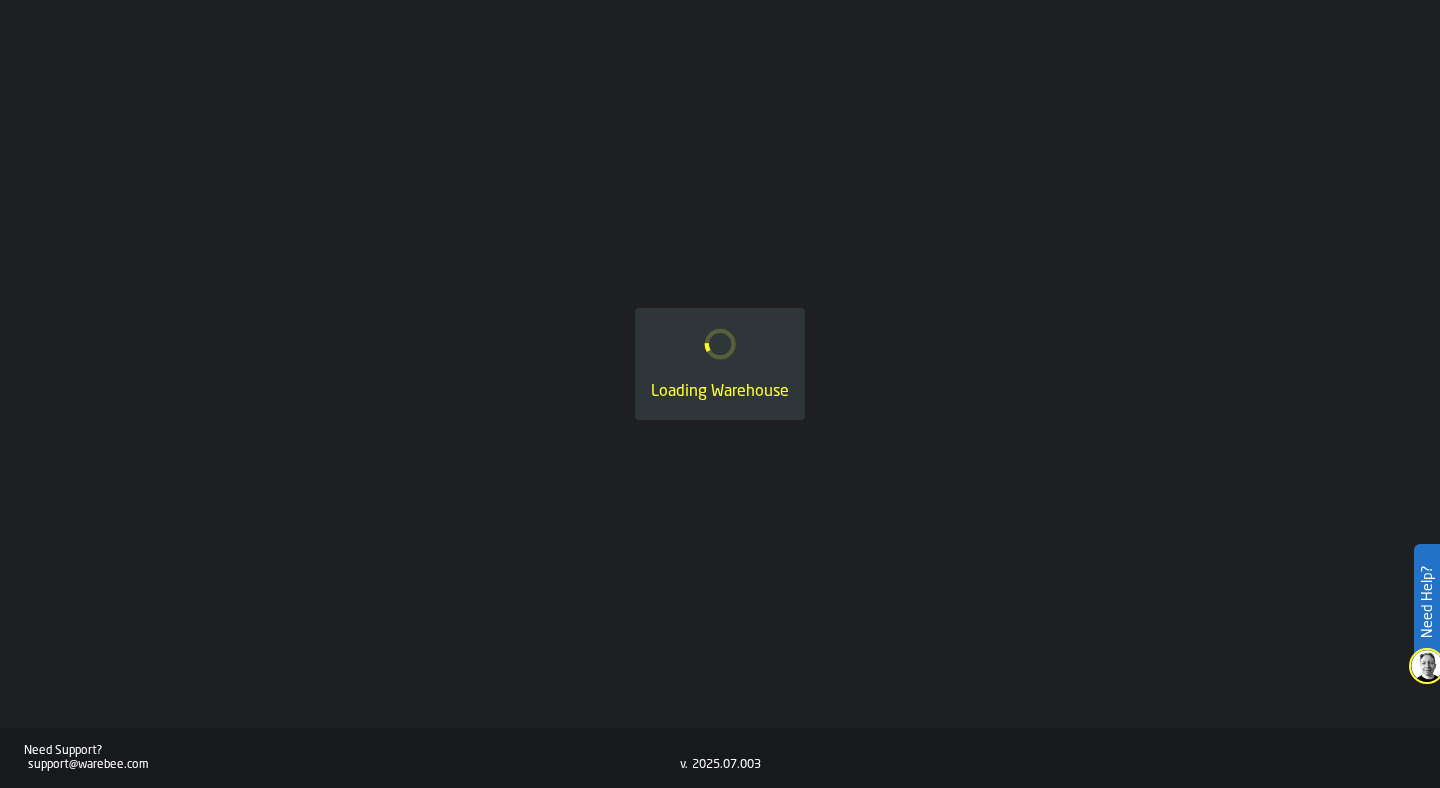 scroll, scrollTop: 0, scrollLeft: 0, axis: both 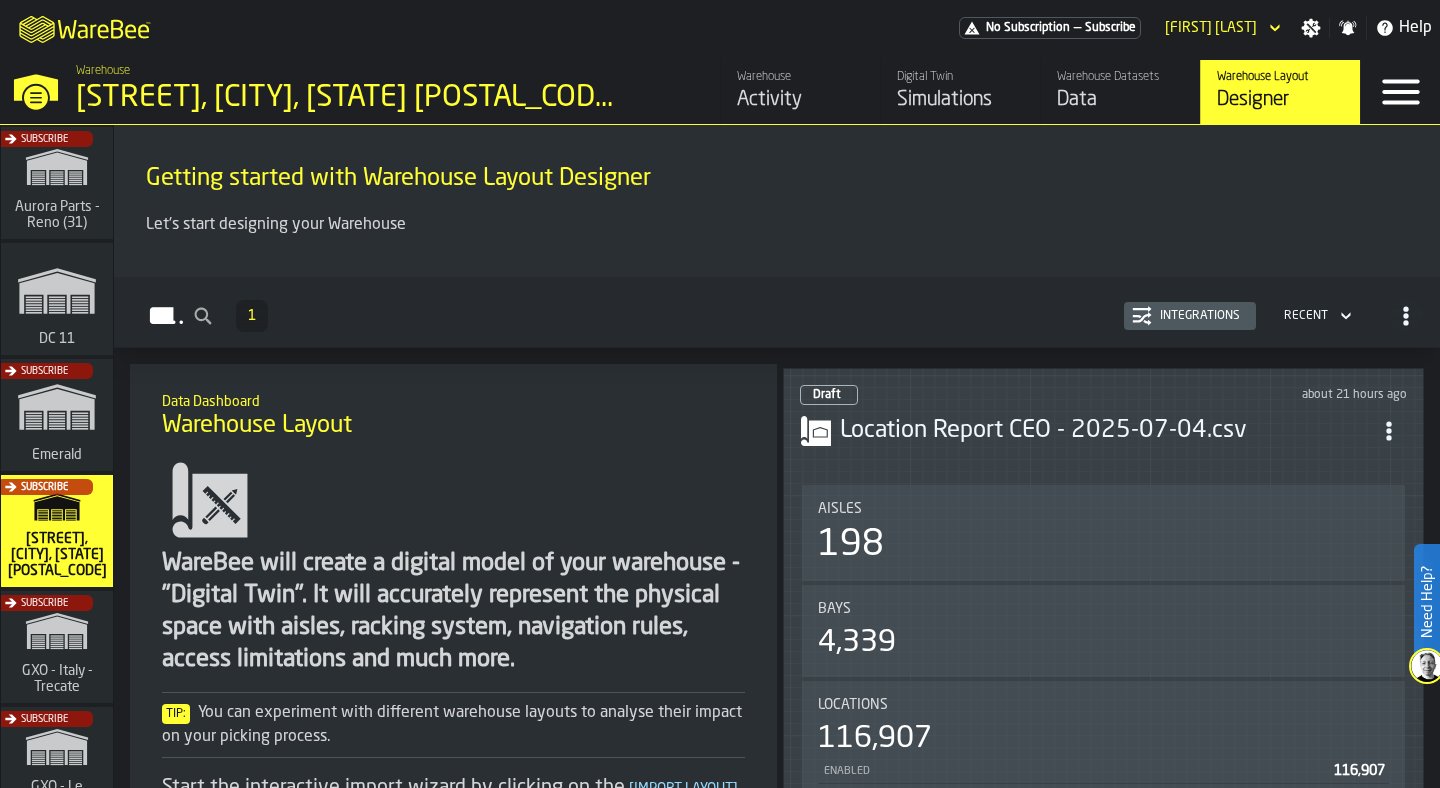 click on "[STREET], [CITY], [STATE] [POSTAL_CODE]" at bounding box center (370, 90) 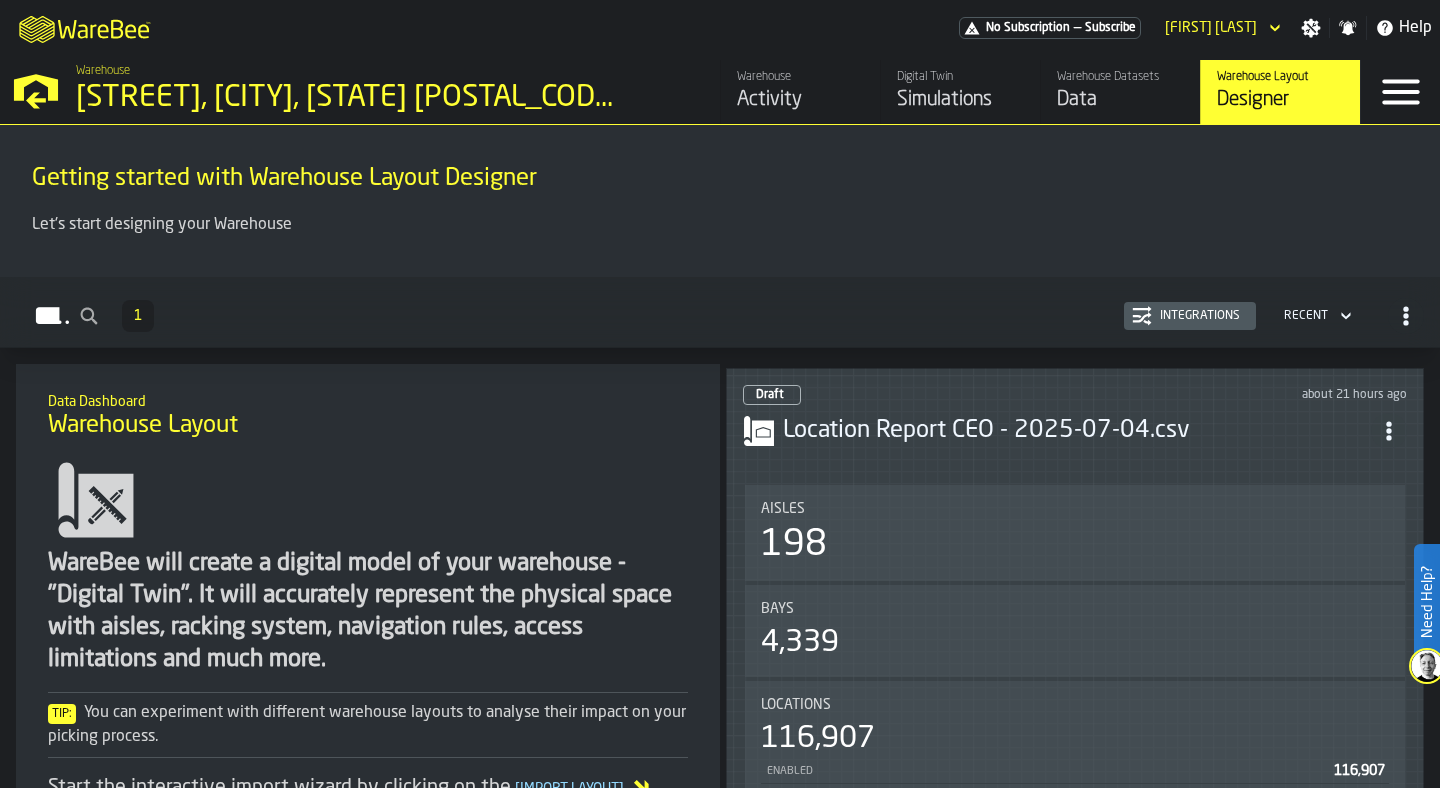 click 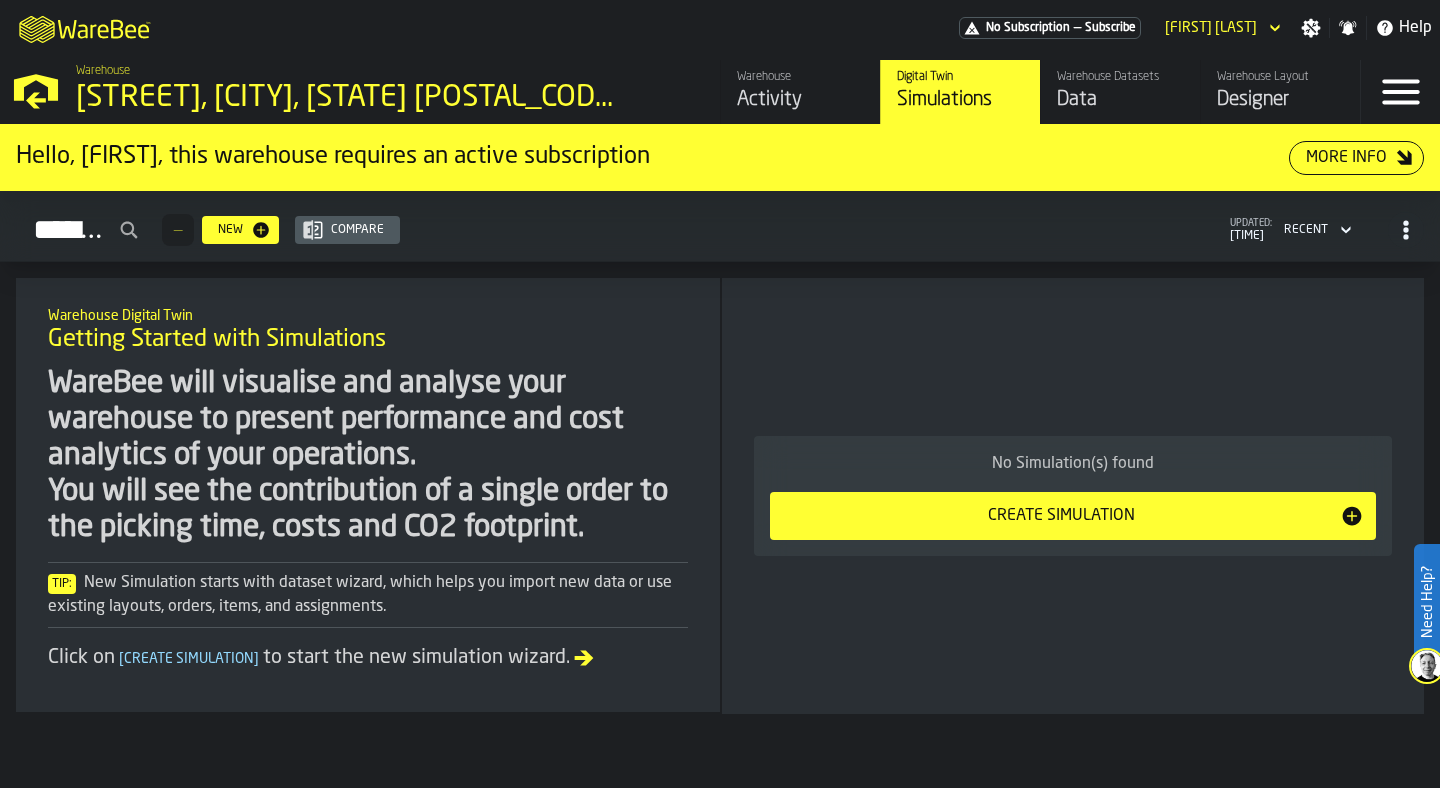 click on "Warehouse" at bounding box center (800, 77) 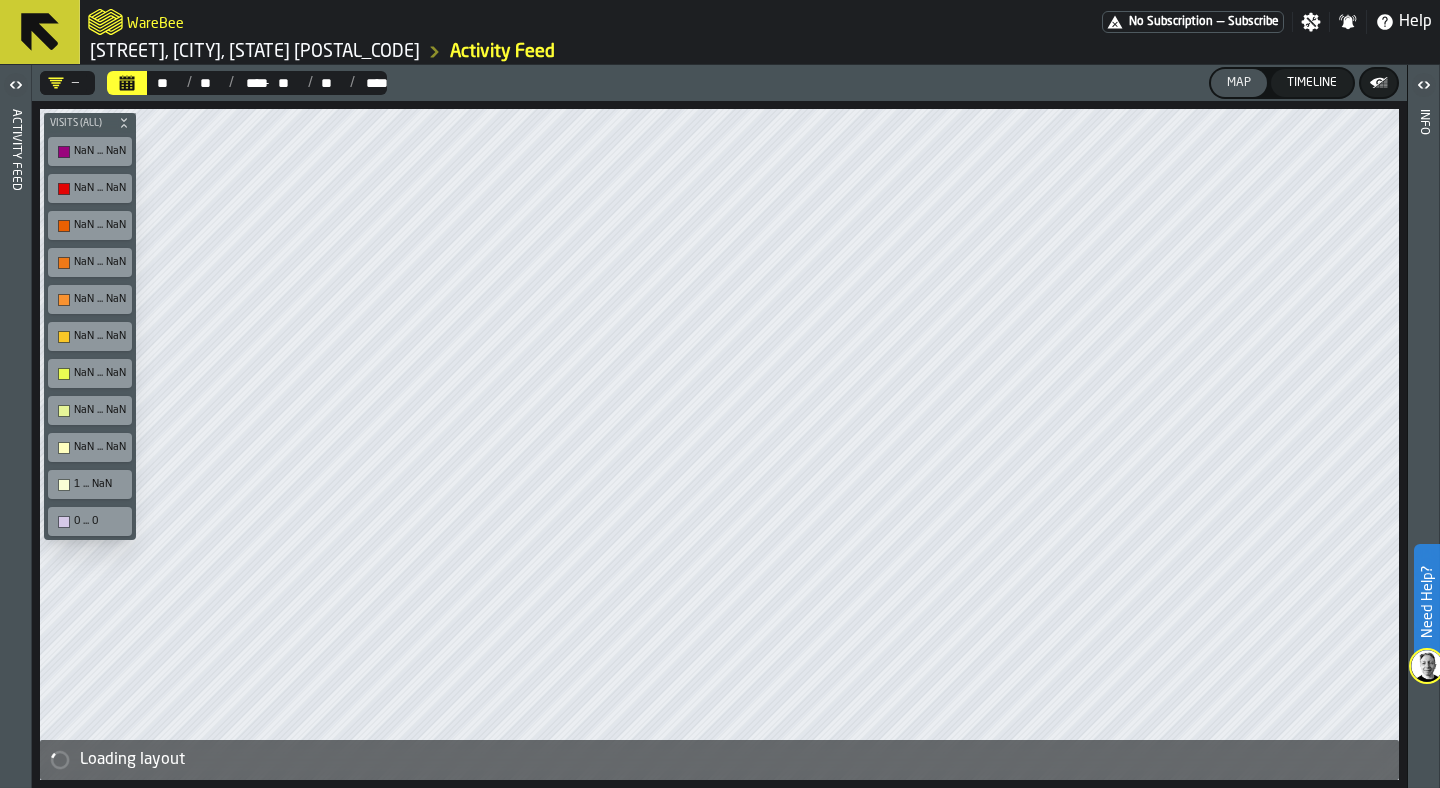 click 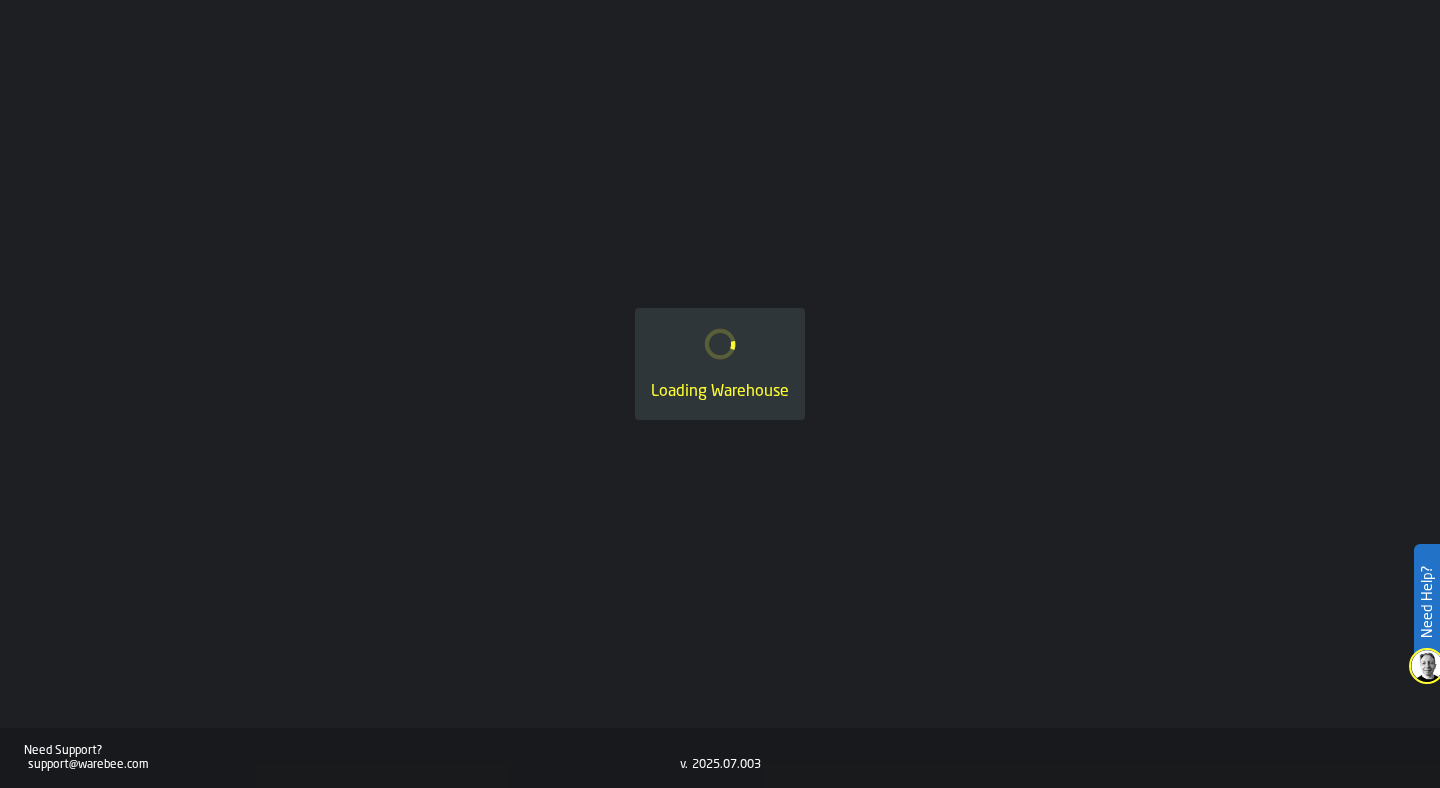 scroll, scrollTop: 0, scrollLeft: 0, axis: both 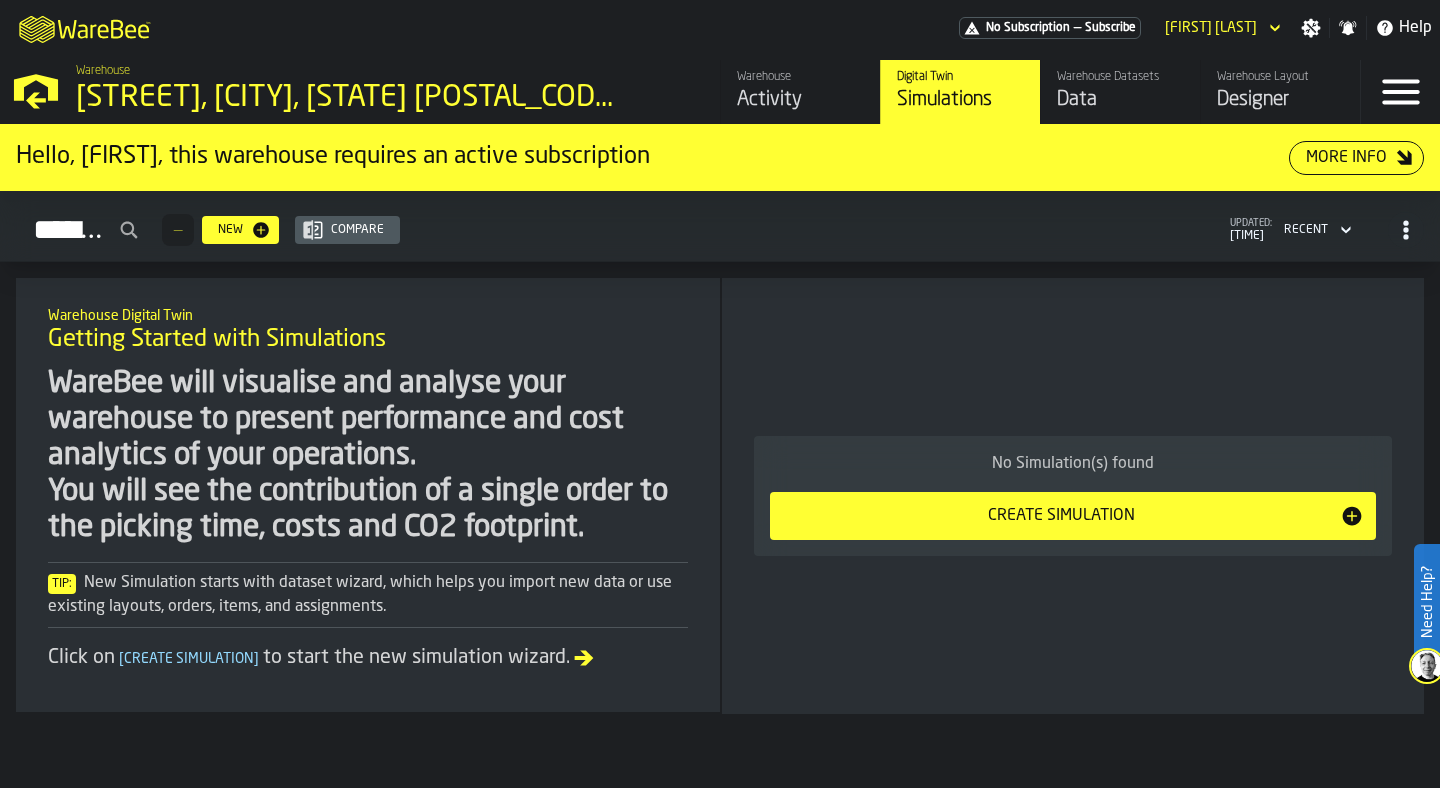 click on "Warehouse Gap Blvd, Gallatin, TN 37066" at bounding box center [340, 90] 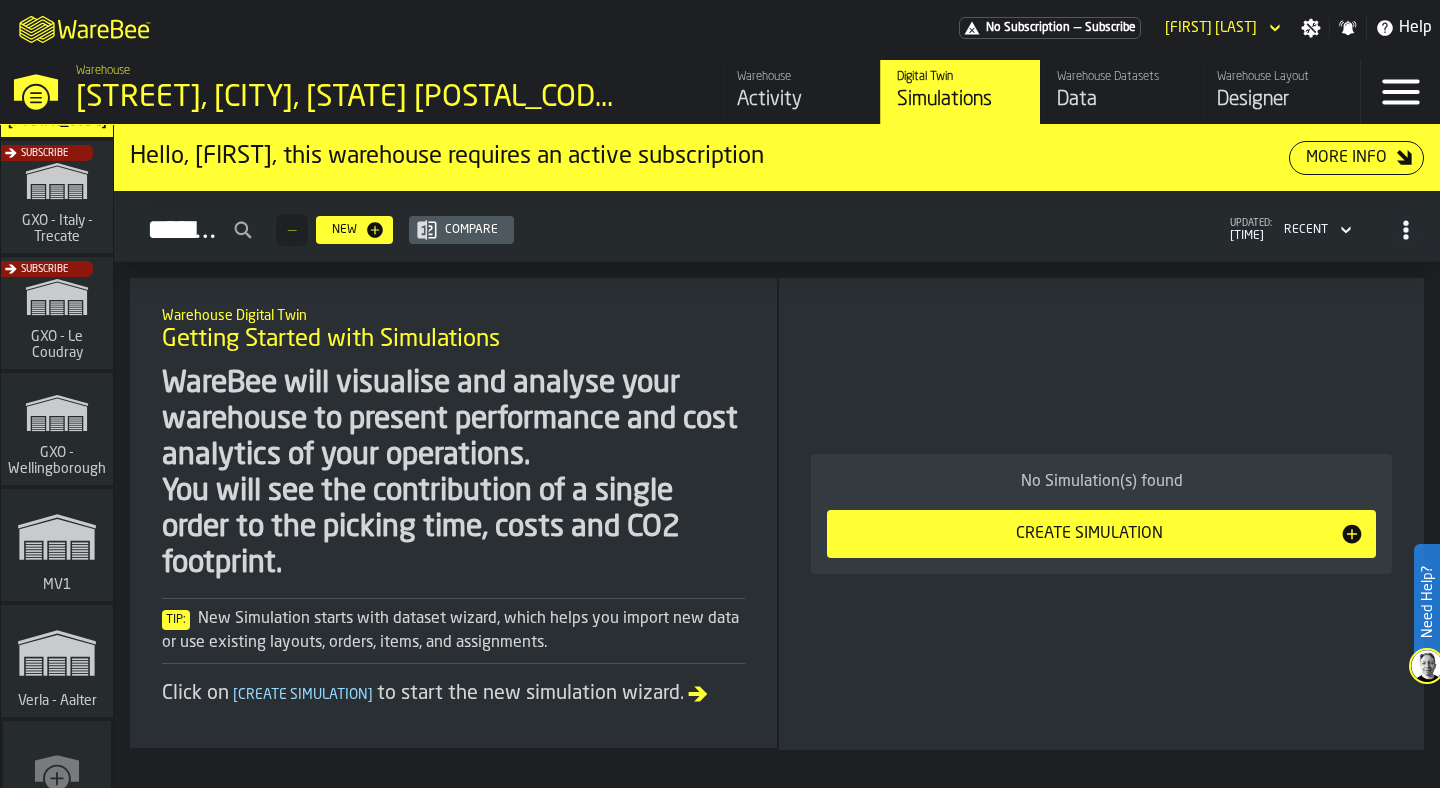 scroll, scrollTop: 446, scrollLeft: 0, axis: vertical 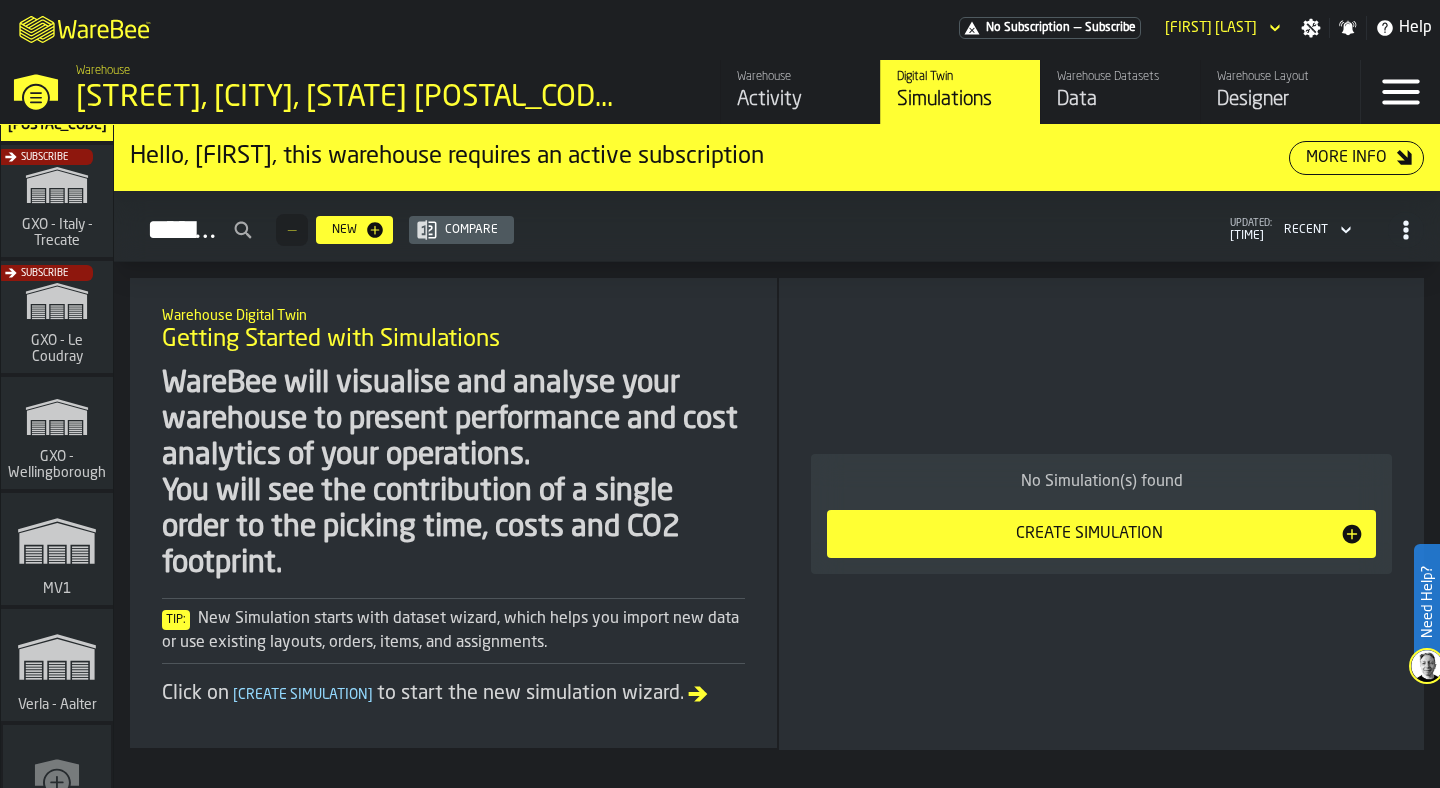 click on "Subscribe" at bounding box center (53, 323) 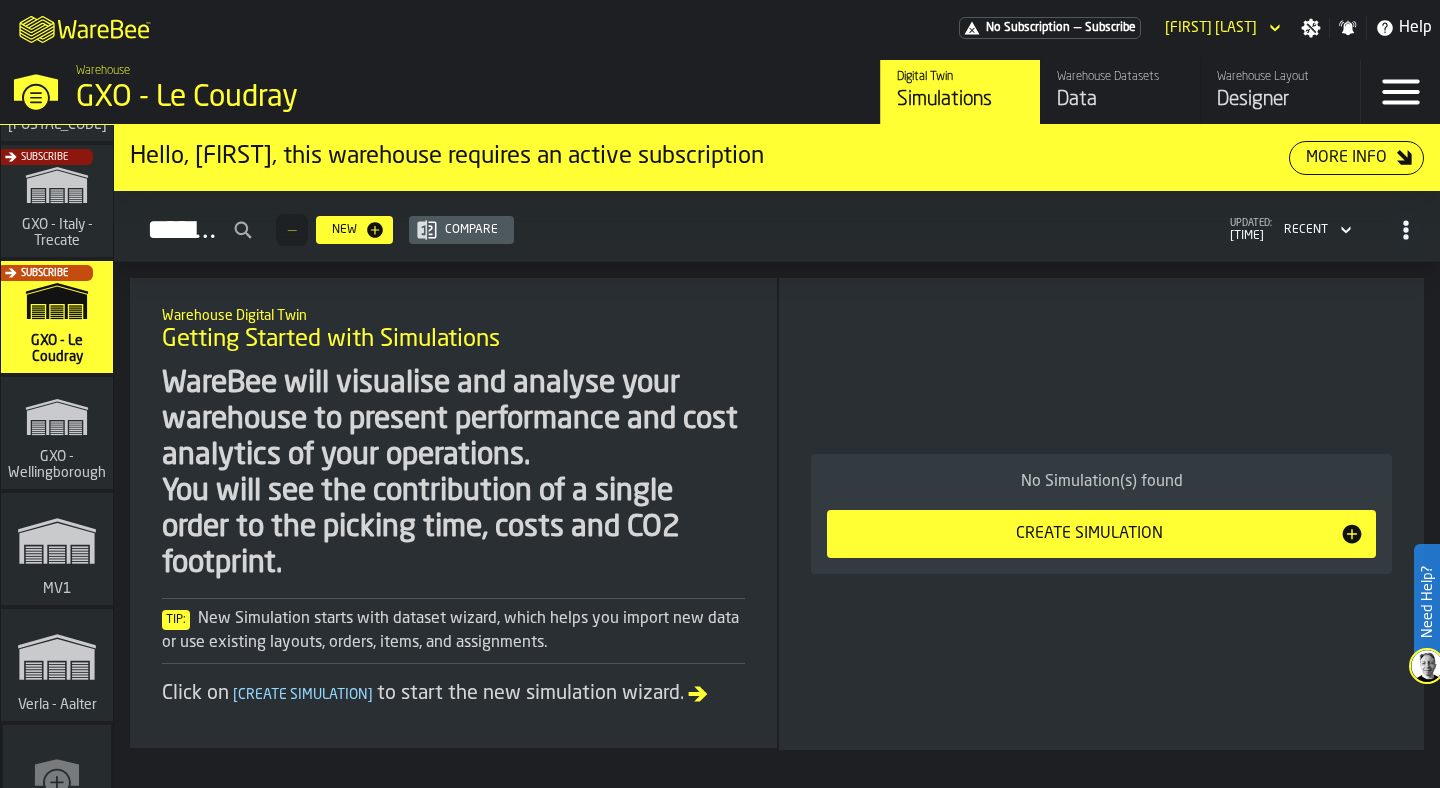 click on "Data" at bounding box center (1120, 100) 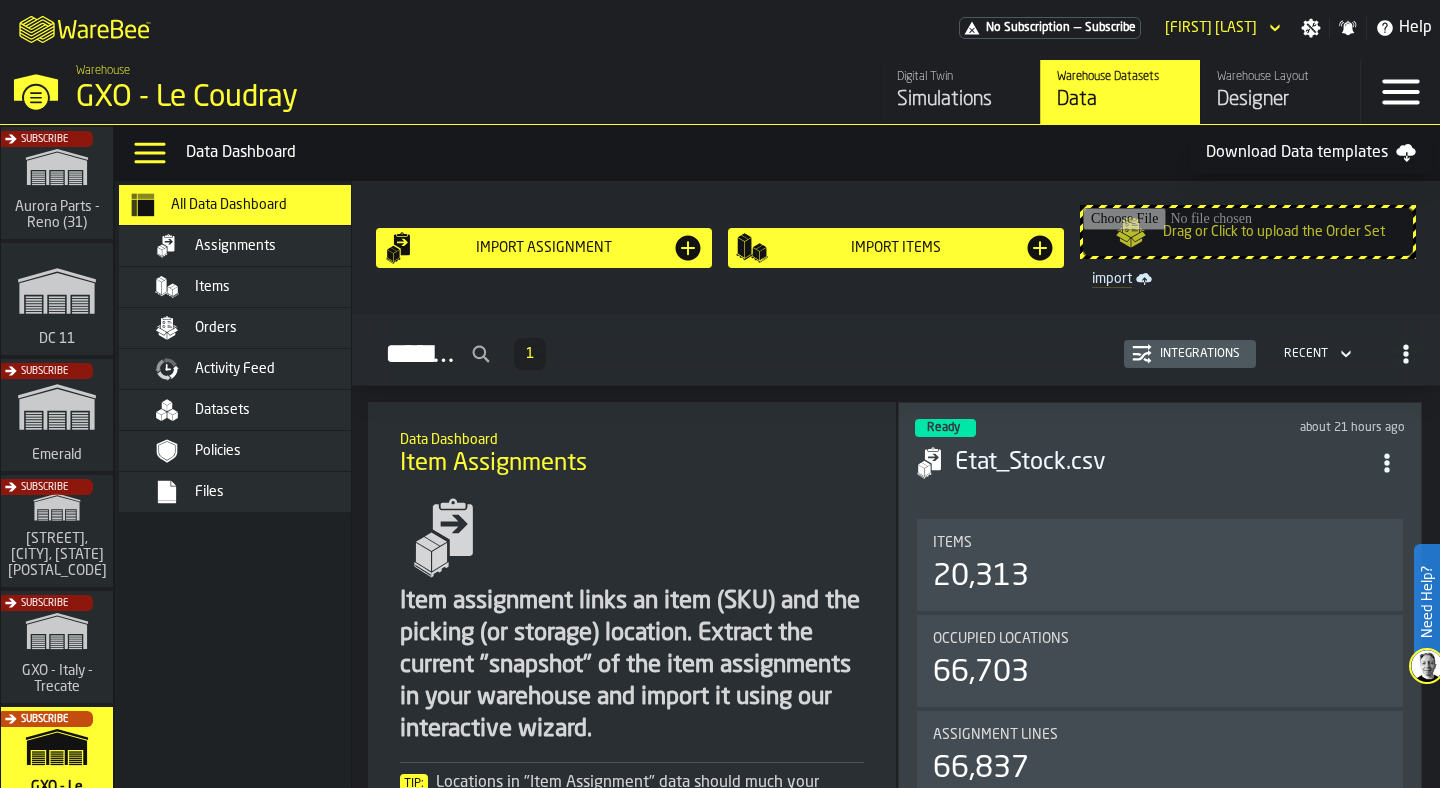 click on "Items" at bounding box center [212, 287] 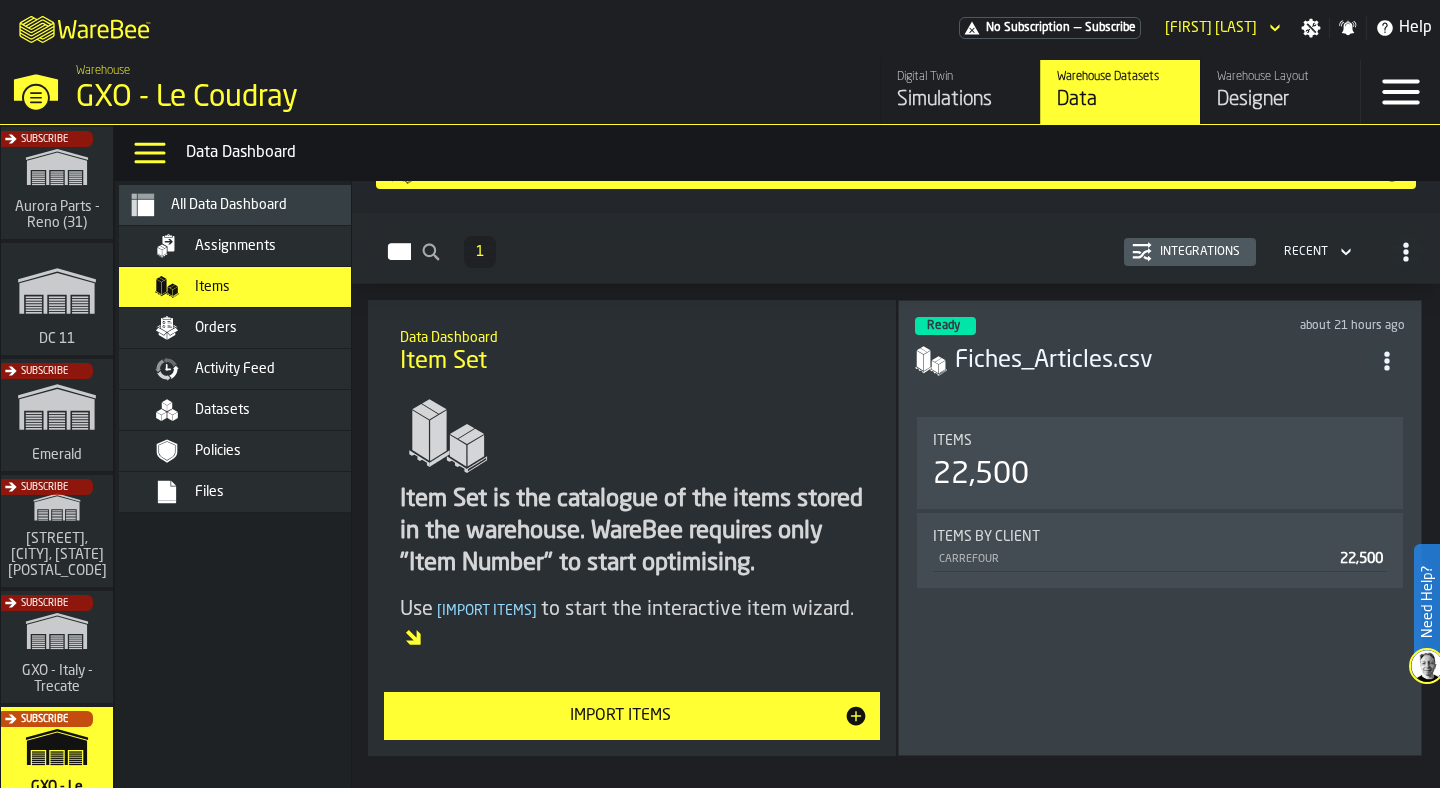 scroll, scrollTop: 54, scrollLeft: 0, axis: vertical 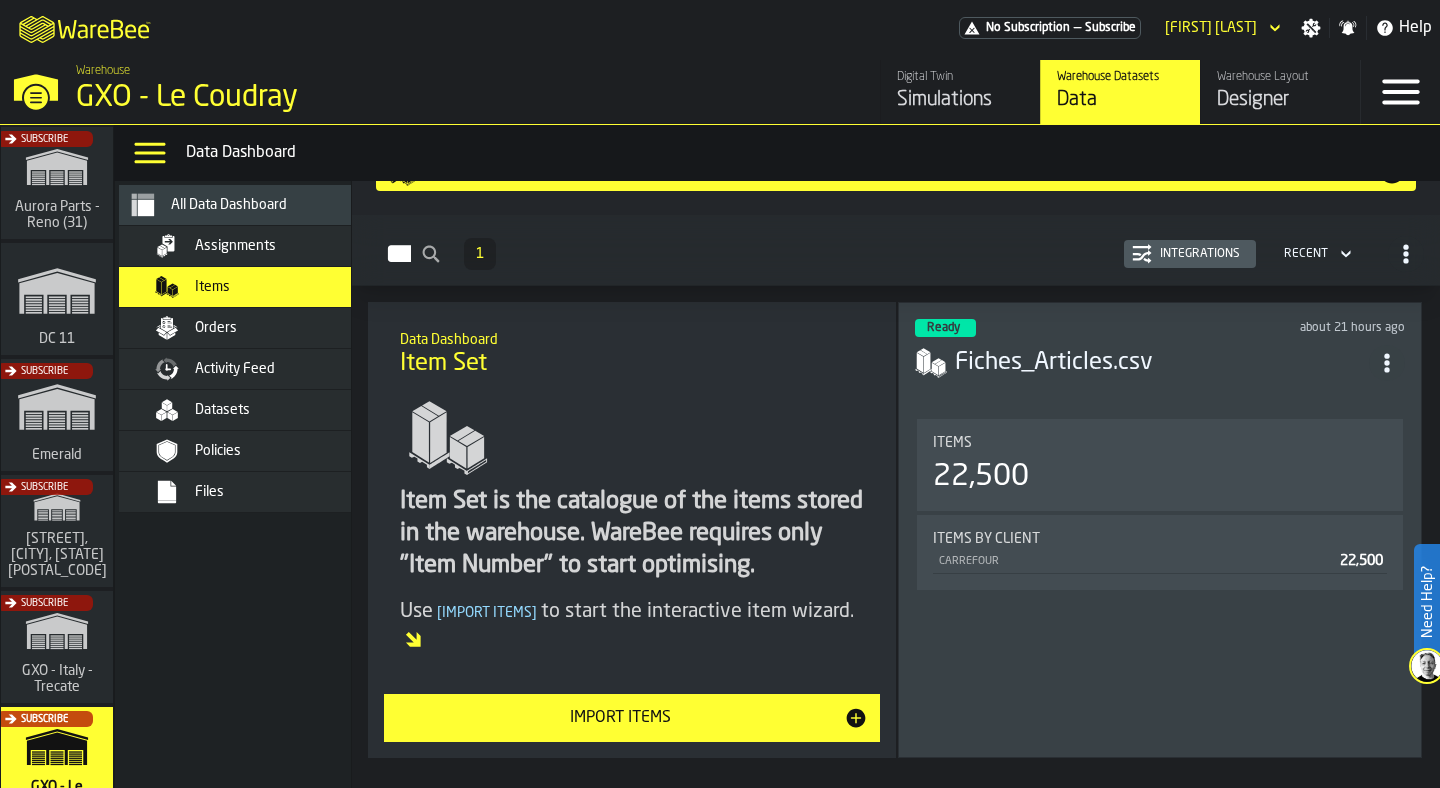 click on "Orders" at bounding box center (293, 328) 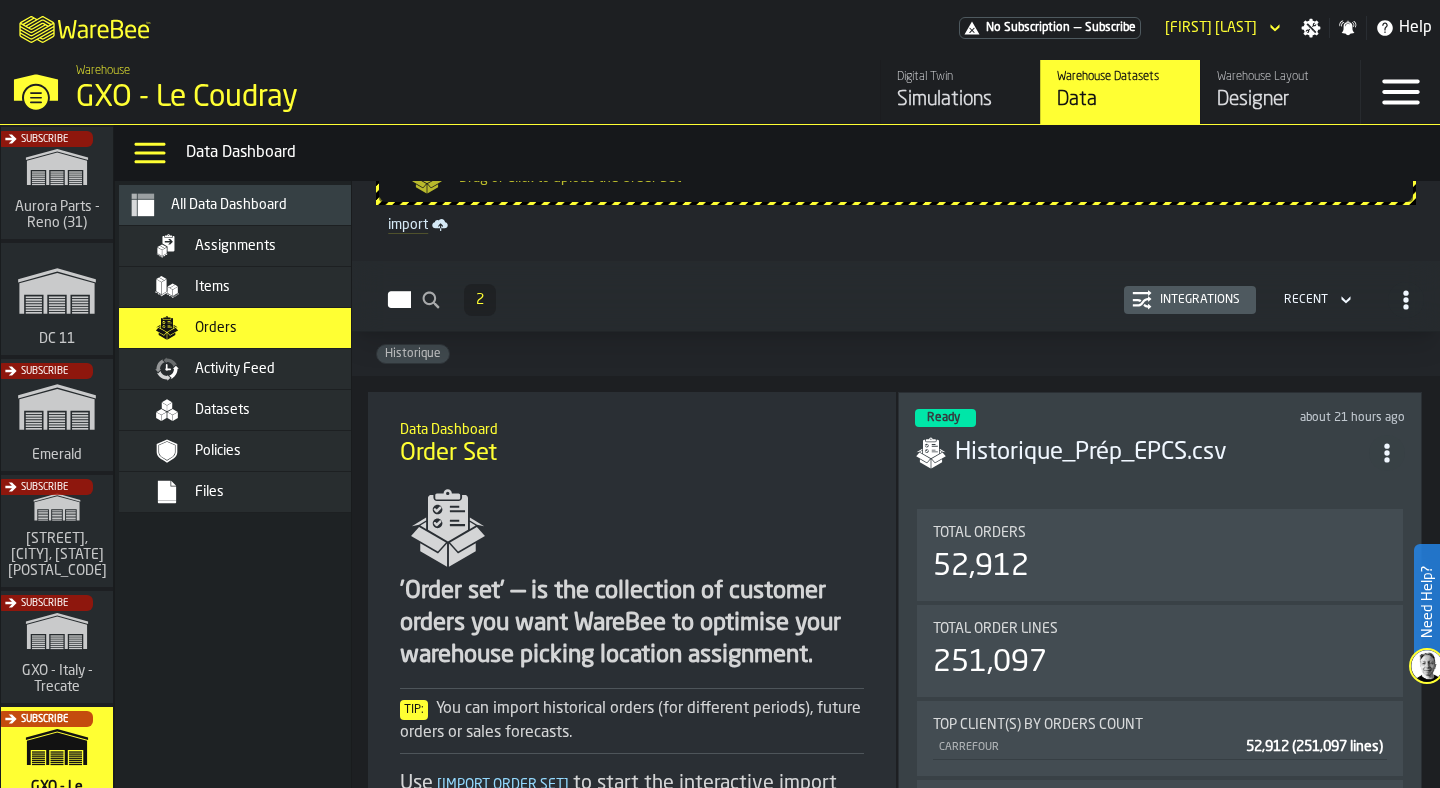 click on "Activity Feed" at bounding box center (269, 369) 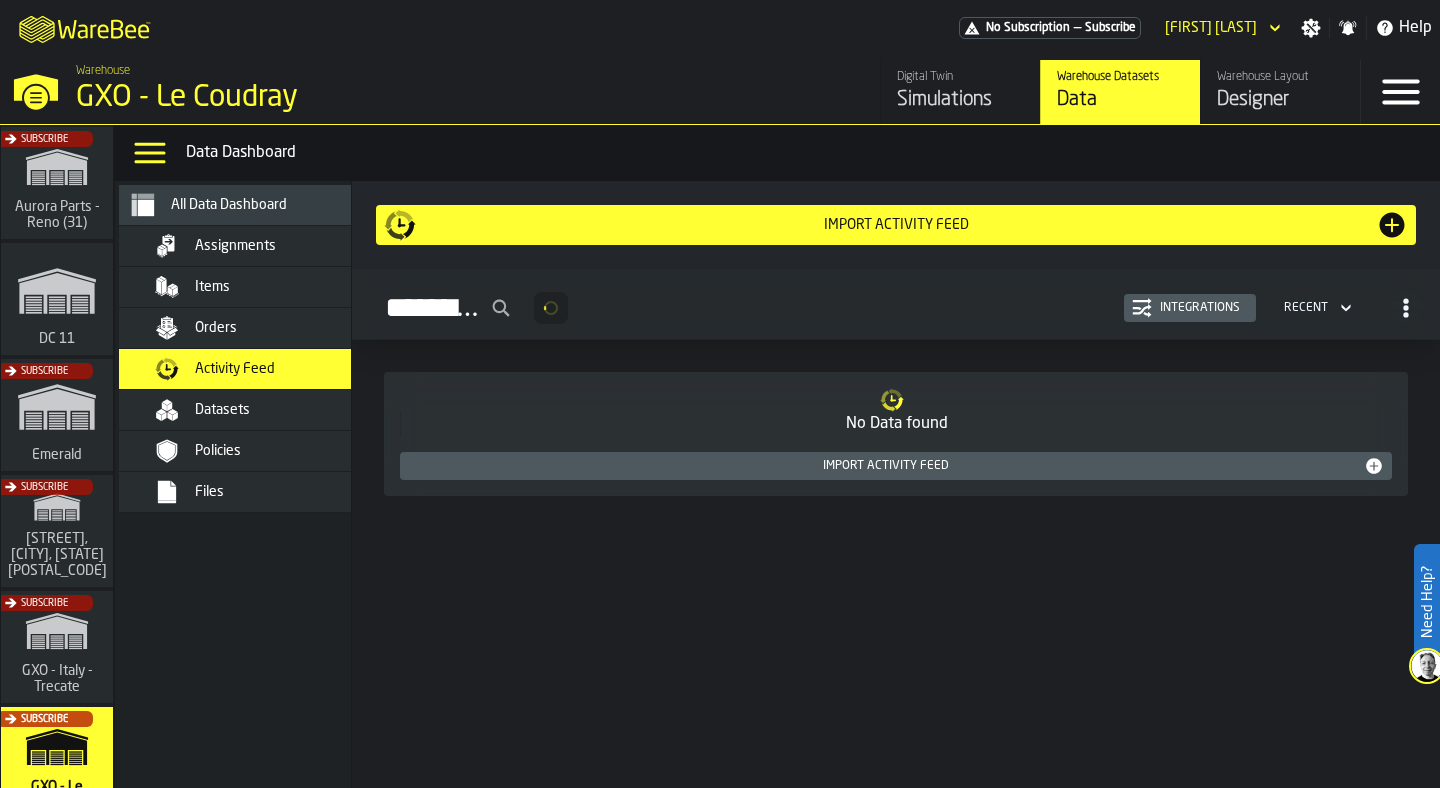 scroll, scrollTop: 0, scrollLeft: 0, axis: both 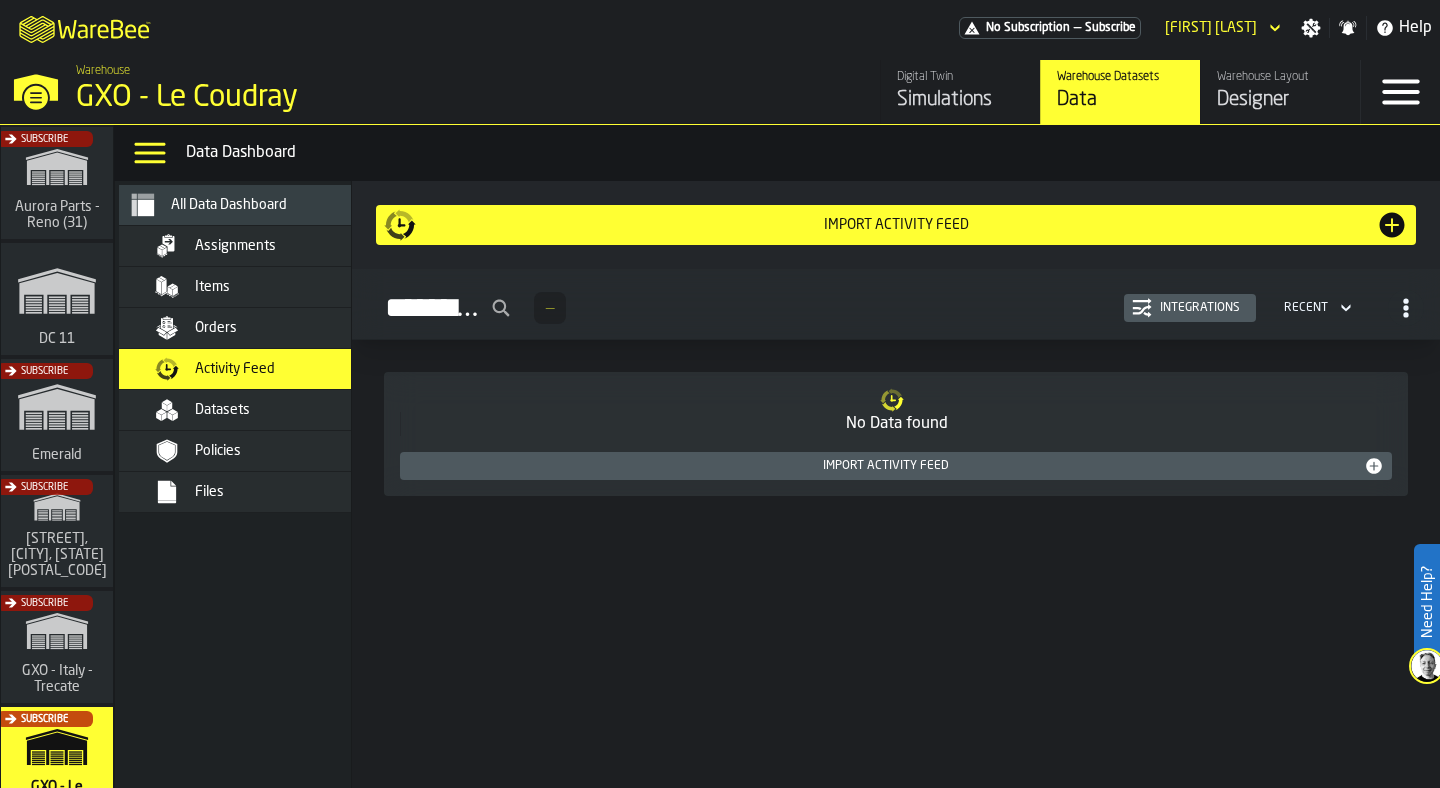 click on "Datasets" at bounding box center [293, 410] 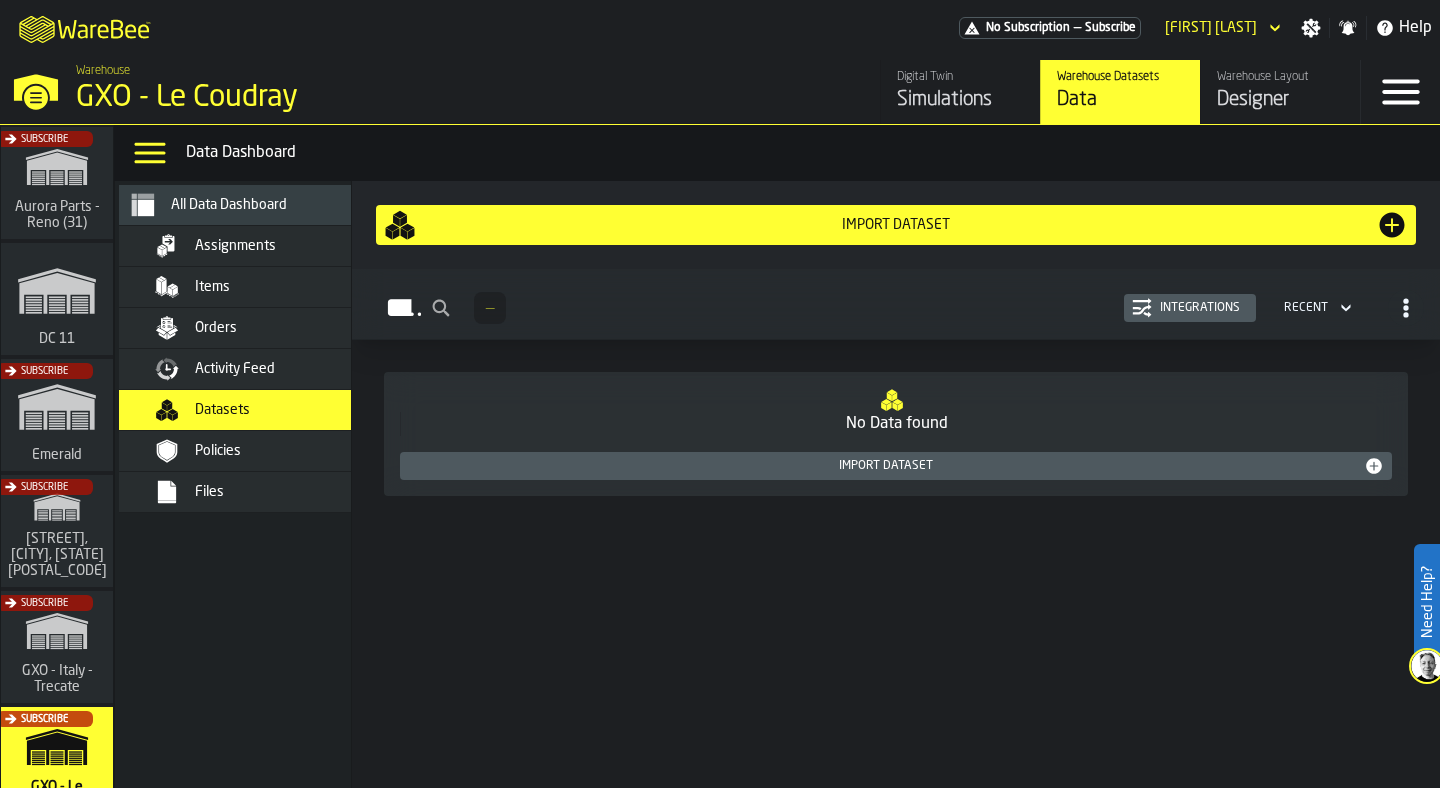 click on "Assignments" at bounding box center [293, 246] 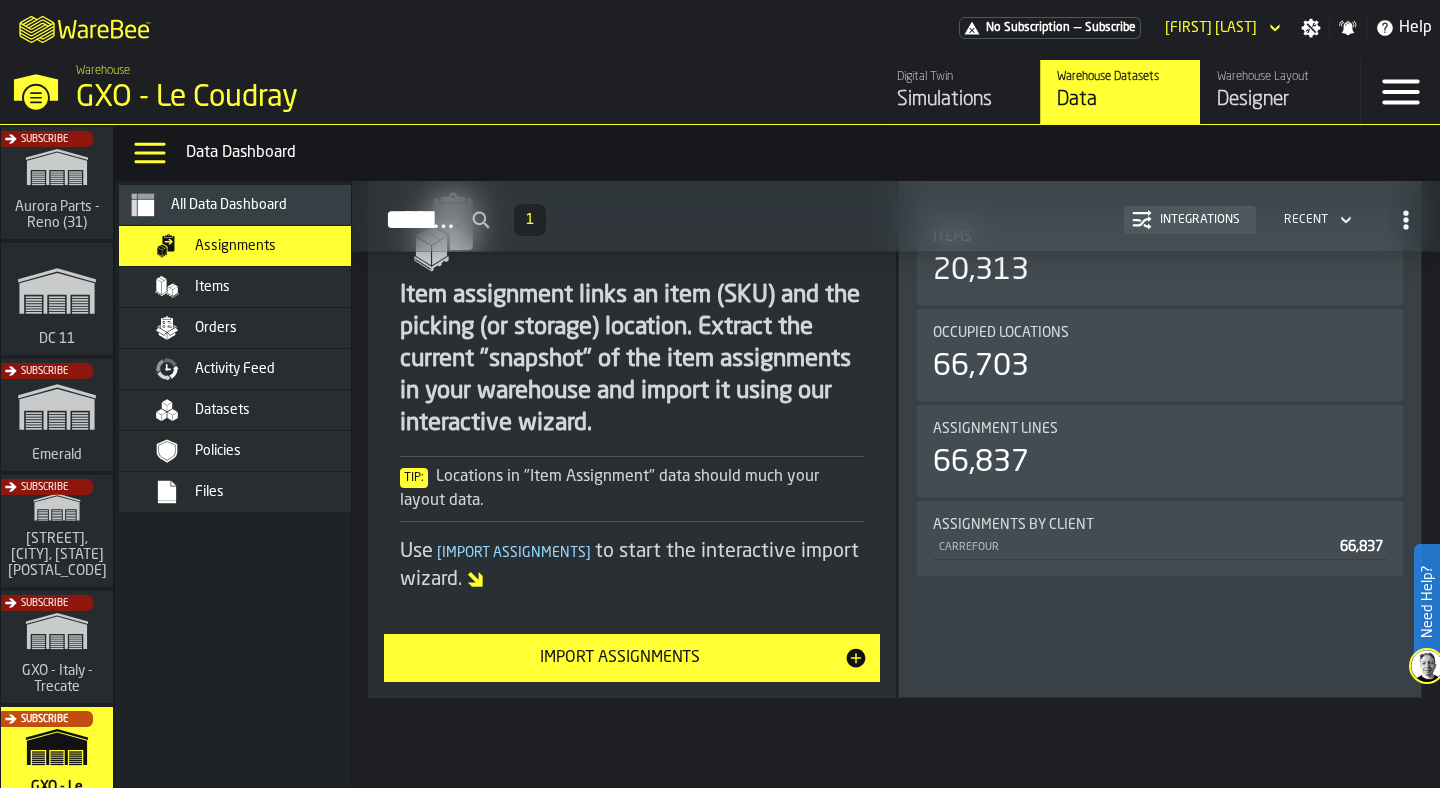 scroll, scrollTop: 258, scrollLeft: 0, axis: vertical 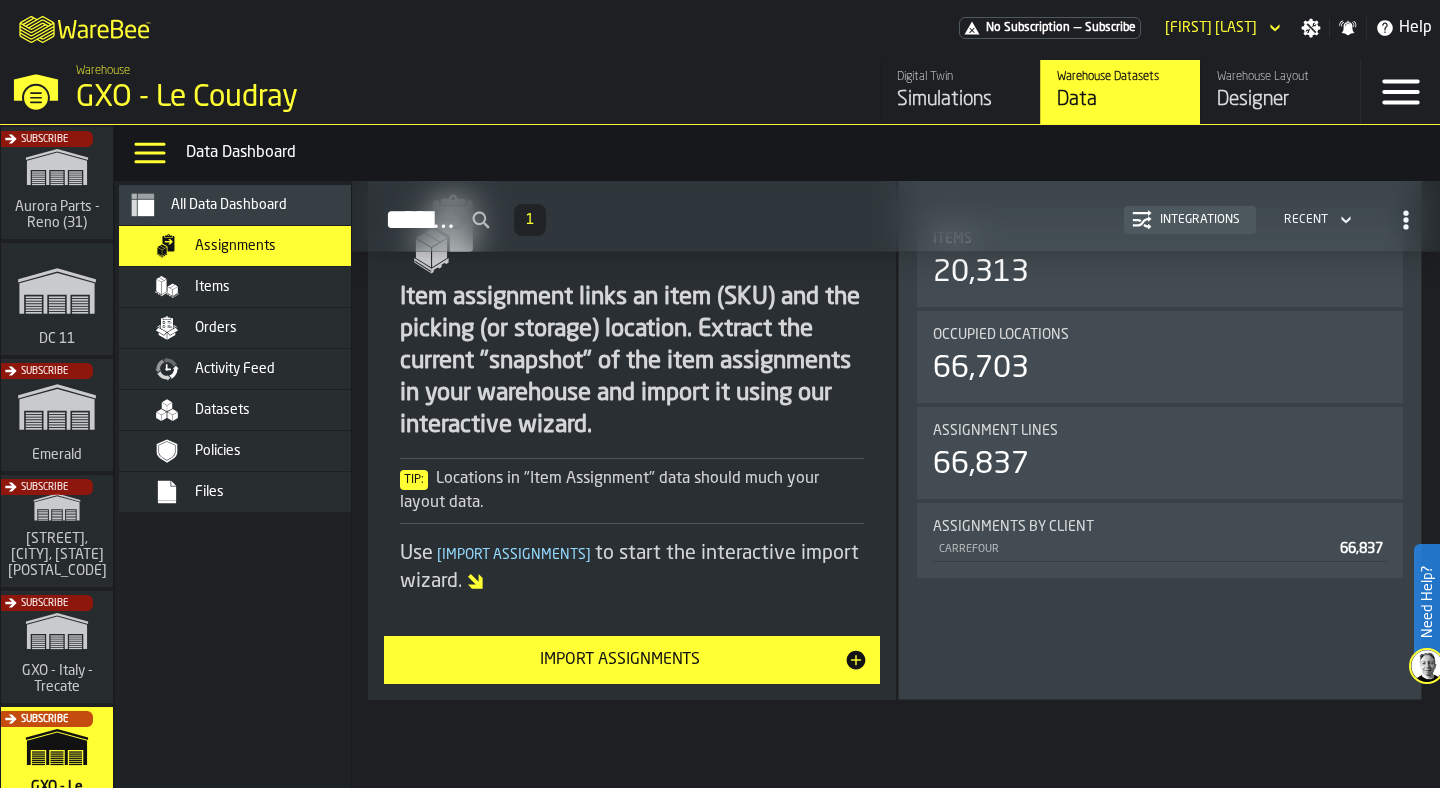 click on "Items" at bounding box center [293, 287] 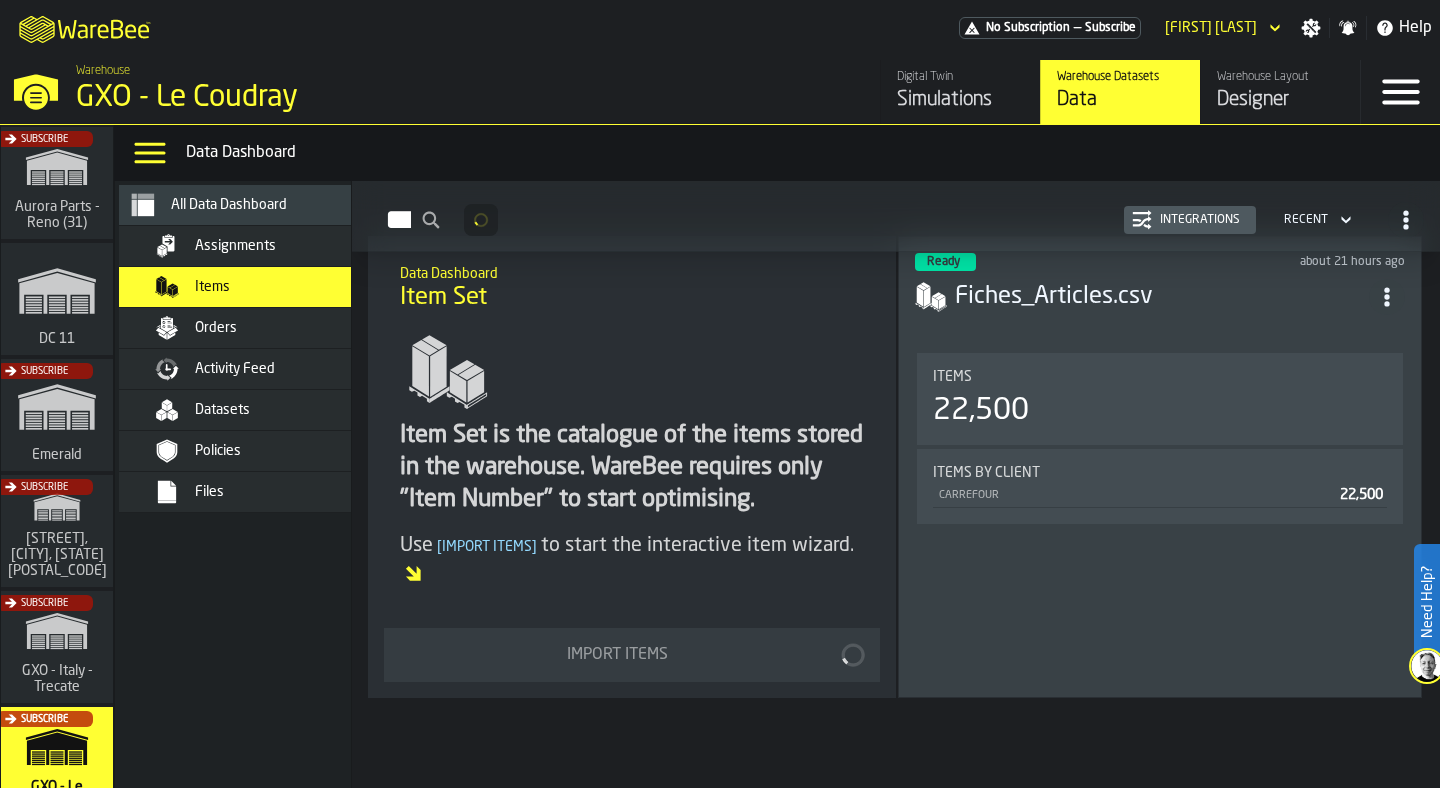 scroll, scrollTop: 114, scrollLeft: 0, axis: vertical 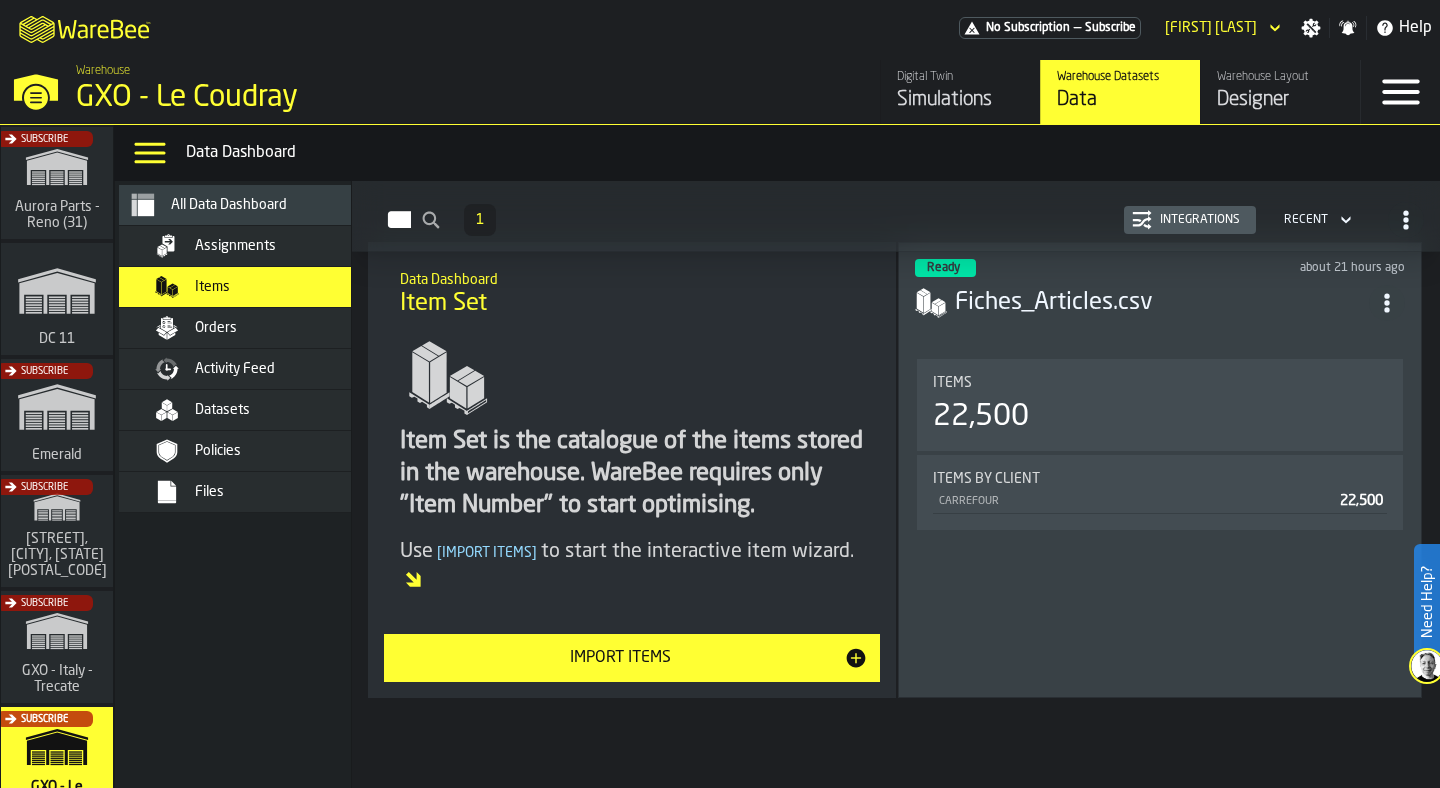 click on "Orders" at bounding box center (293, 328) 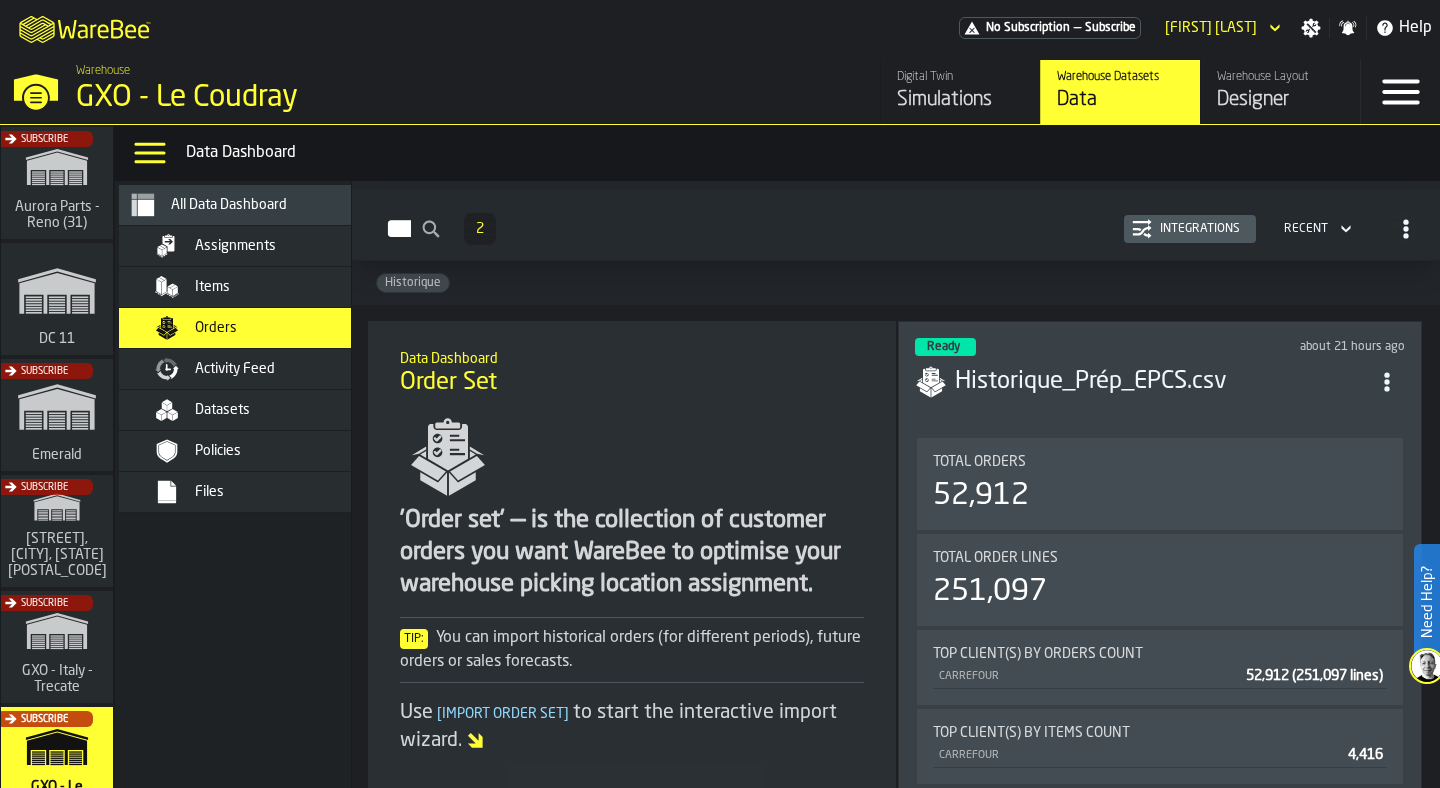scroll, scrollTop: 0, scrollLeft: 0, axis: both 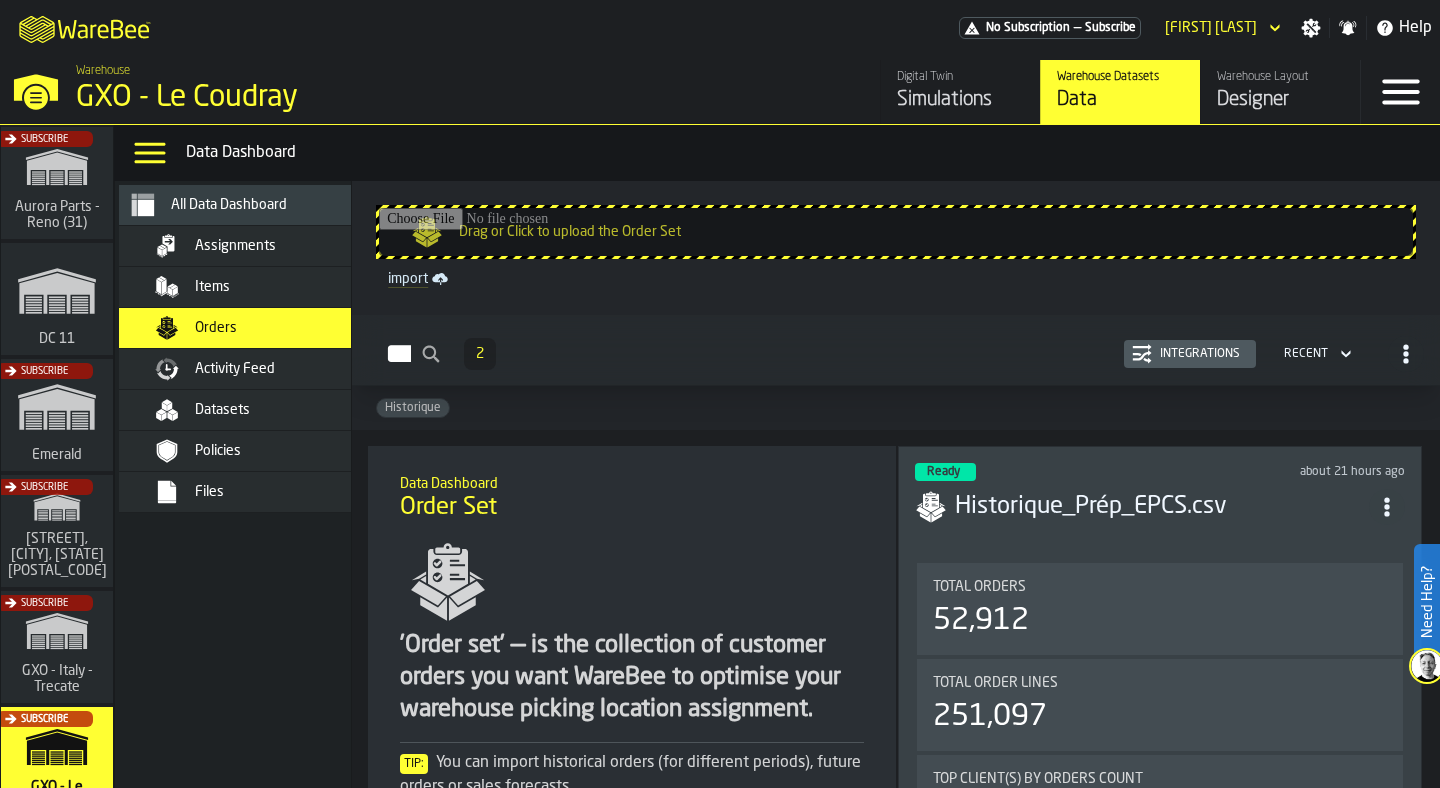 click on "Activity Feed" at bounding box center [235, 369] 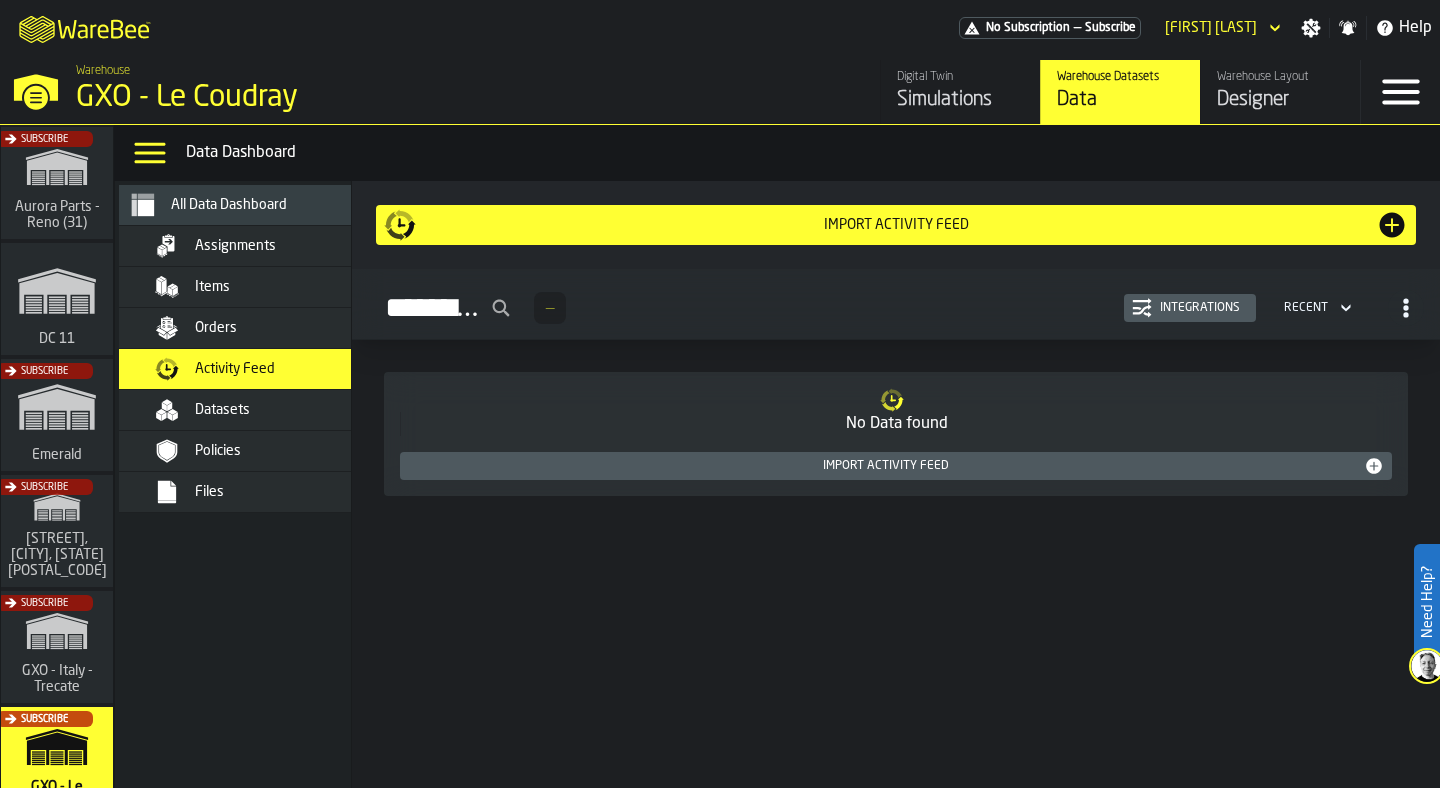 click on "Integrations" at bounding box center (1200, 308) 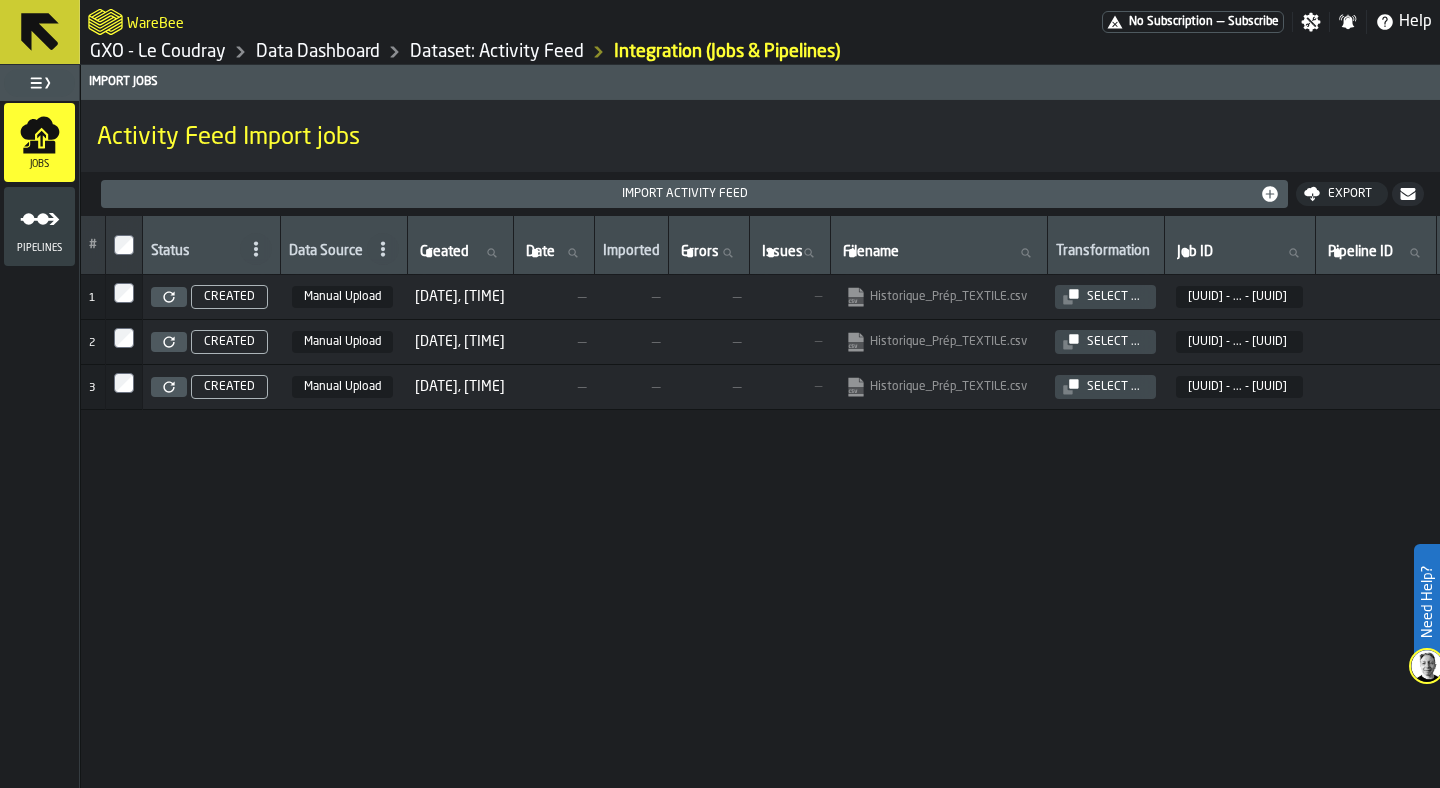 click 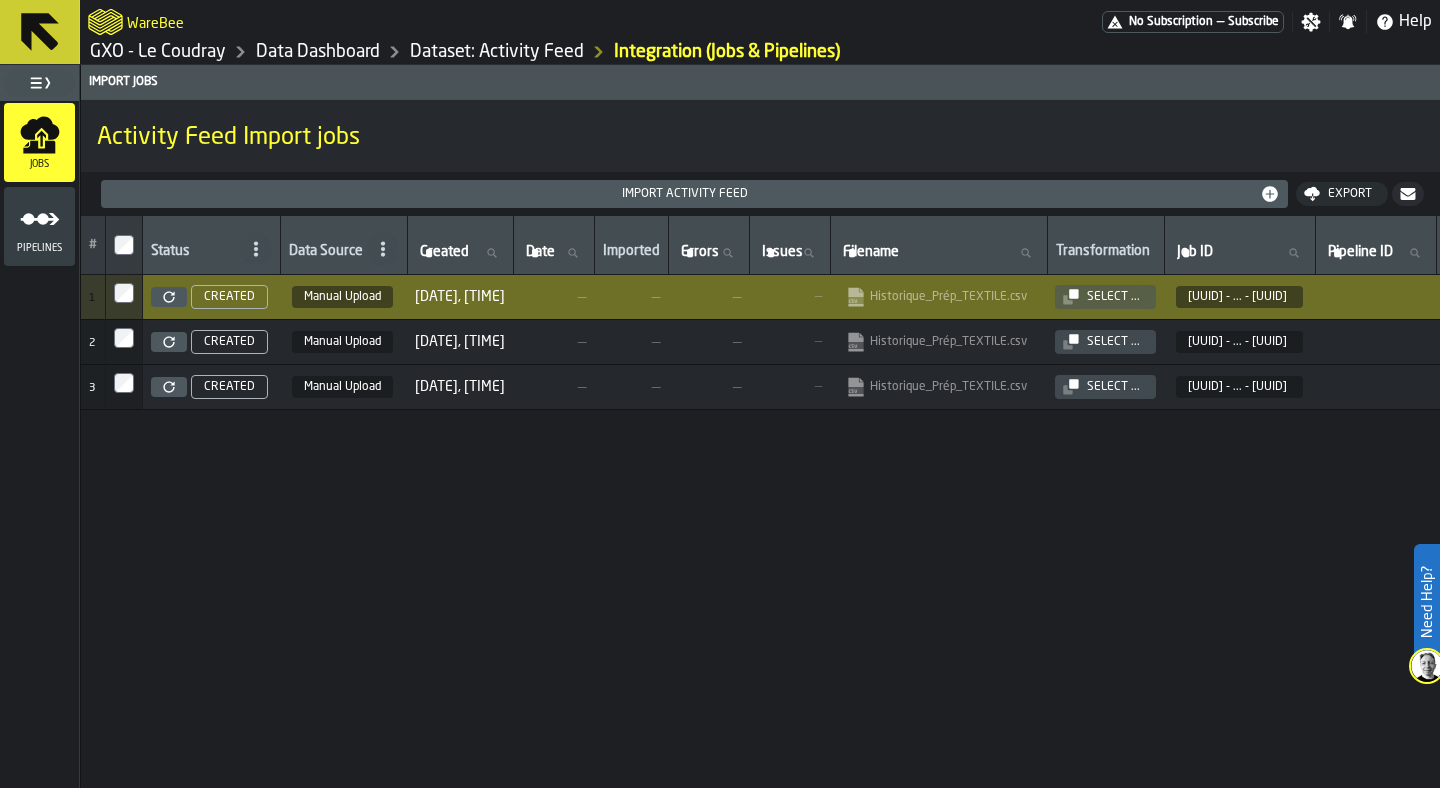 click on "# Status Data Source Created Created Date Date Imported Errors Errors Issues Issues Filename Filename Transformation Job ID Job ID Pipeline ID Pipeline ID Target title Target title Target Id Target Id Data Data Action 1 CREATED Manual Upload 7/30/2025, 2:40:04 PM — — — — Historique_Prép_TEXTILE.csv Select ... a0838dd4 - ... - e8953db0 Historique_Prép_TEXTILE.csv Data Remove 2 CREATED Manual Upload 7/30/2025, 11:00:41 AM — — — — Historique_Prép_TEXTILE.csv Select ... 52d052ed - ... - 48ef8ea7 Historique_Prép_TEXTILE.csv Data Remove 3 CREATED Manual Upload 7/29/2025, 2:56:38 PM — — — — Historique_Prép_TEXTILE.csv Select ... f5bd8a4a - ... - 71215d5d Historique_Prép_TEXTILE.csv Data Remove" at bounding box center [760, 502] 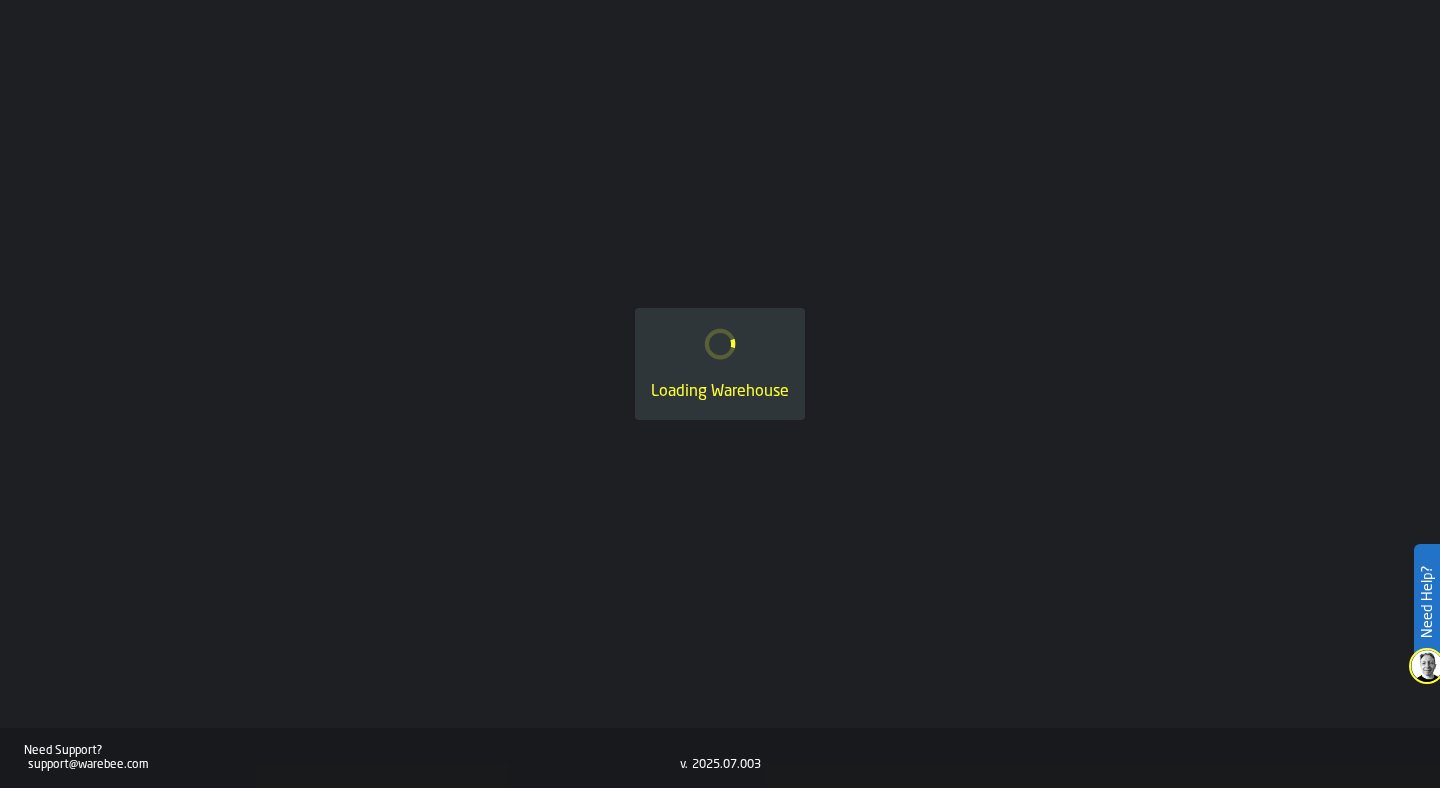 scroll, scrollTop: 0, scrollLeft: 0, axis: both 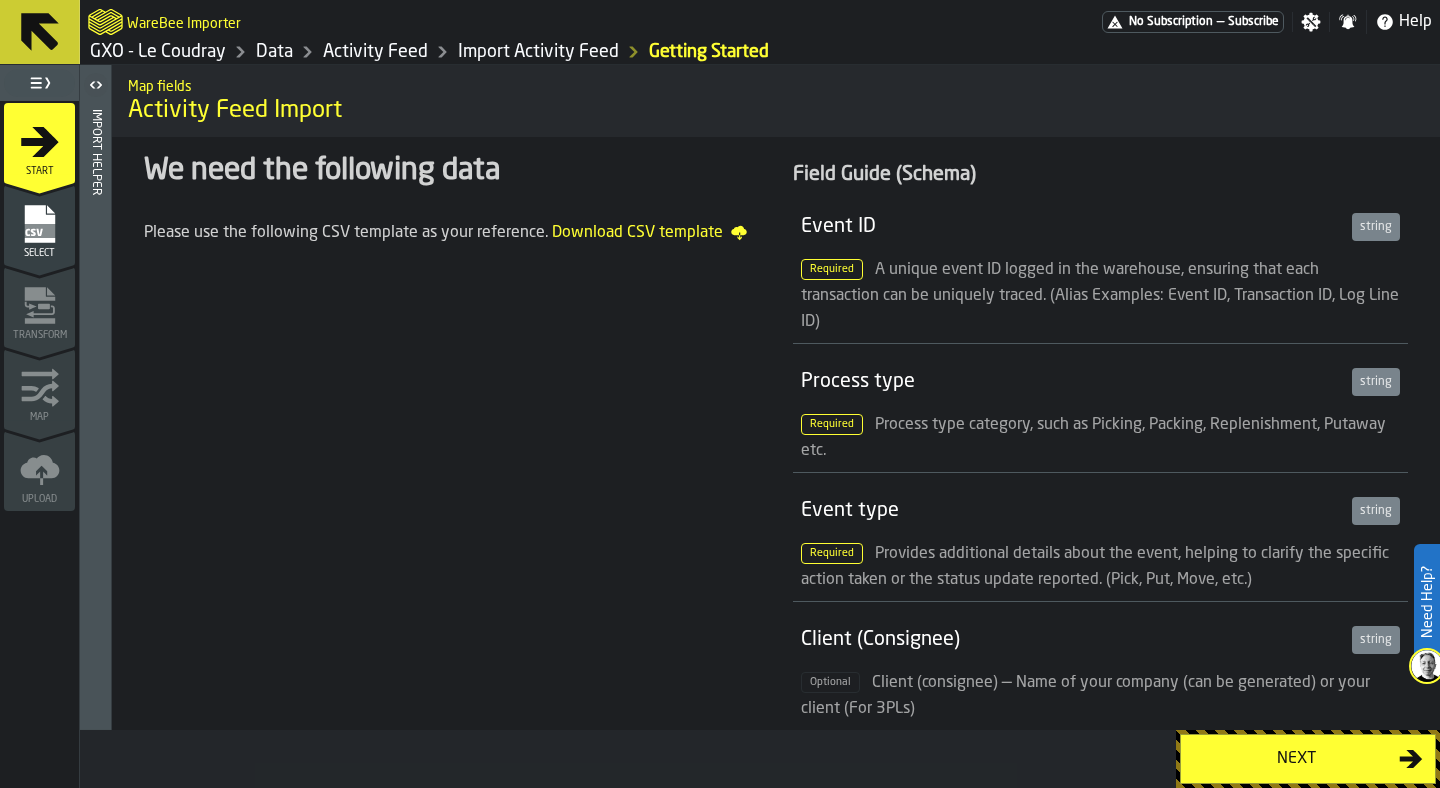 click on "Select" at bounding box center [39, 231] 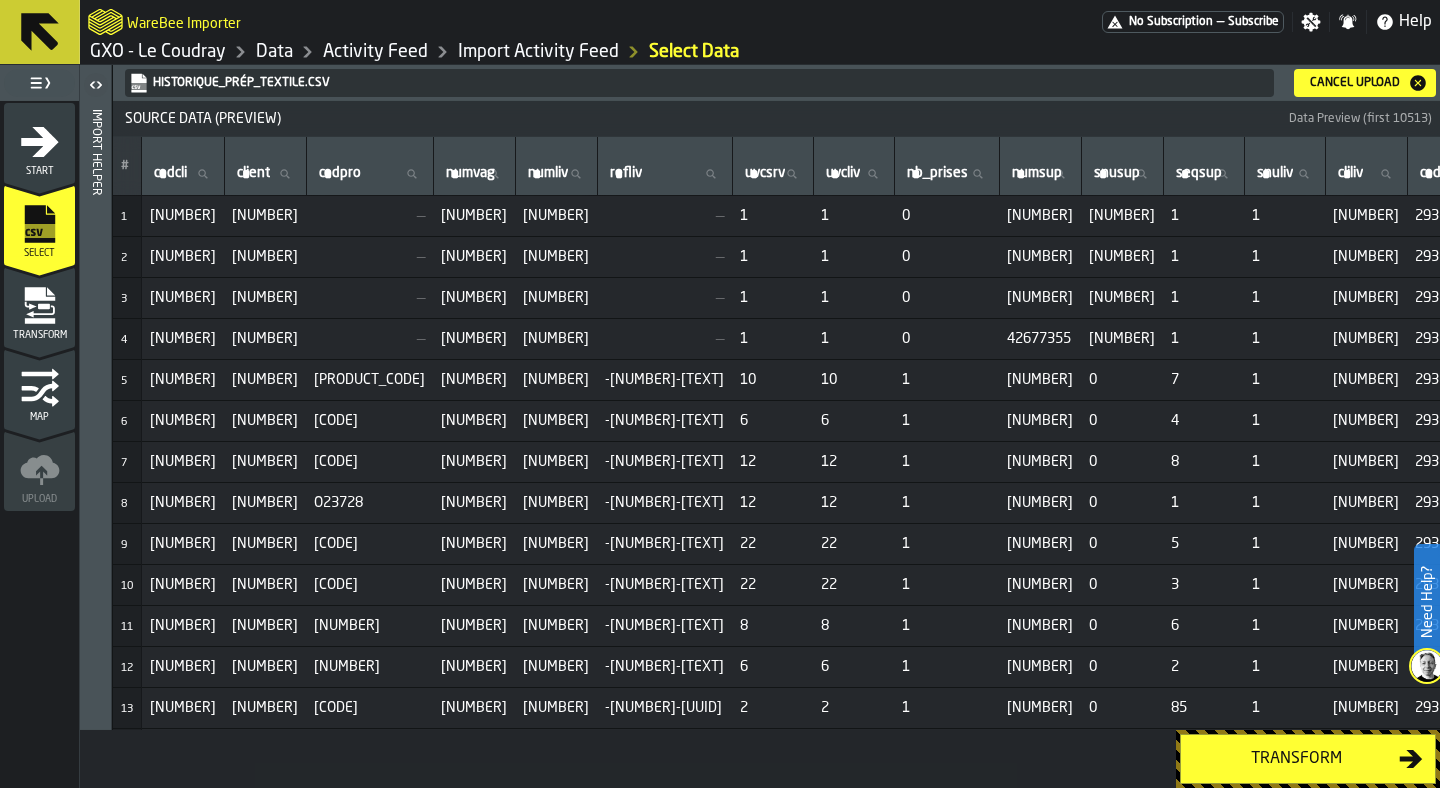click 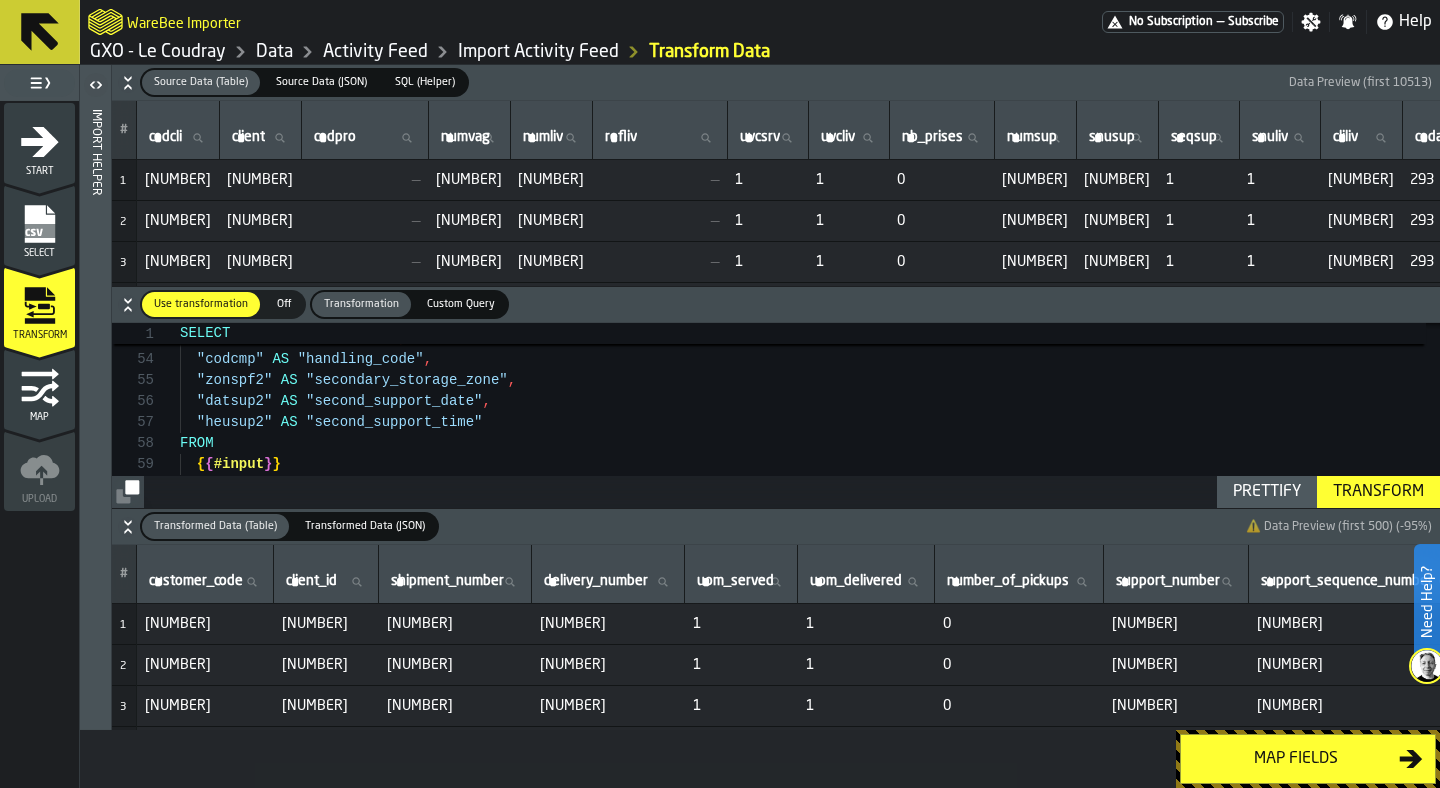 click 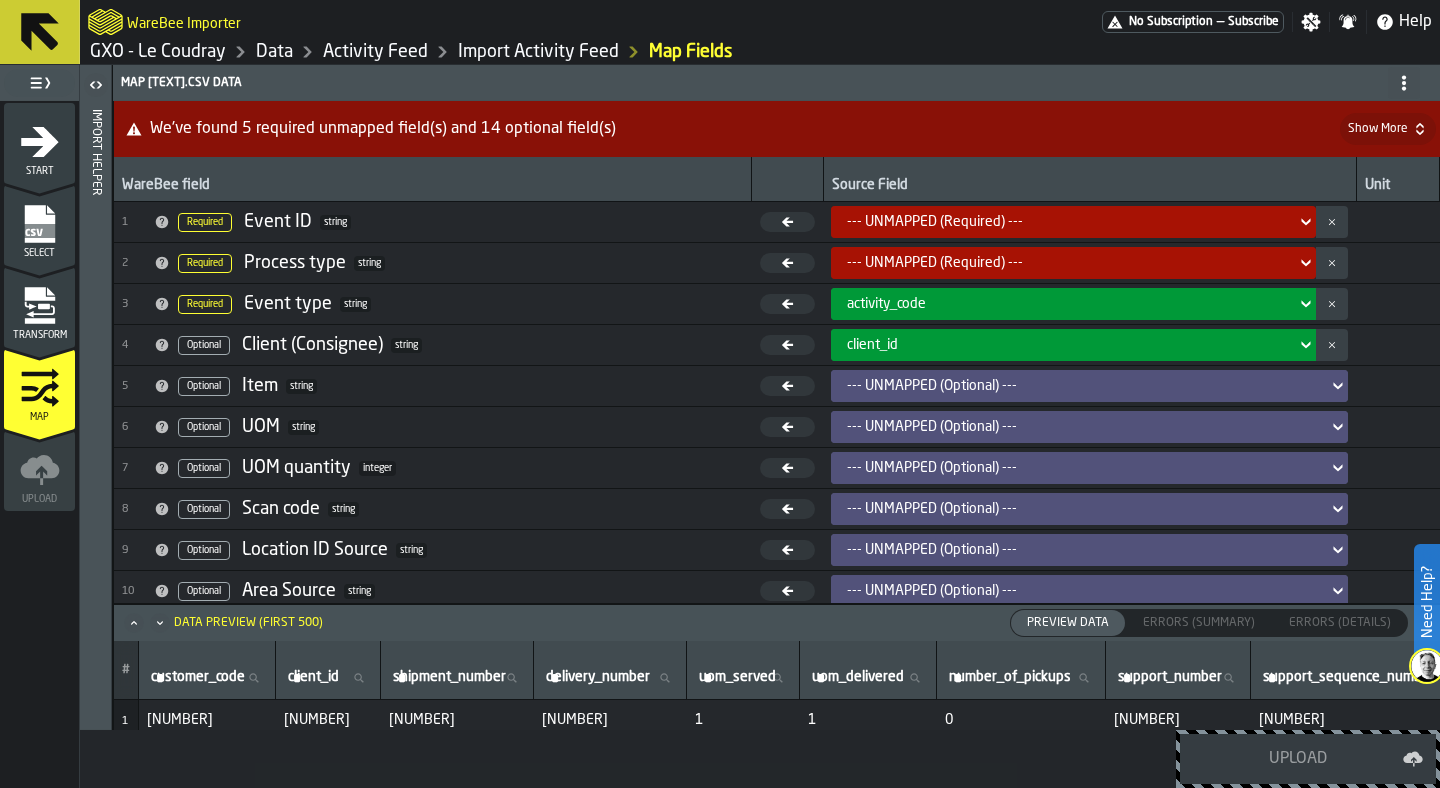click 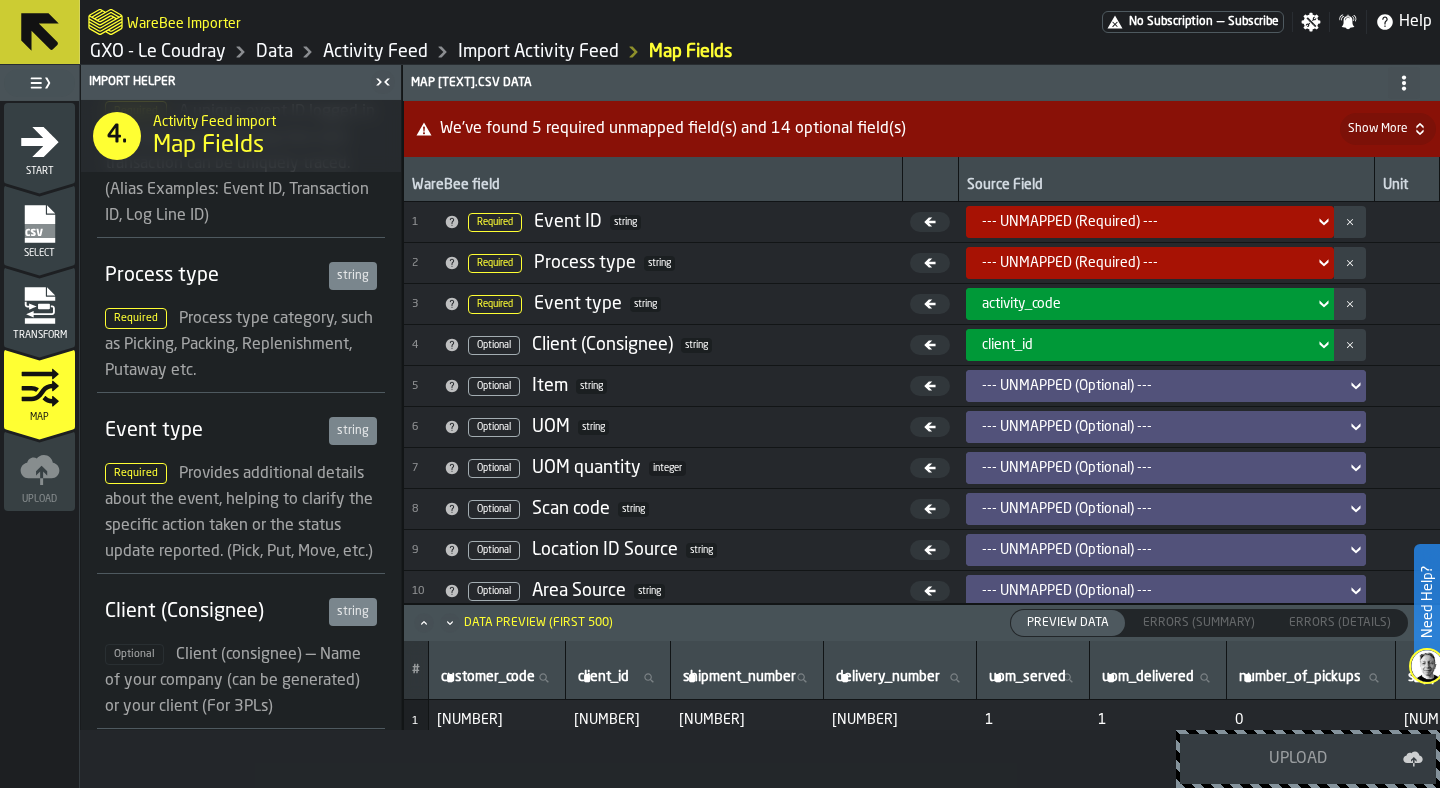 scroll, scrollTop: 219, scrollLeft: 0, axis: vertical 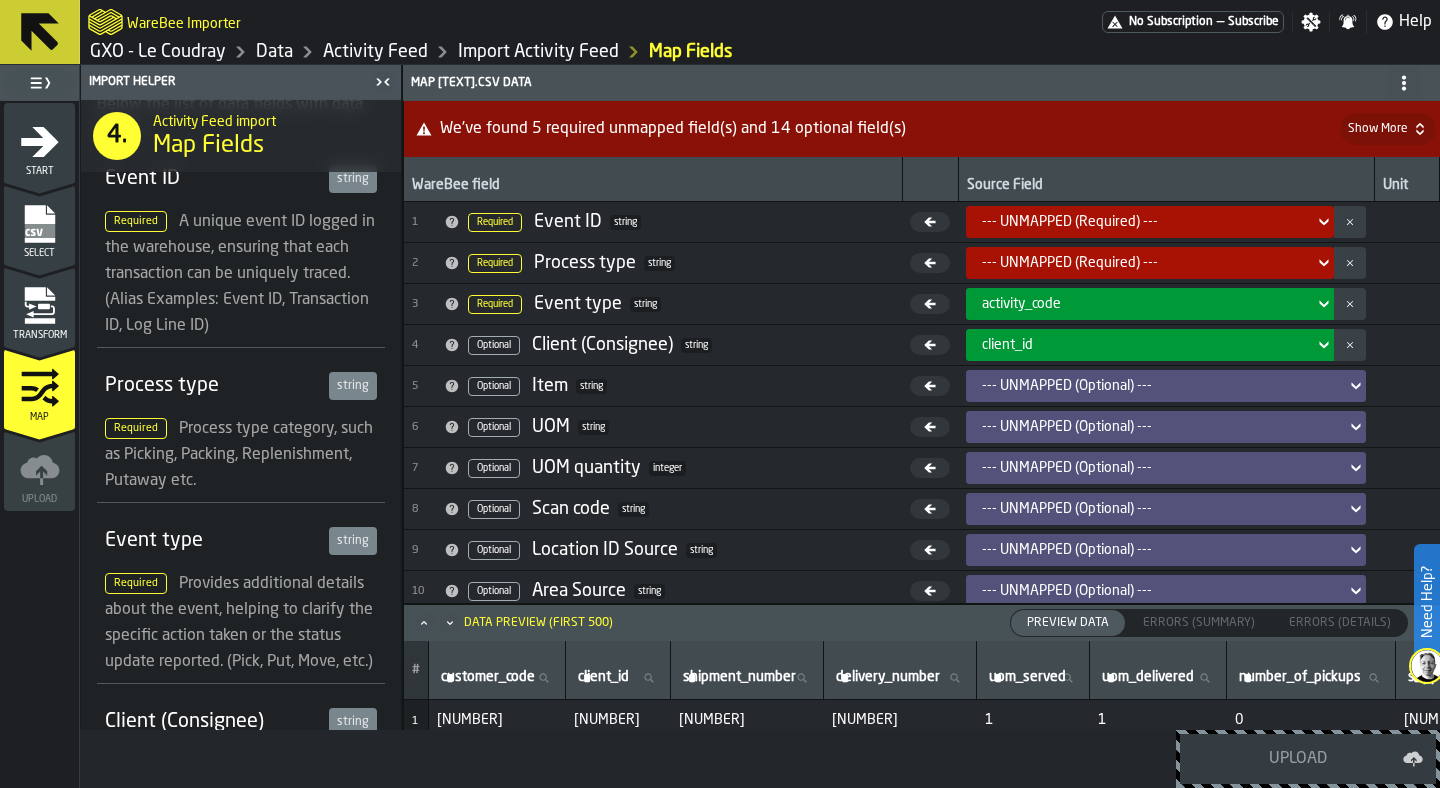 click 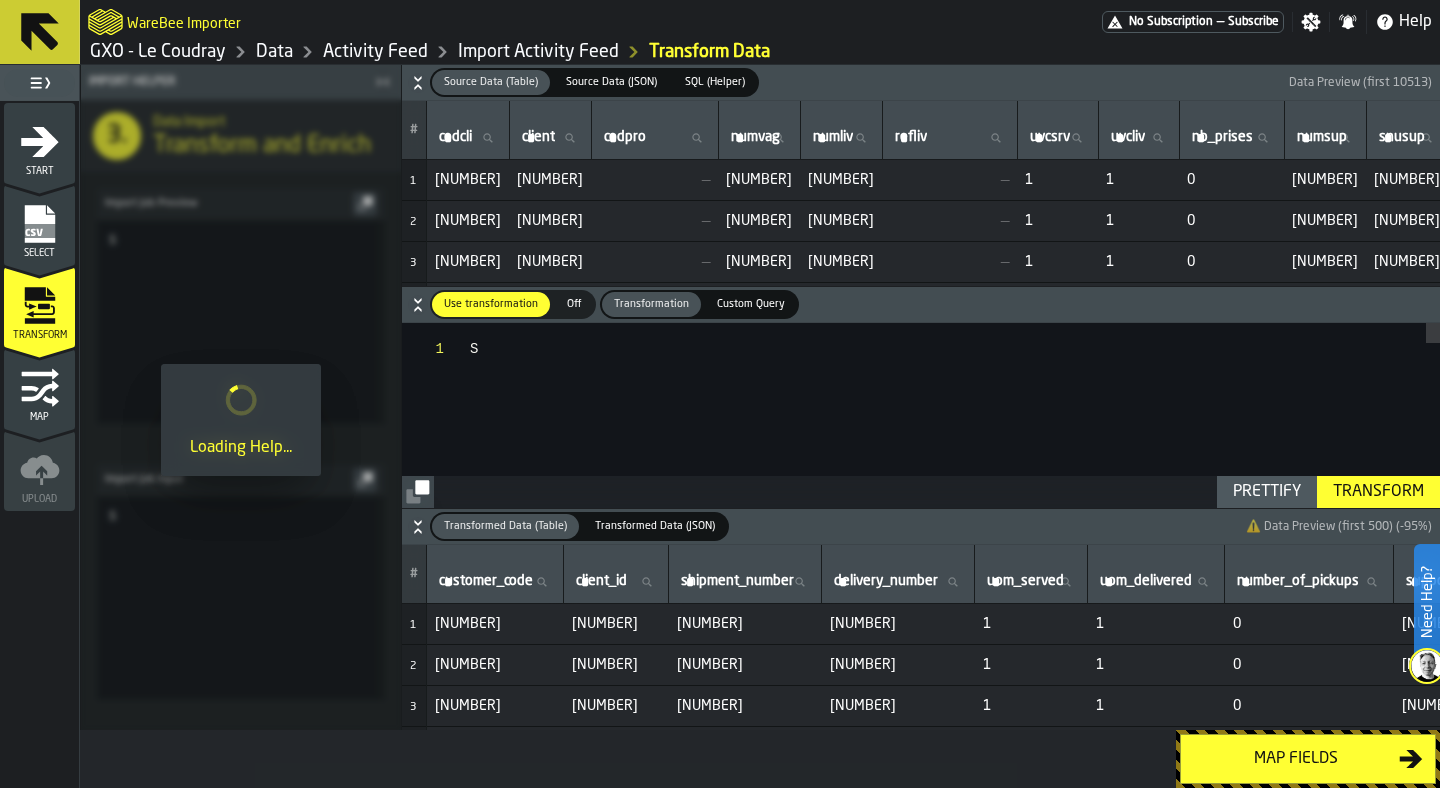 scroll, scrollTop: 0, scrollLeft: 0, axis: both 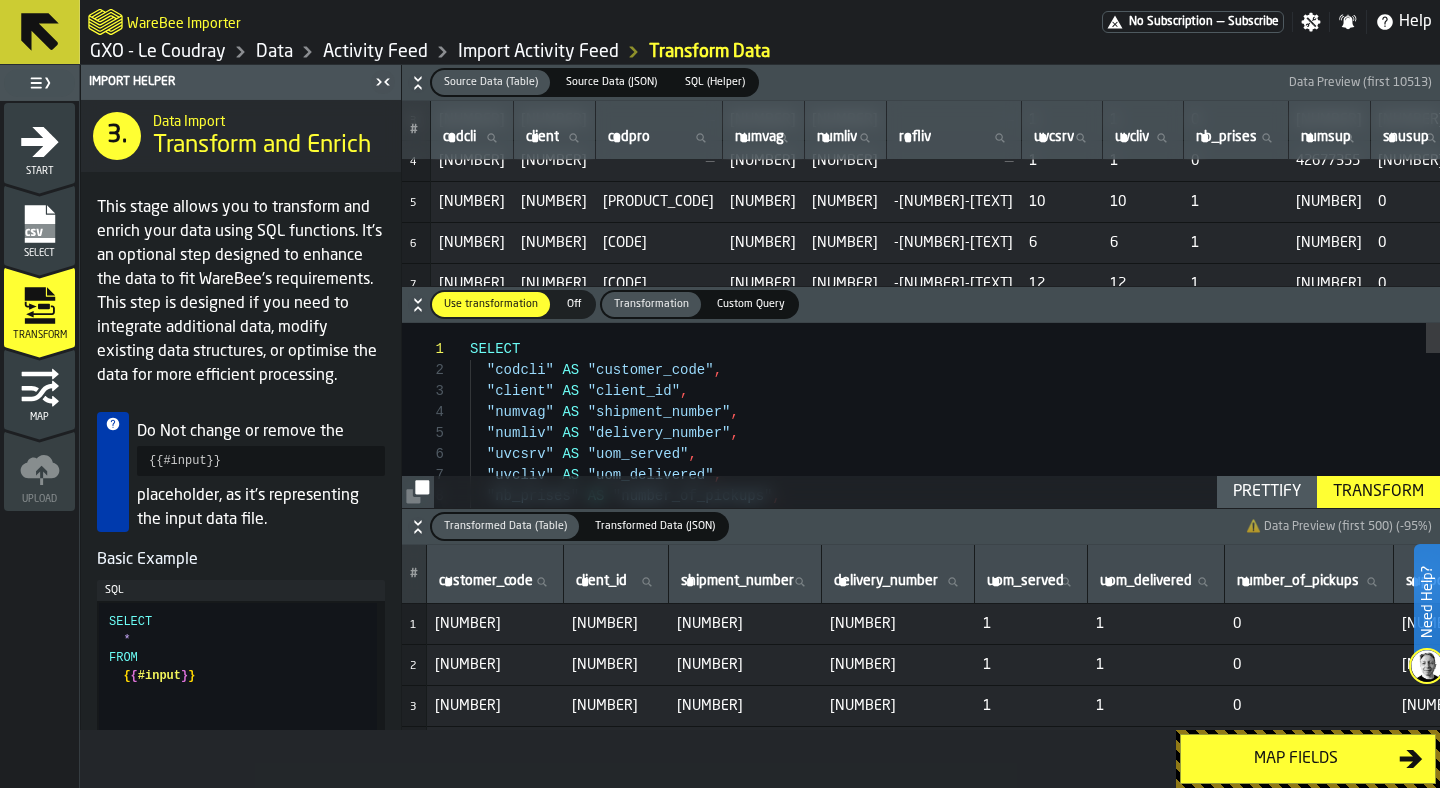 click on "Source Data (JSON) Source Data (JSON)" at bounding box center (611, 82) 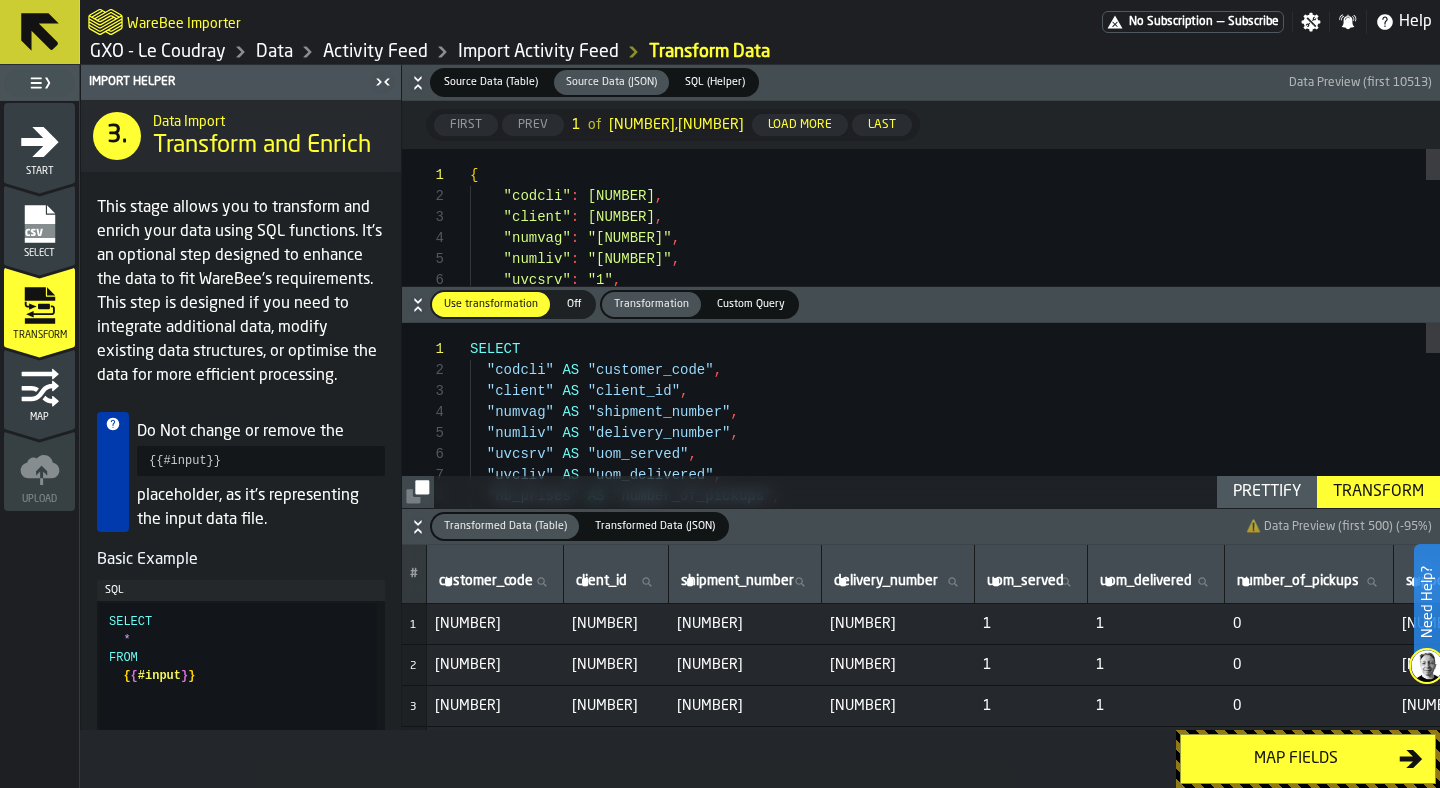 click on "Source Data (Table)" at bounding box center [491, 82] 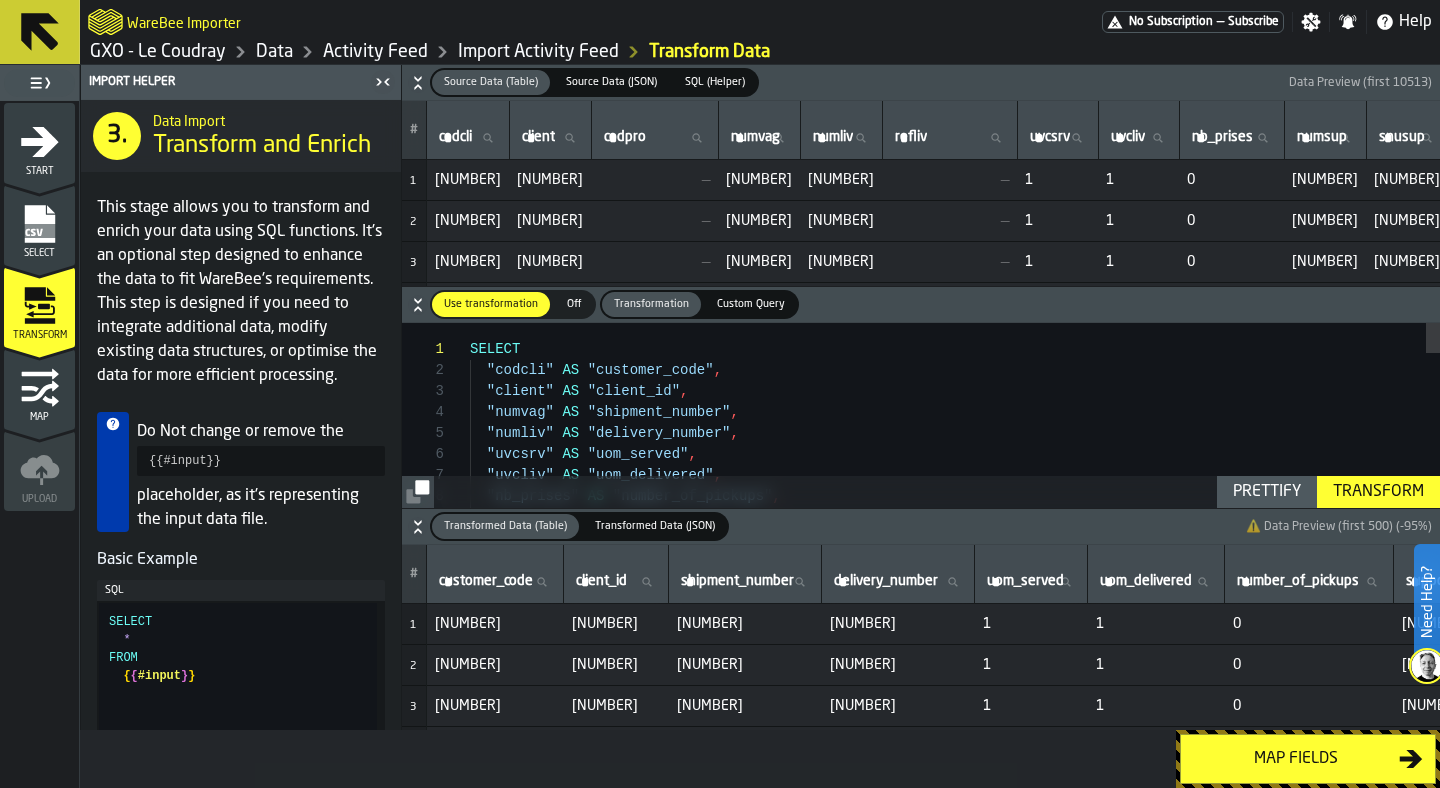 click on ""numsup"   AS   "support_number" ,    "nb_prises"   AS   "number_of_pickups" ,    "uvcliv"   AS   "uom_delivered" ,    "uvcsrv"   AS   "uom_served" ,    "numliv"   AS   "delivery_number" ,    "numvag"   AS   "shipment_number" ,    "client"   AS   "client_id" ,    "codcli"   AS   "customer_code" , SELECT" at bounding box center (955, 974) 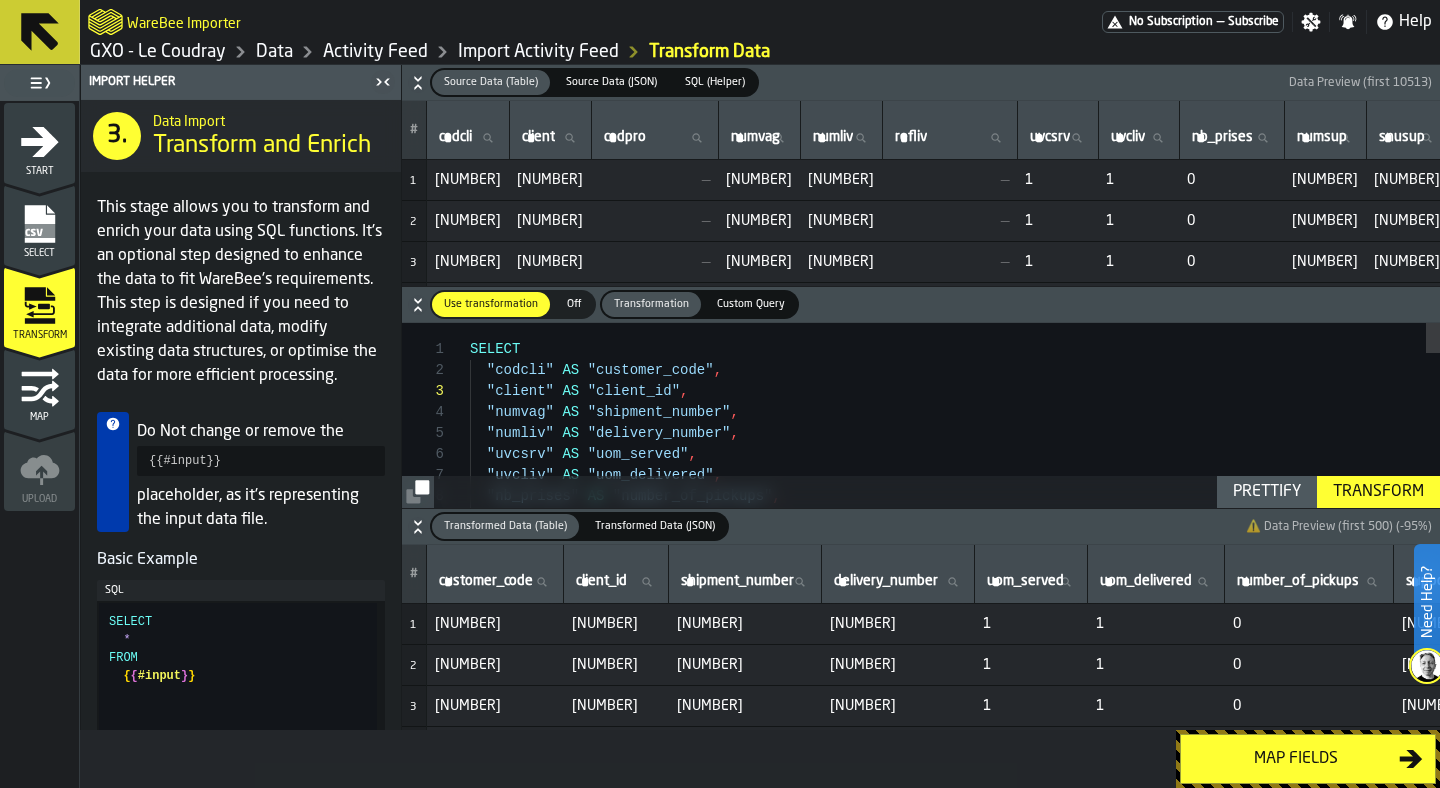 scroll, scrollTop: 63, scrollLeft: 0, axis: vertical 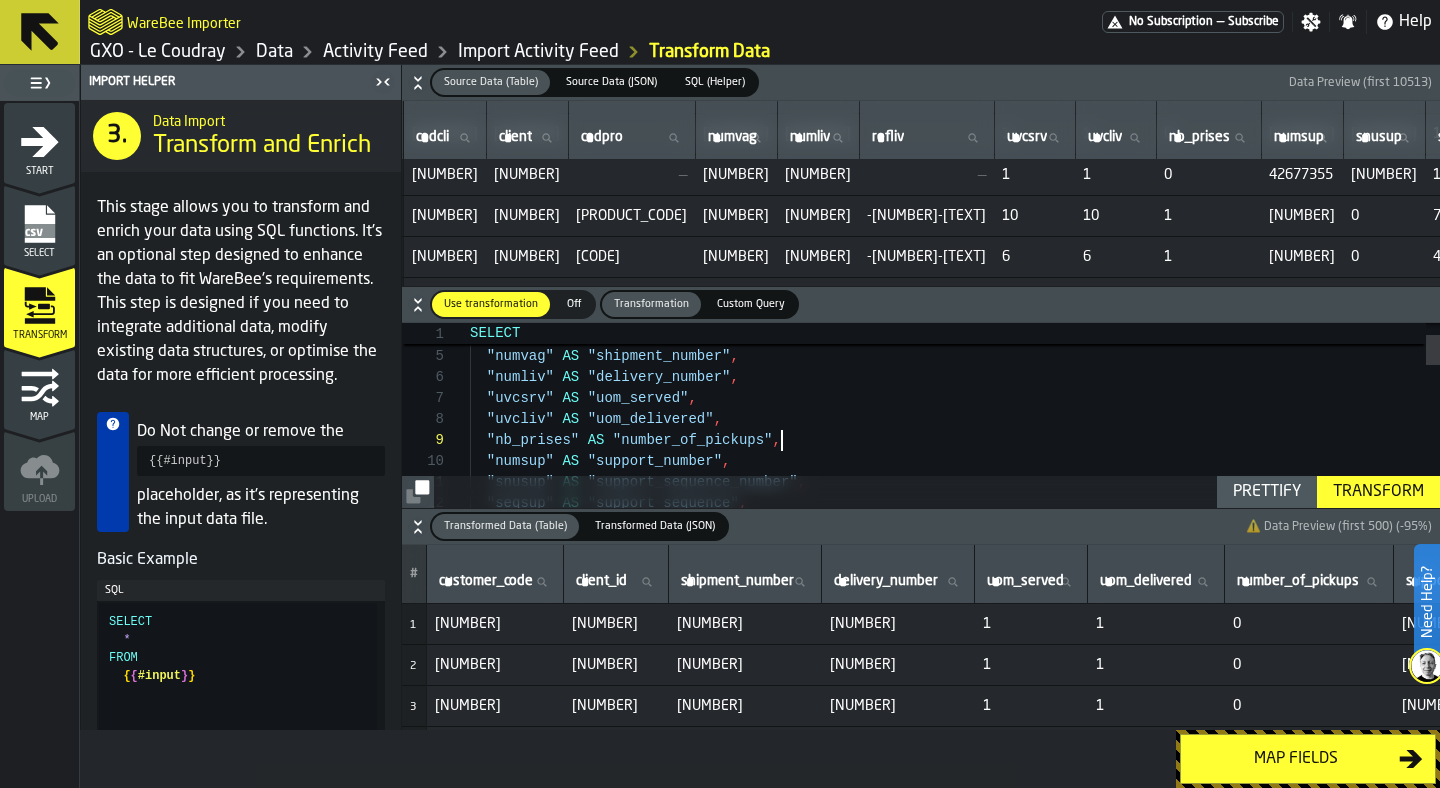 click on ""nb_prises"   AS   "number_of_pickups" ,    "uvcliv"   AS   "uom_delivered" ,    "uvcsrv"   AS   "uom_served" ,    "numliv"   AS   "delivery_number" ,    "numvag"   AS   "shipment_number" ,    "client"   AS   "client_id" ,    "codpro"   AS   "sku"    "numsup"   AS   "support_number" ,    "snusup"   AS   "support_sequence_number" ,    "seqsup"   AS   "support_sequence" ,    "snuliv"   AS   "delivery_sequence_number" ," at bounding box center (955, 908) 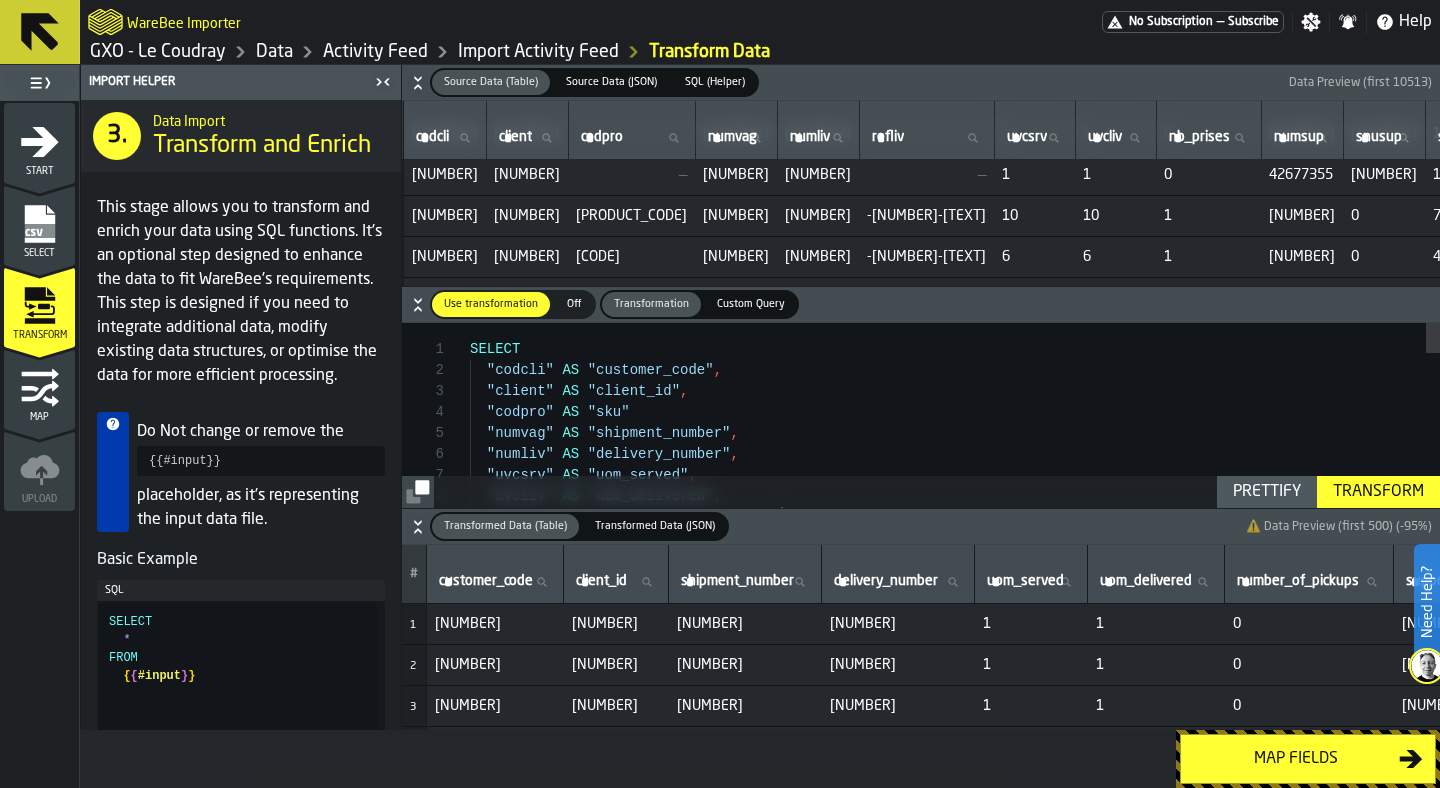 type on "**********" 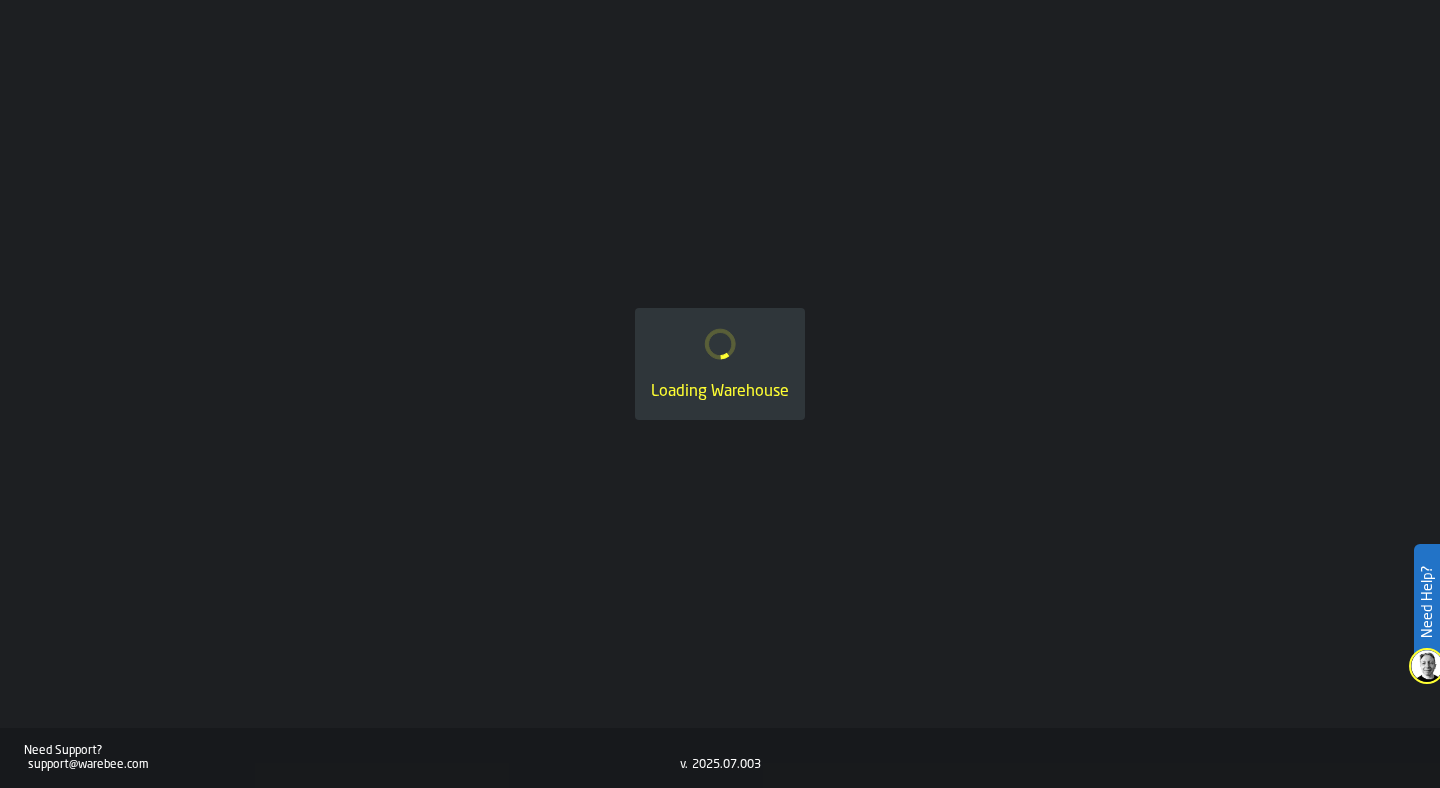 scroll, scrollTop: 0, scrollLeft: 0, axis: both 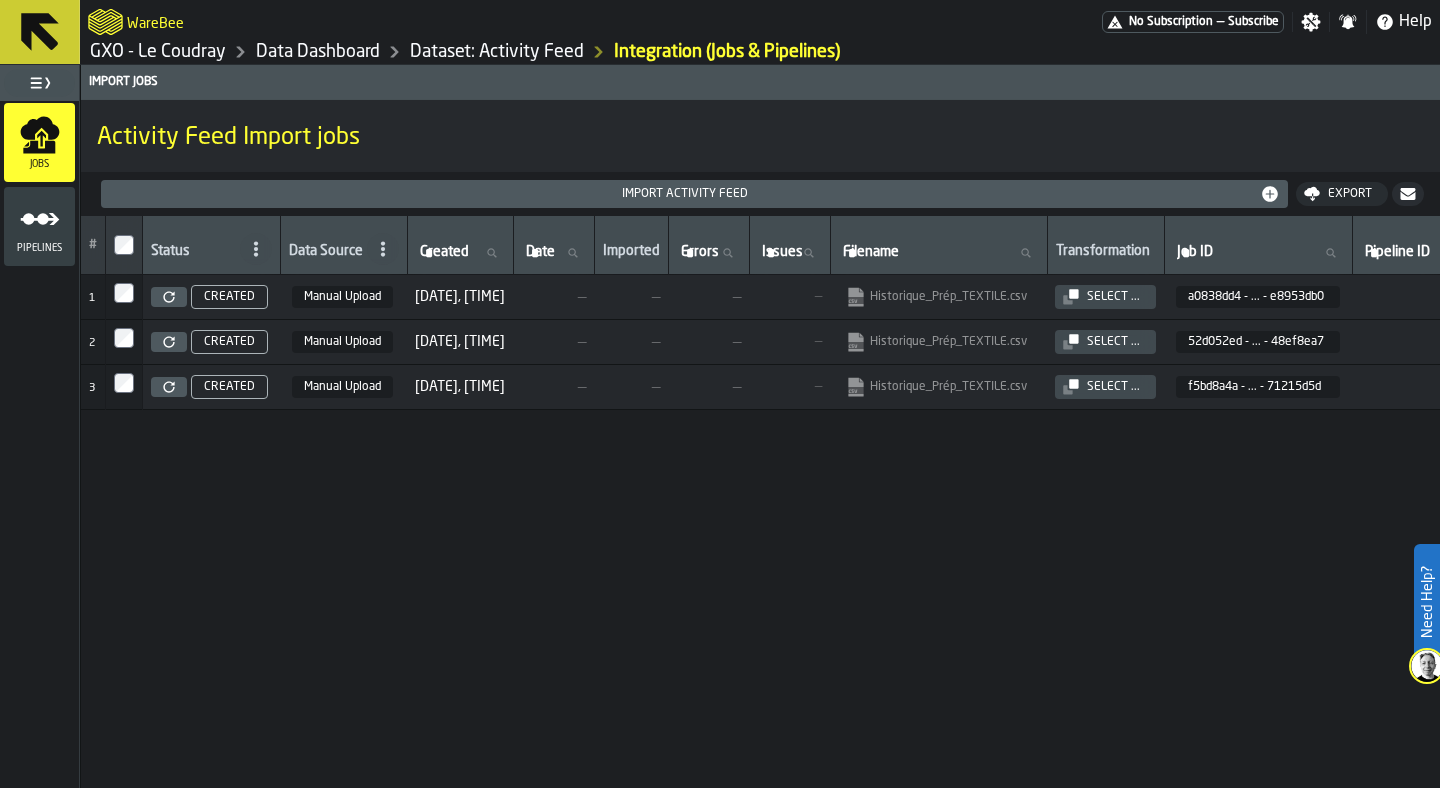 click on "Dataset: Activity Feed" at bounding box center [497, 52] 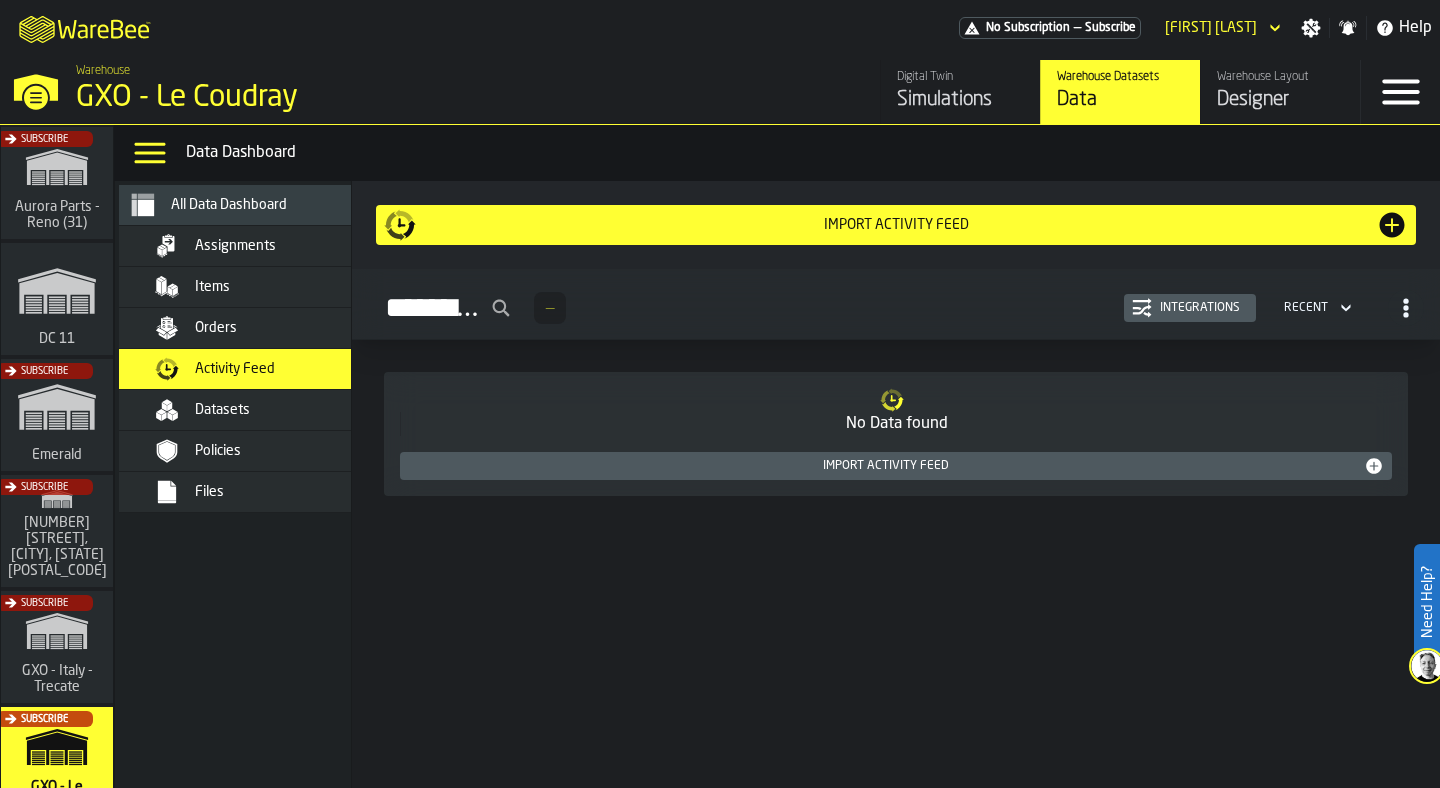 click on "Warehouse Layout Designer" at bounding box center [1280, 92] 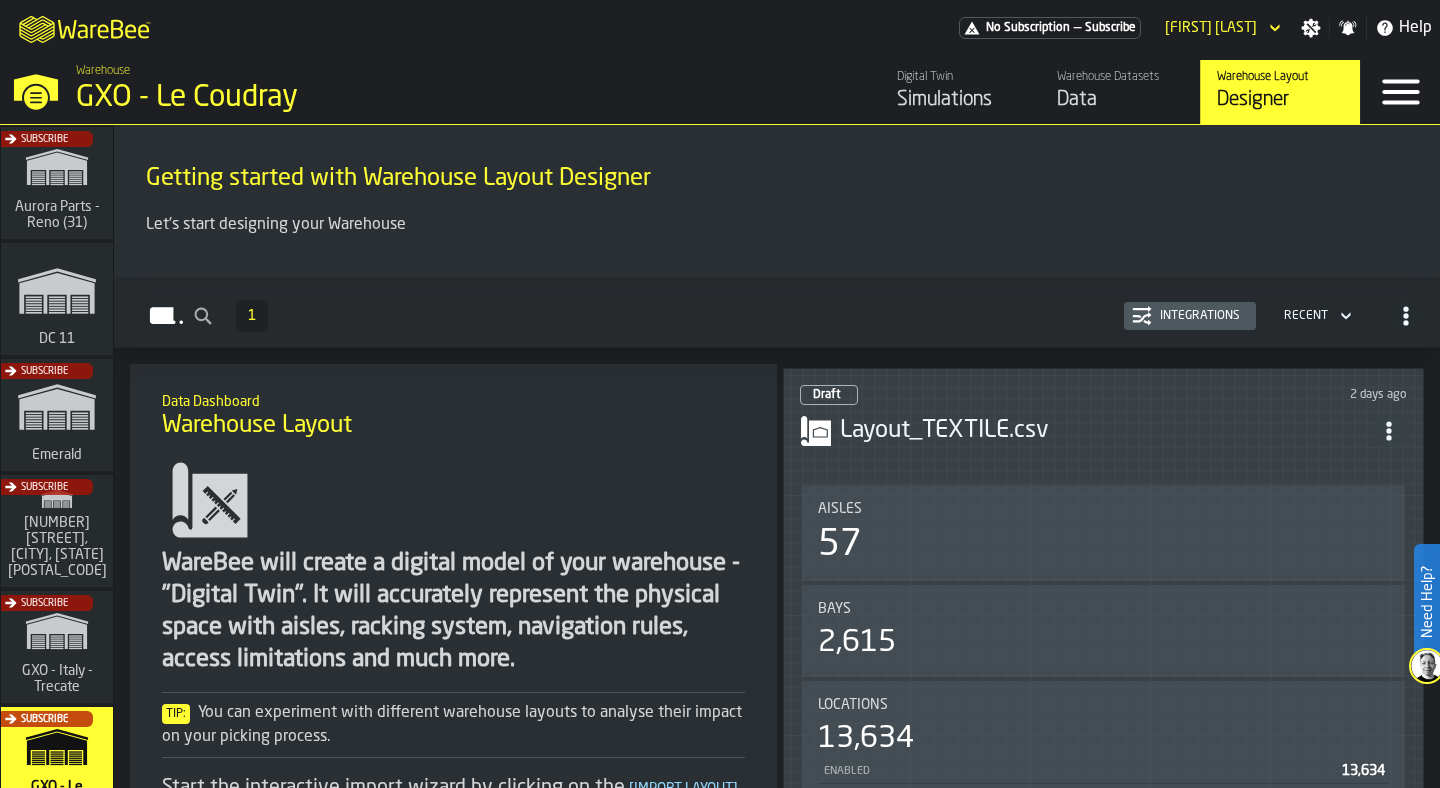 click on "Data" at bounding box center (1120, 100) 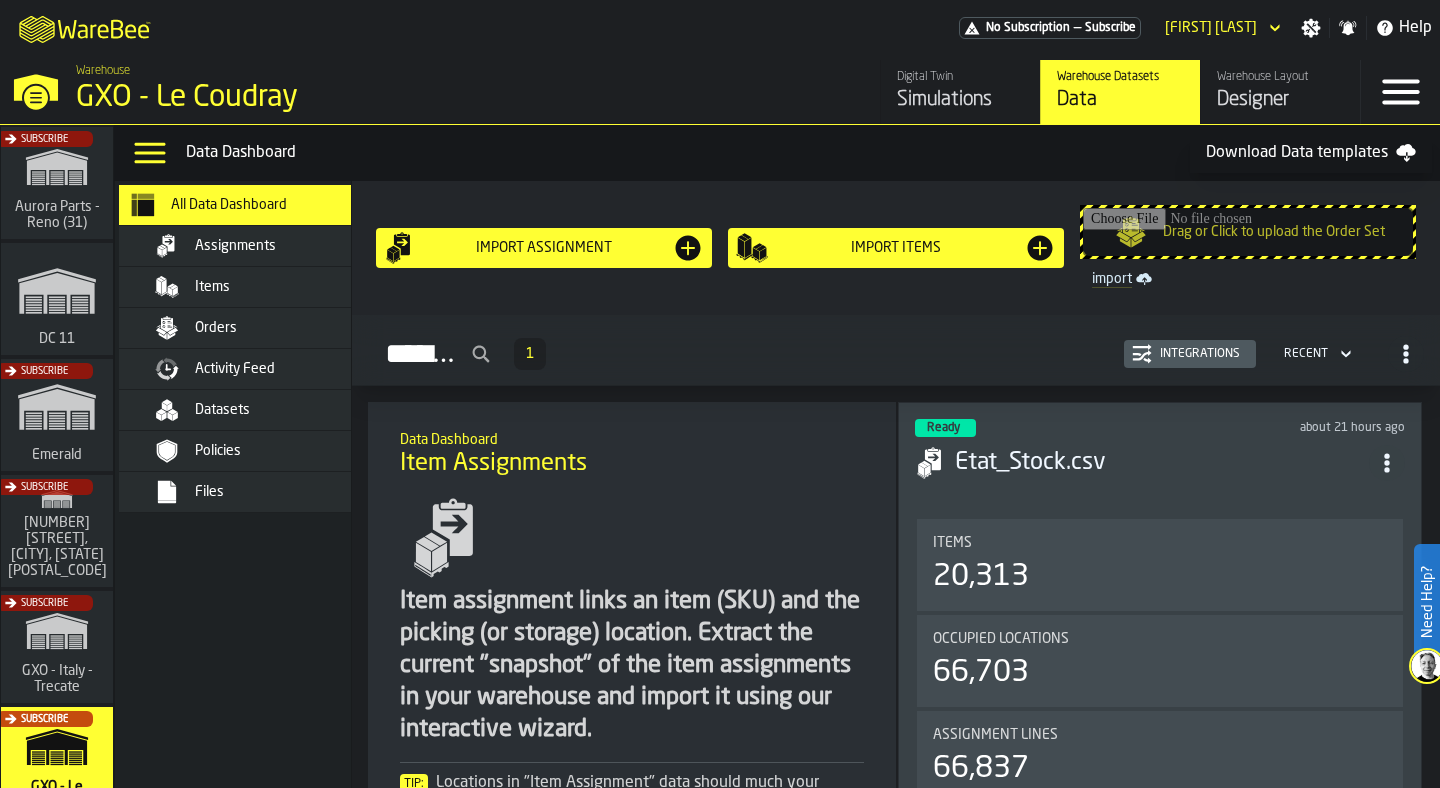 click on "Files" at bounding box center (269, 492) 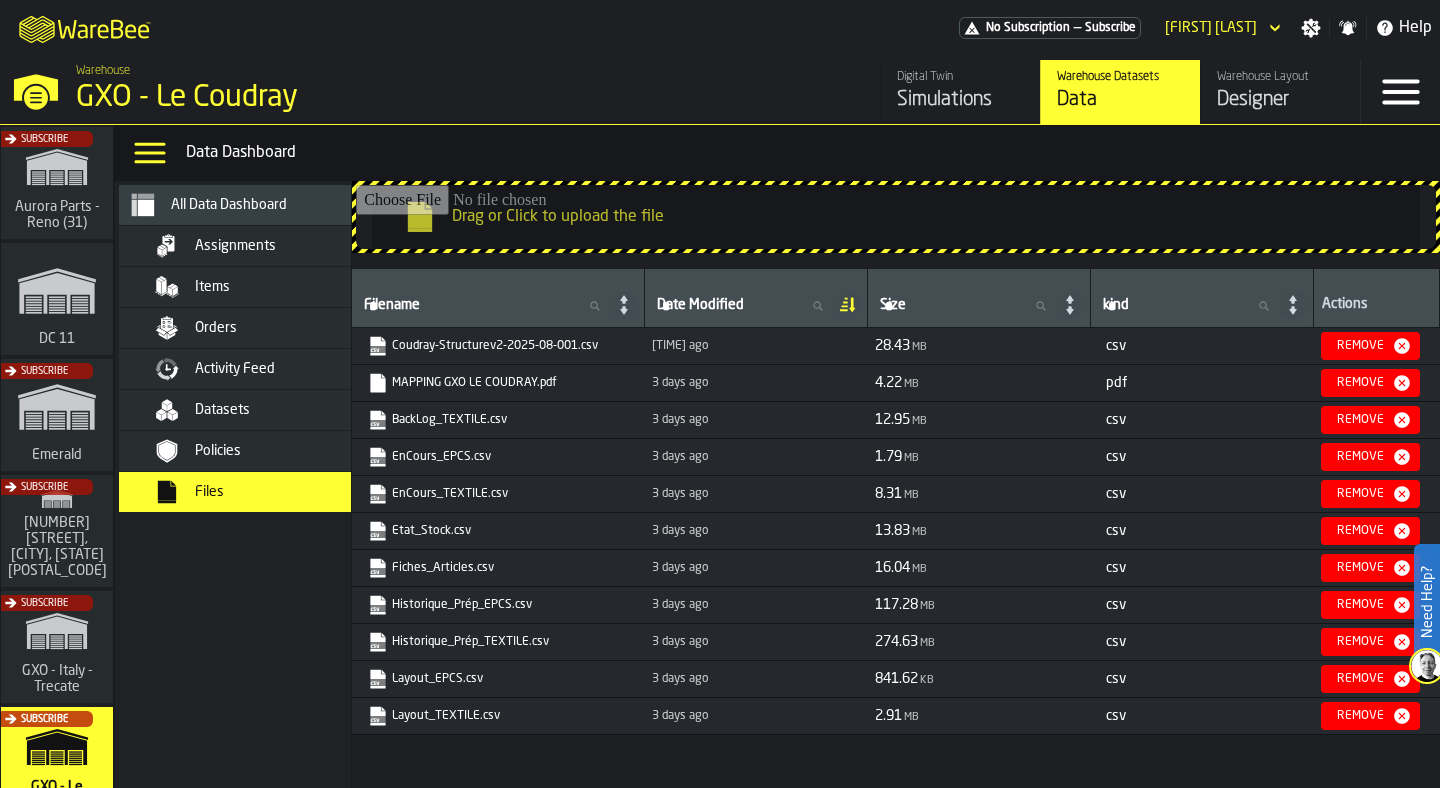 click on "Coudray-Structurev2-2025-08-001.csv" at bounding box center (496, 346) 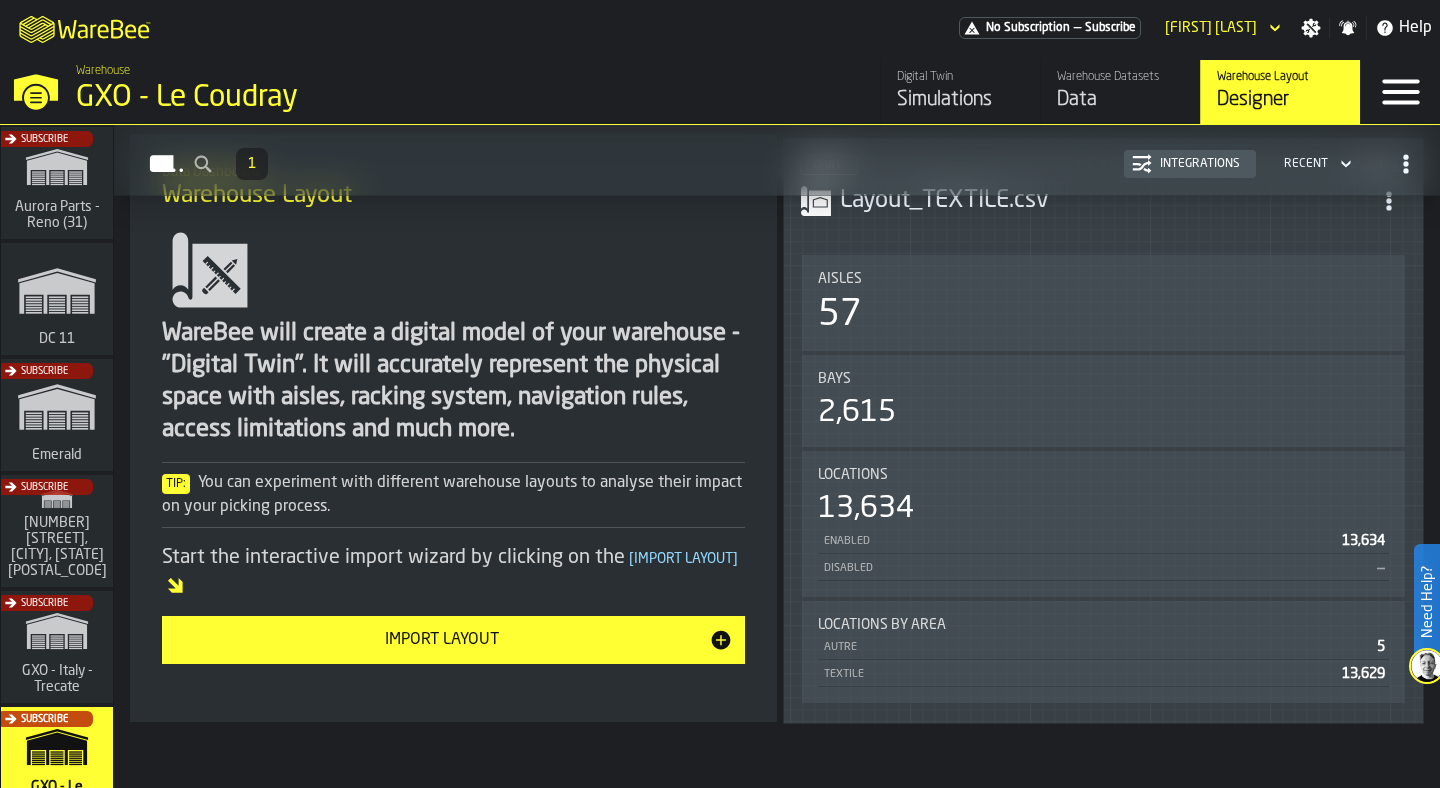 scroll, scrollTop: 233, scrollLeft: 0, axis: vertical 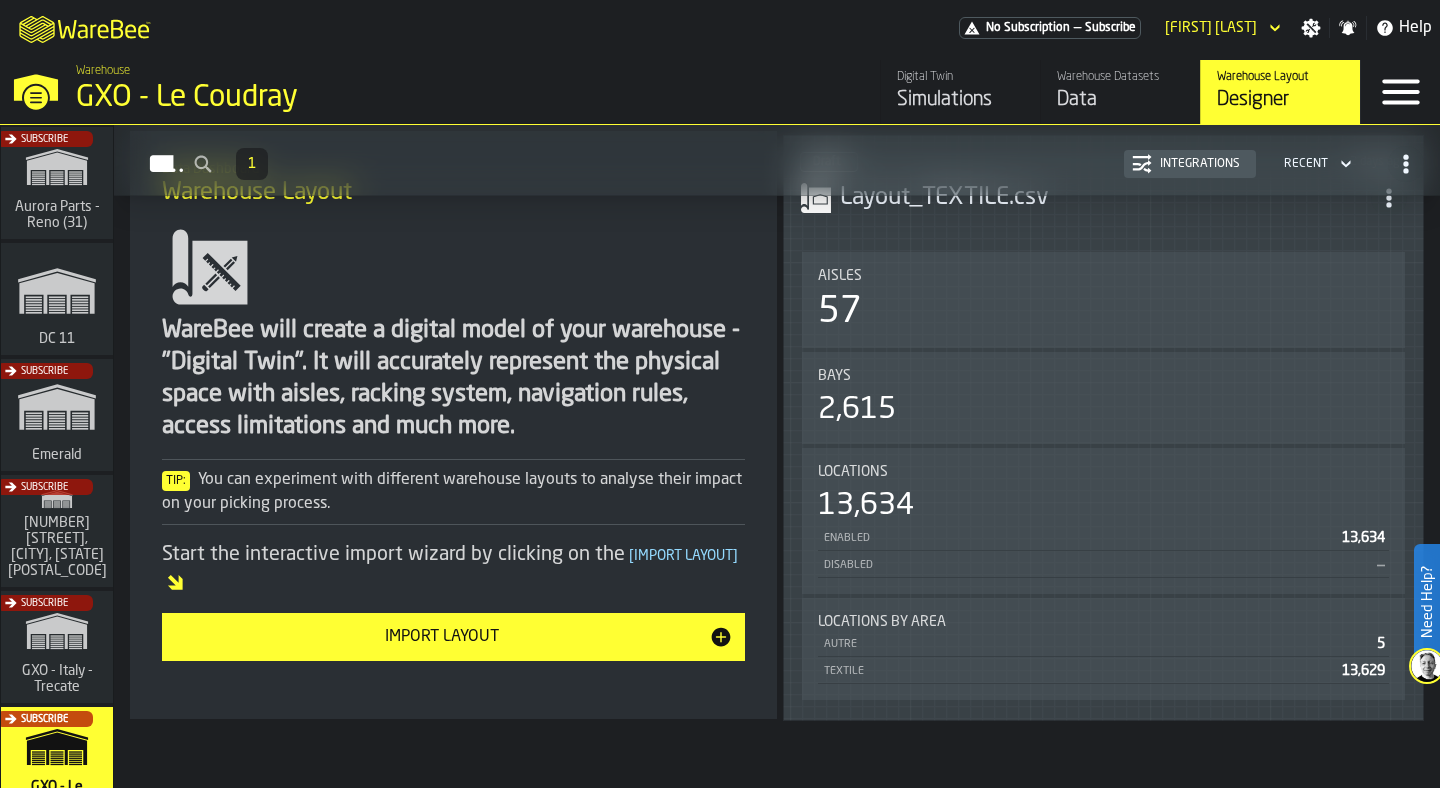 click on "Import Layout" at bounding box center (453, 637) 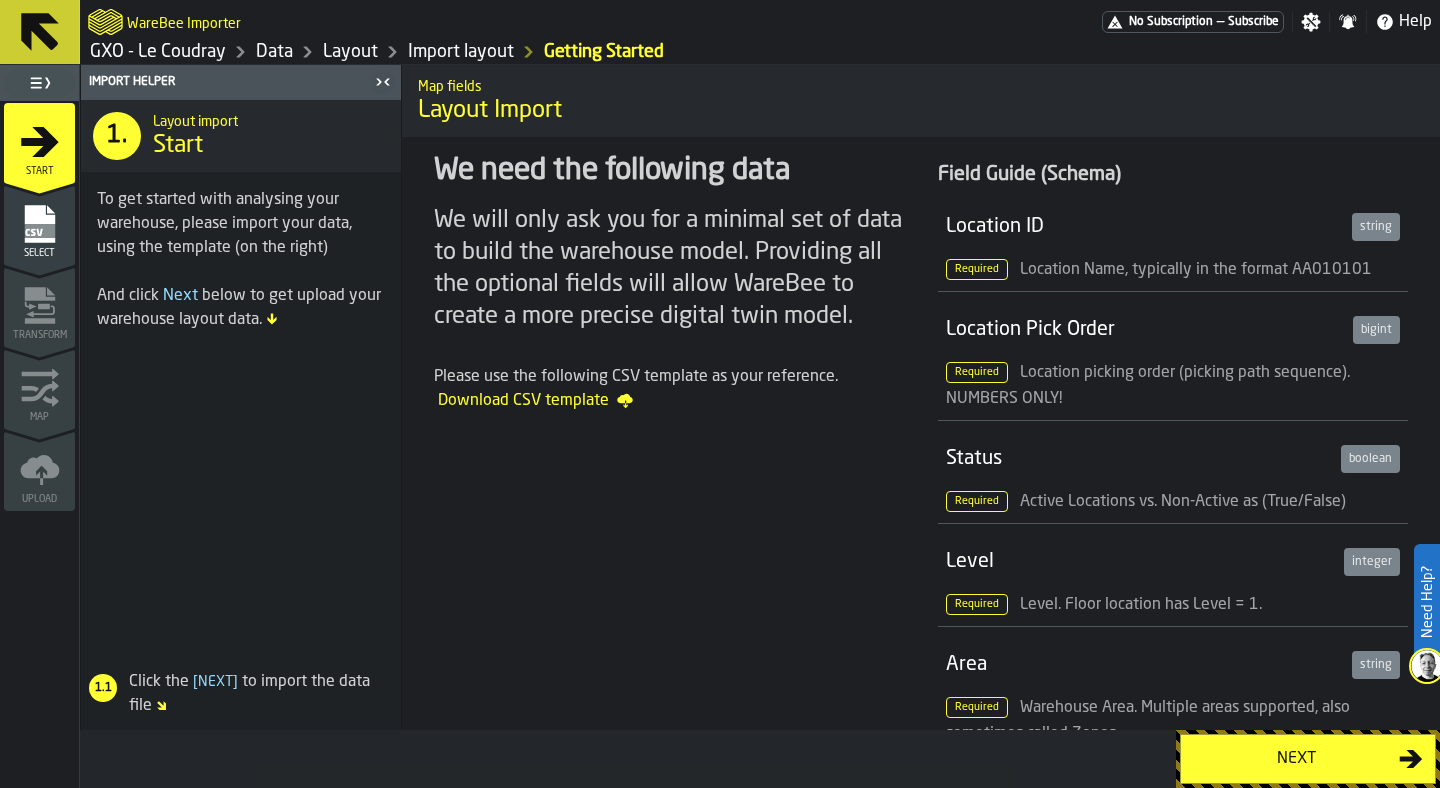 click 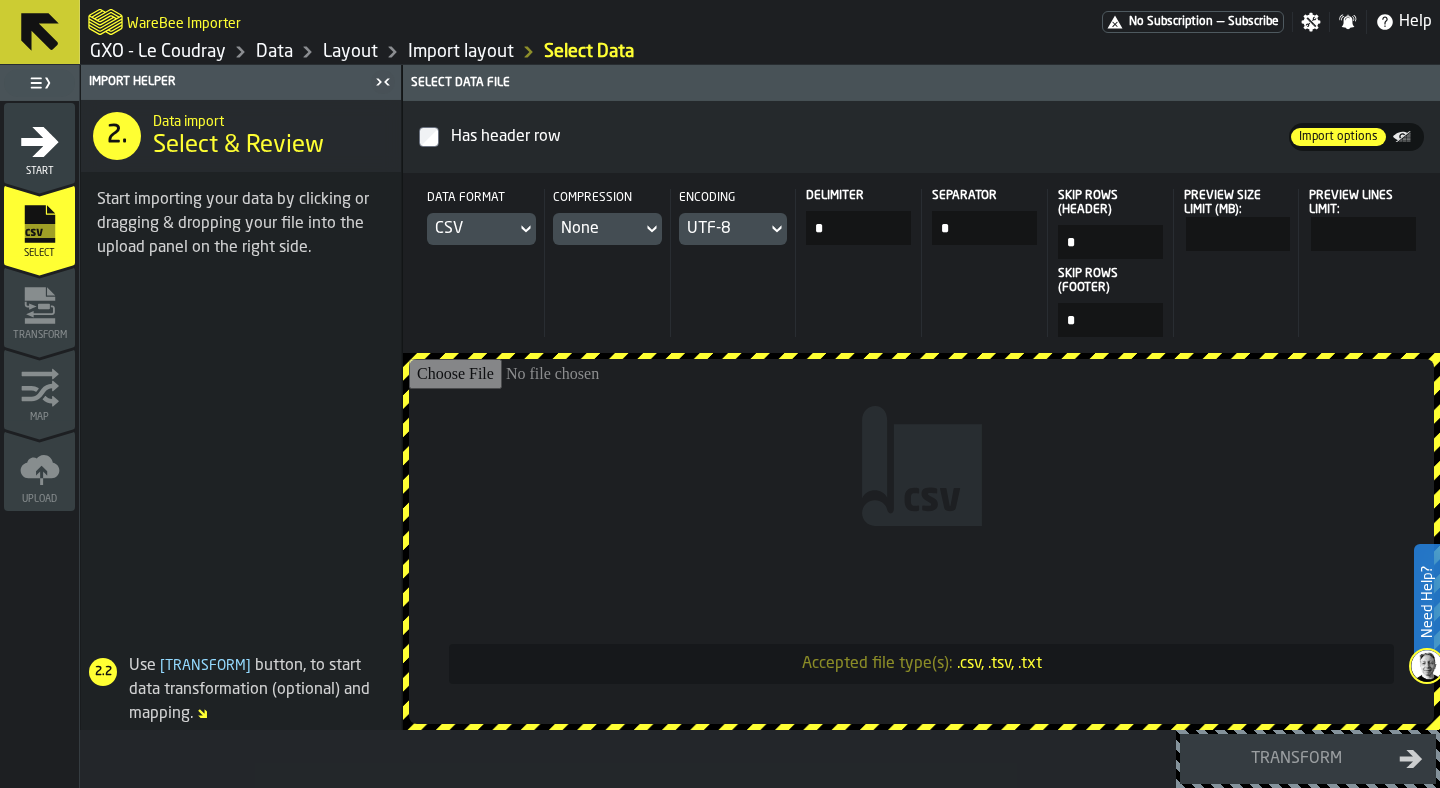 click on "Accepted file type(s): .csv, .tsv, .txt" at bounding box center (921, 541) 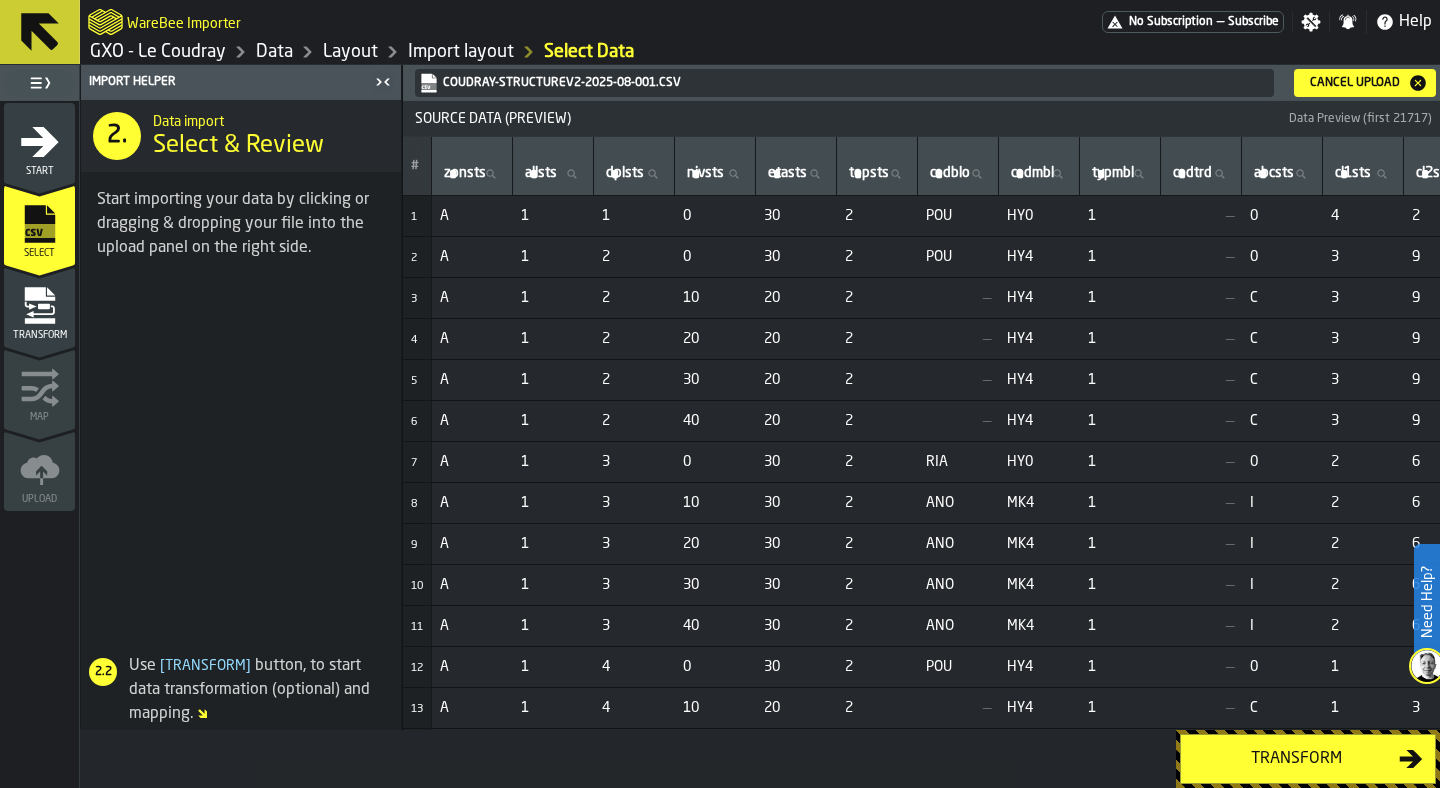 click on "Transform" at bounding box center (1296, 759) 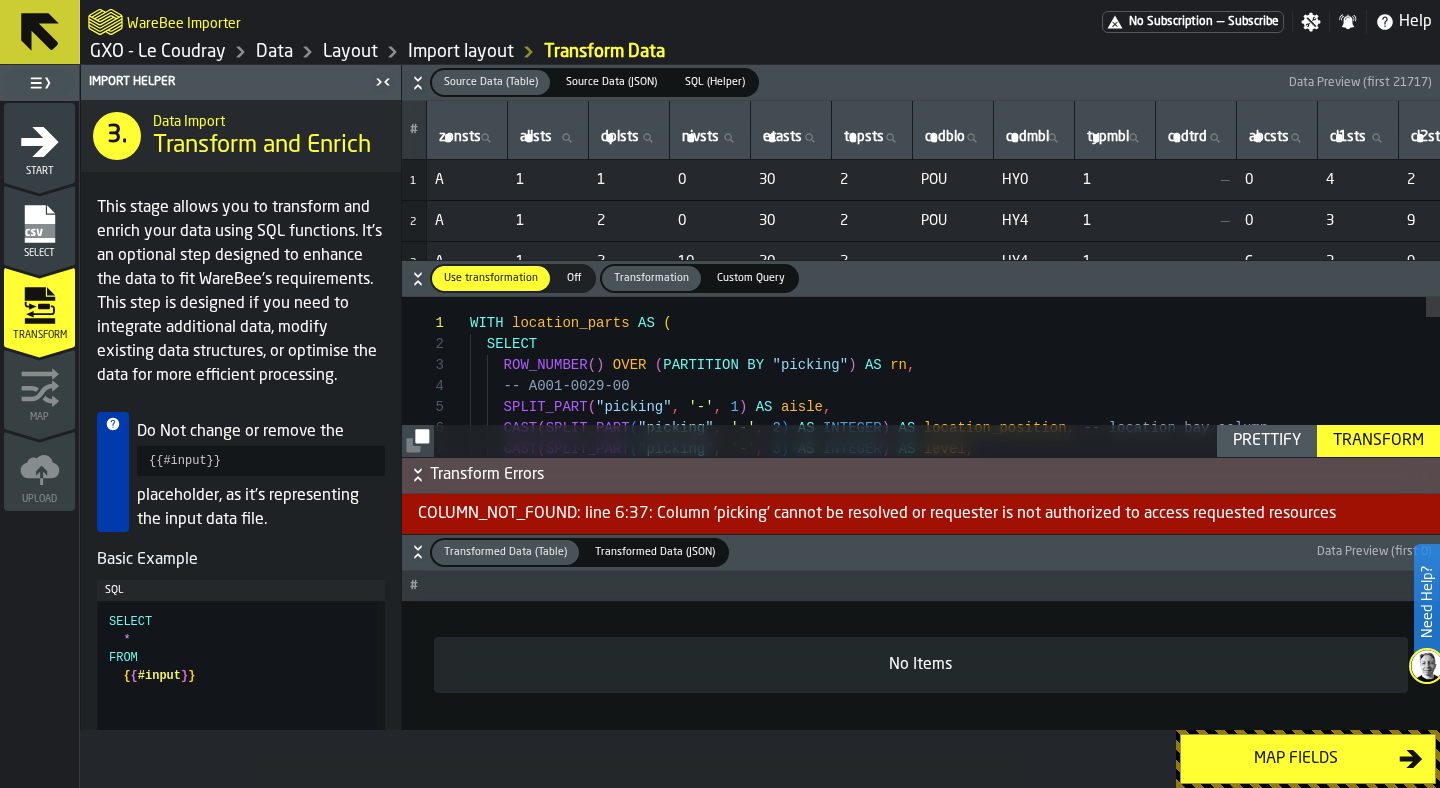 click 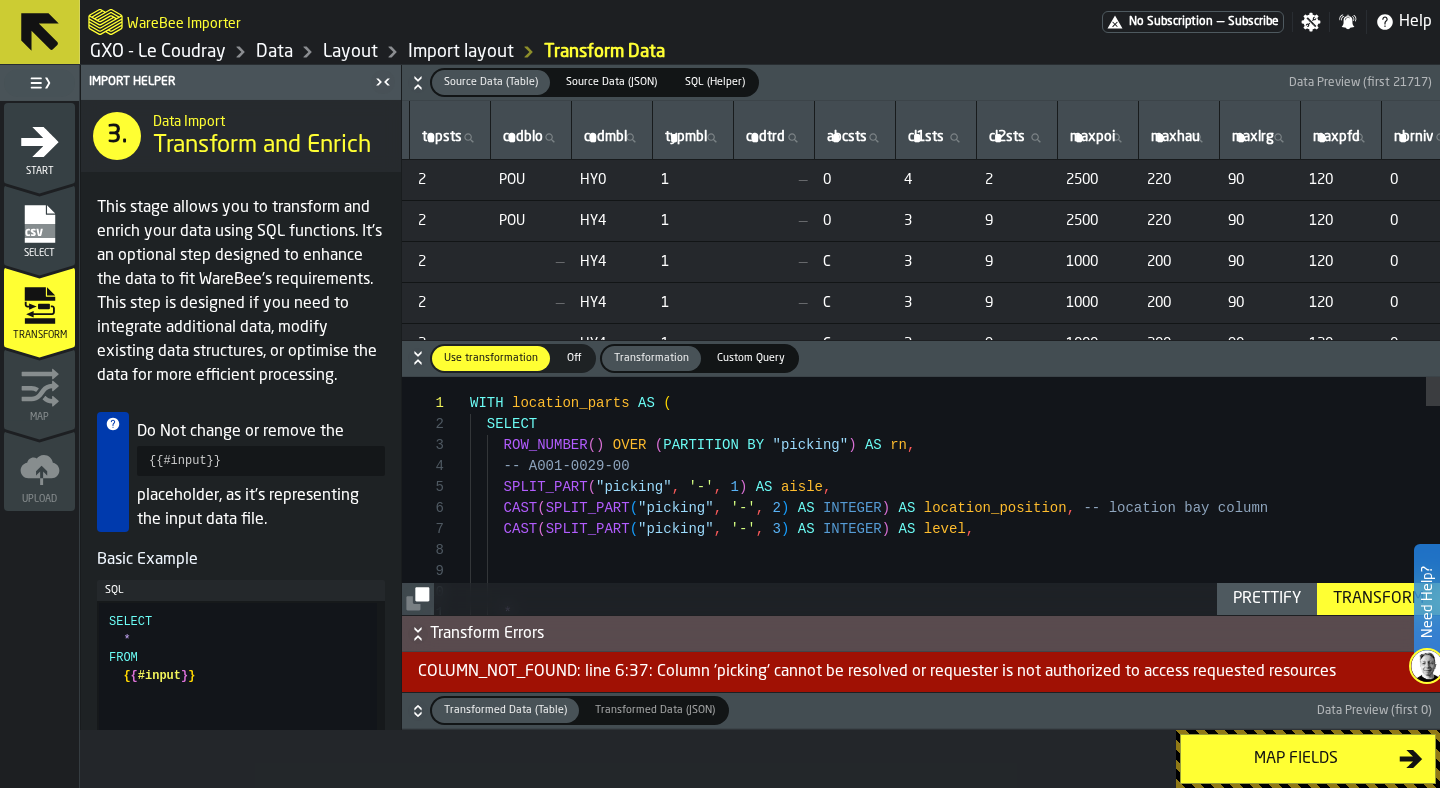 scroll, scrollTop: 0, scrollLeft: 9, axis: horizontal 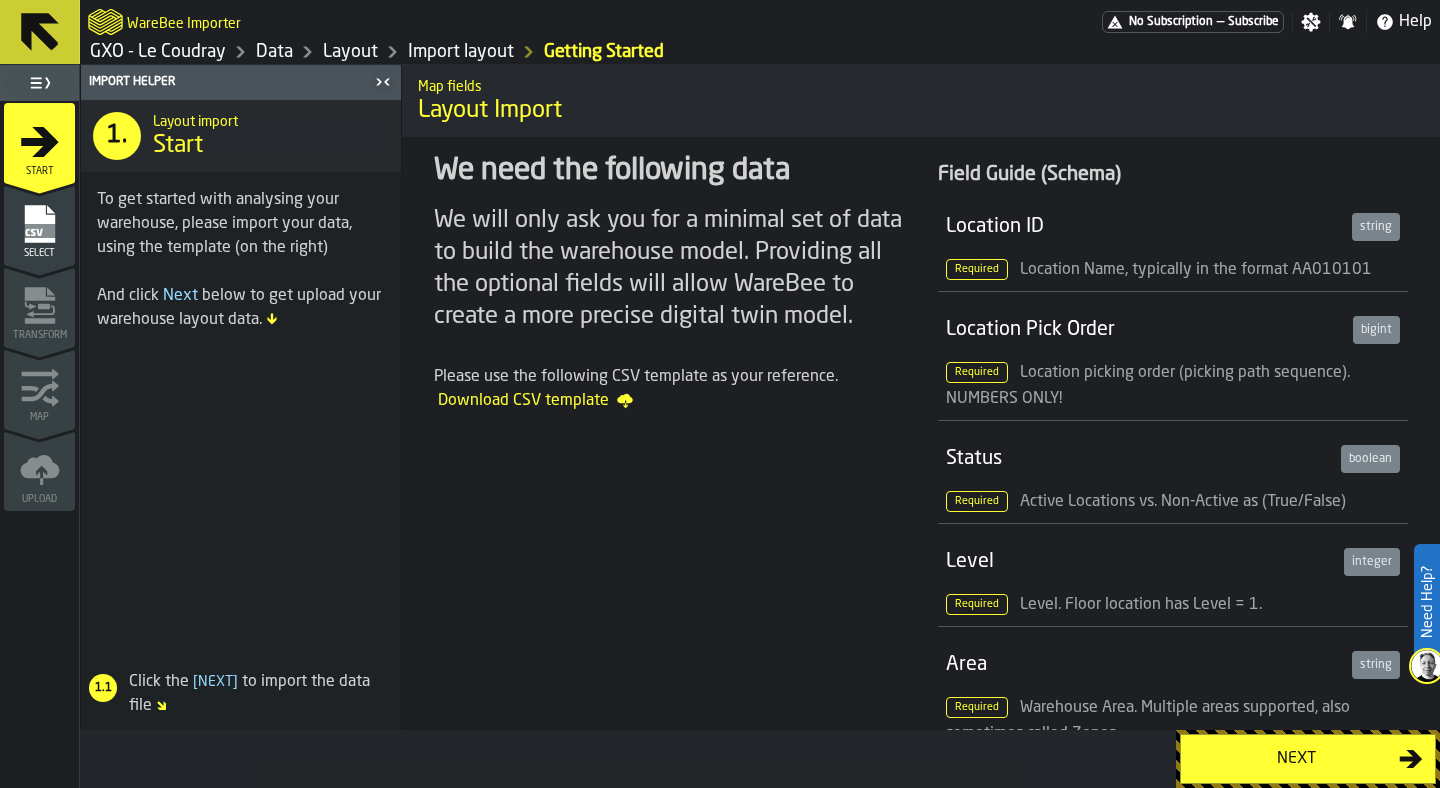 click on "Data" at bounding box center (274, 52) 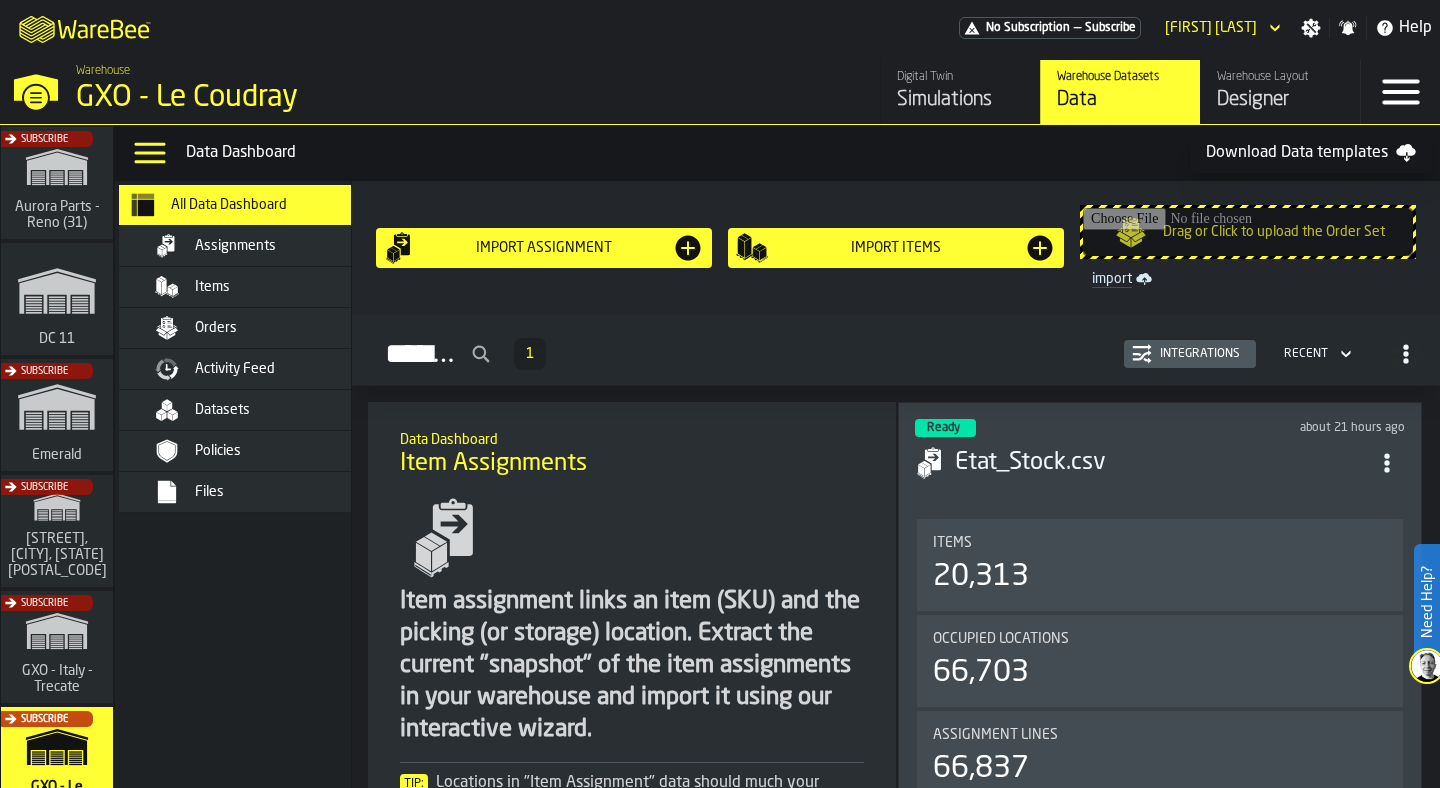 click on "Assignments" at bounding box center [259, 246] 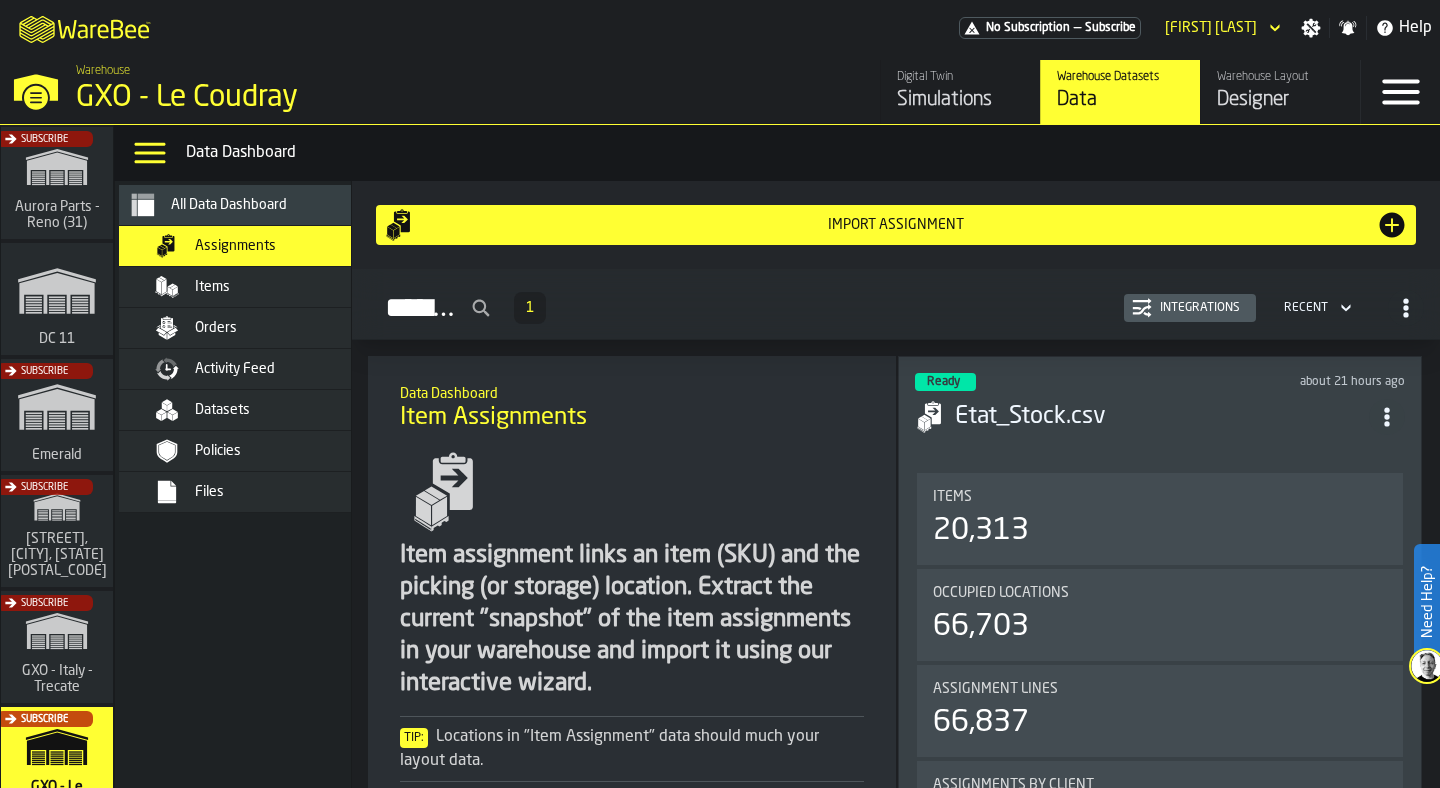 click 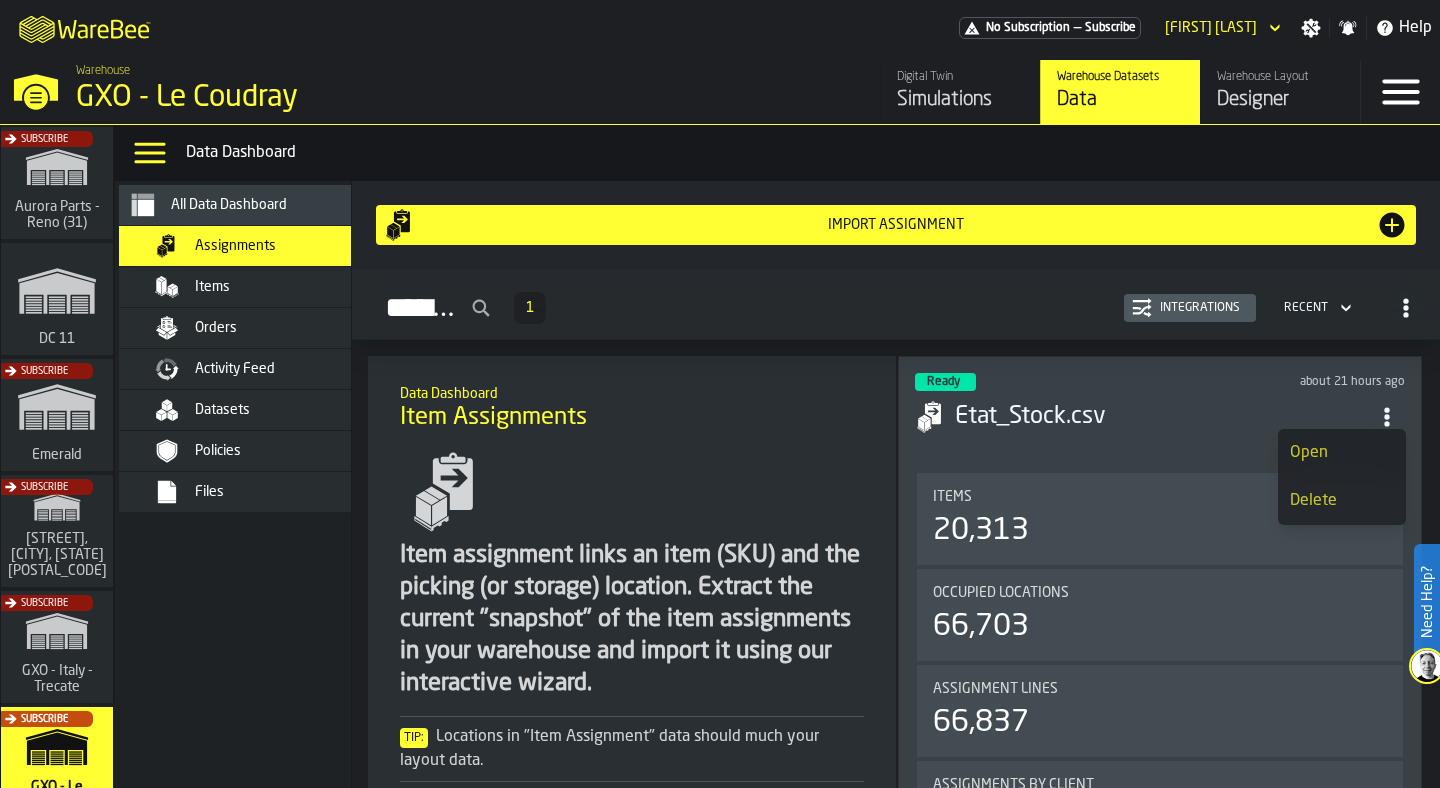 click on "about 21 hours ago" at bounding box center (1299, 382) 